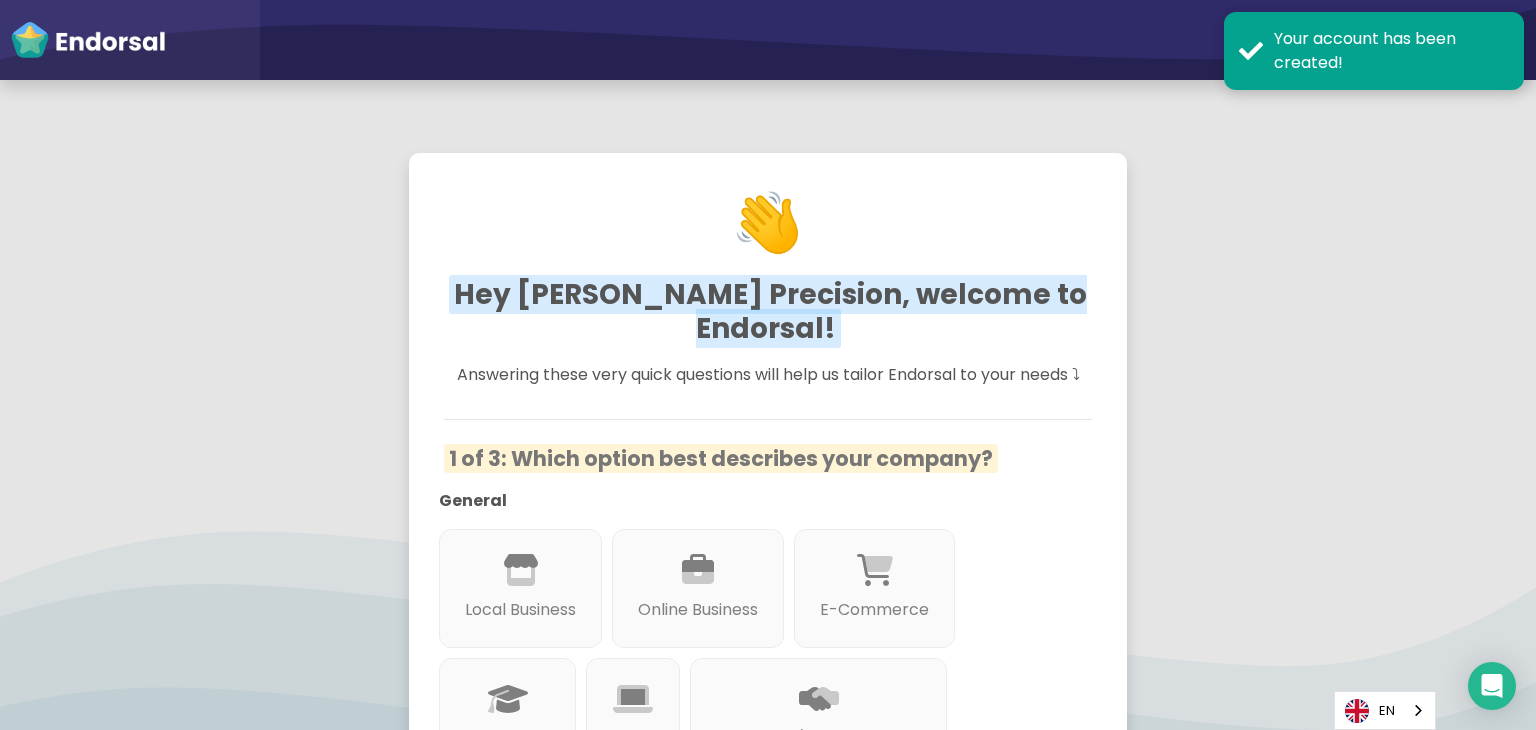 scroll, scrollTop: 0, scrollLeft: 0, axis: both 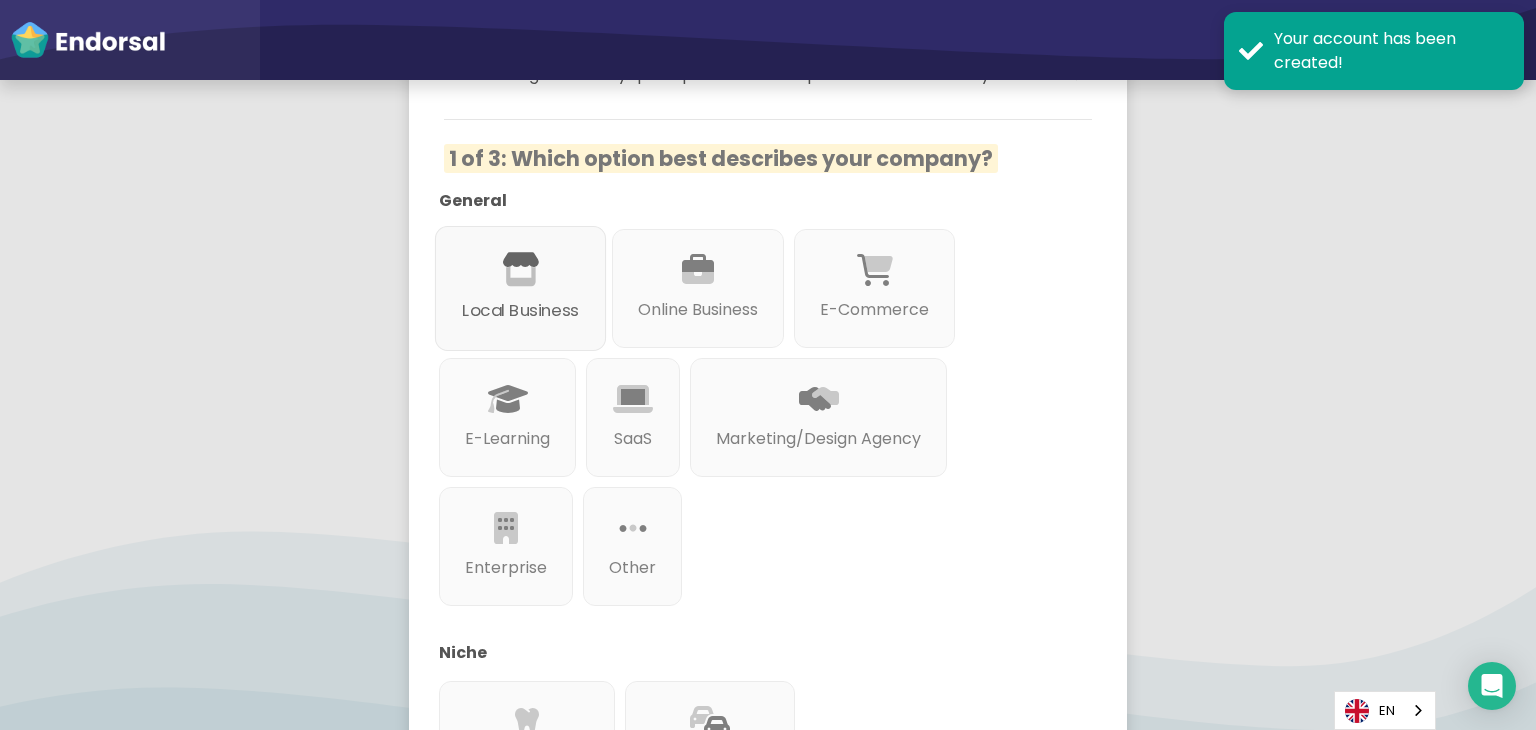 click on "Local Business" 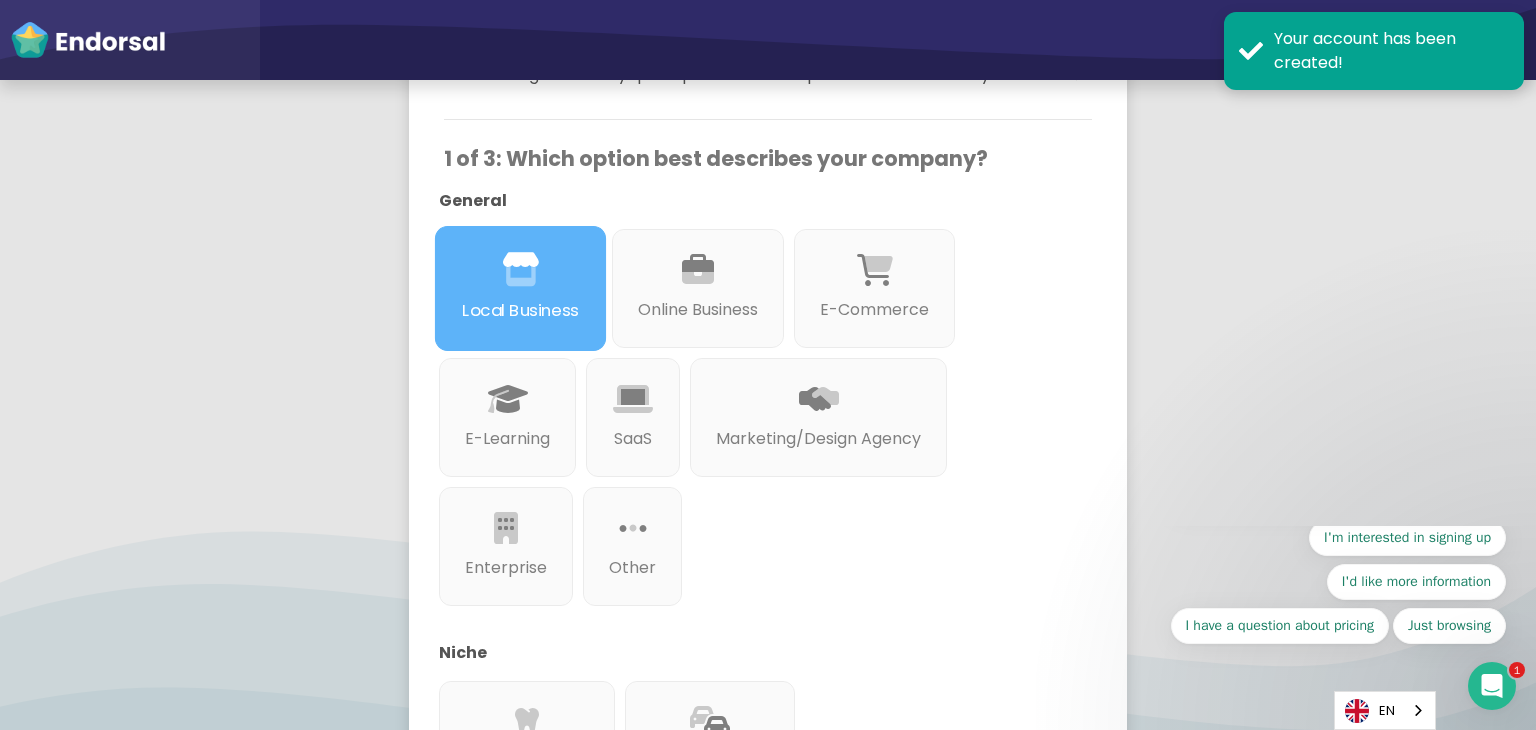 scroll, scrollTop: 0, scrollLeft: 0, axis: both 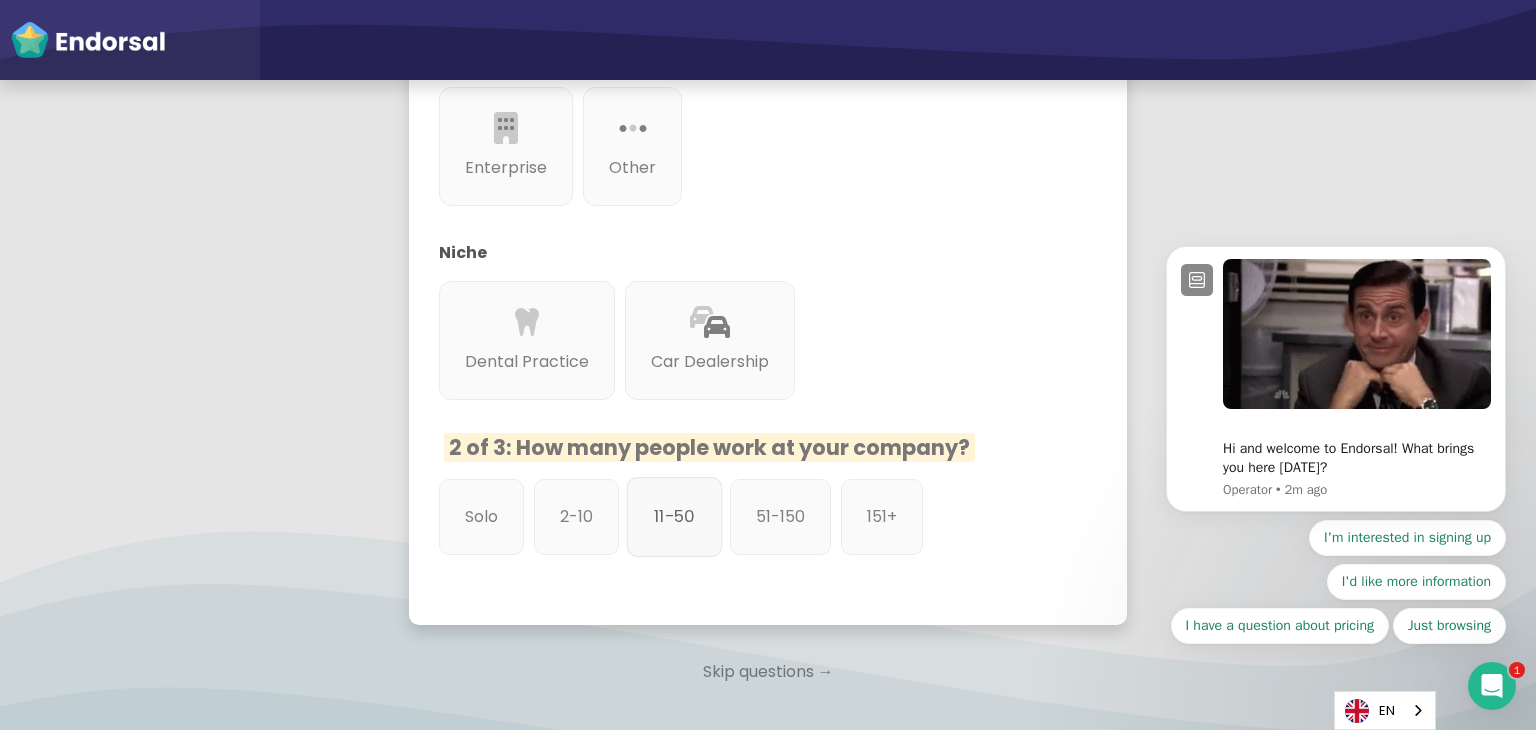 click on "11-50" 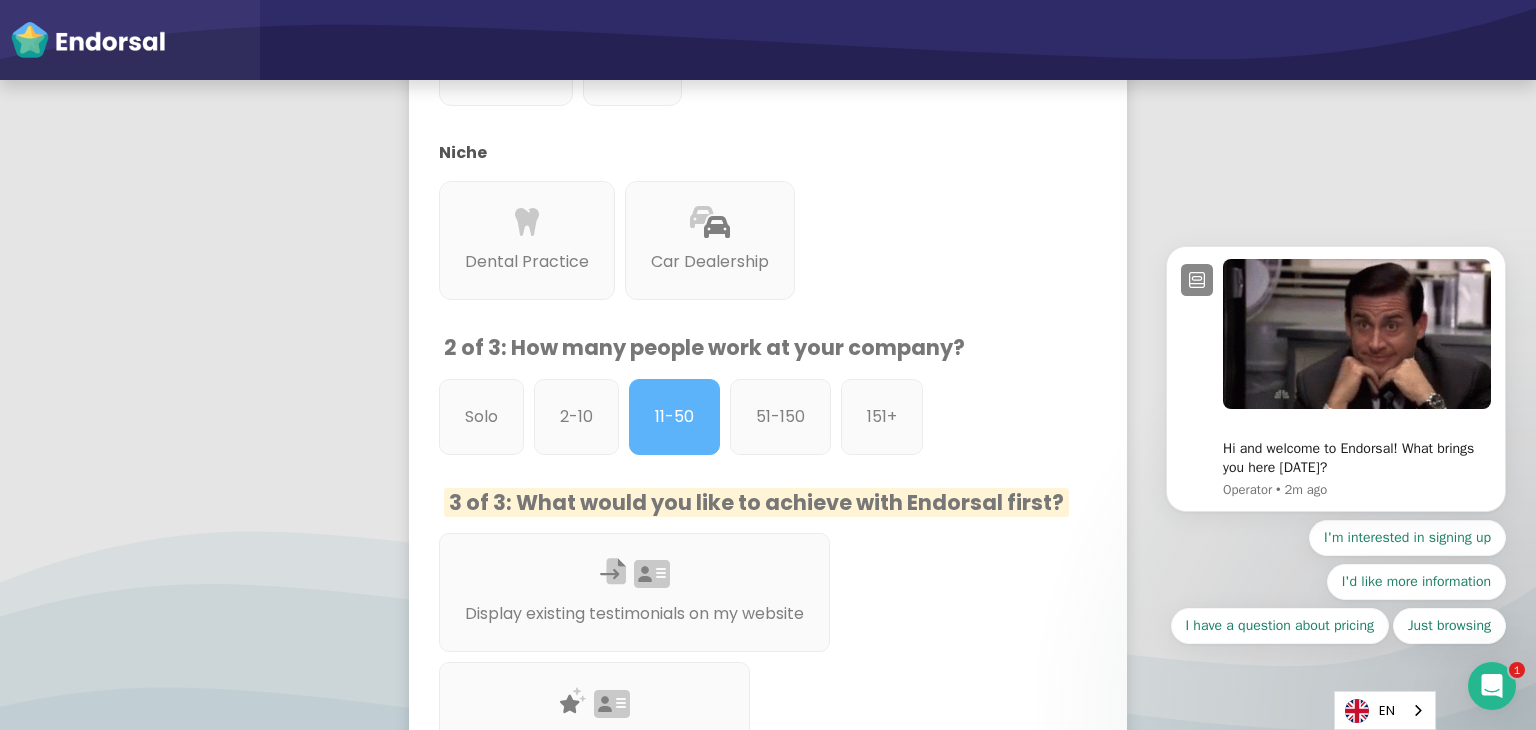 scroll, scrollTop: 1000, scrollLeft: 0, axis: vertical 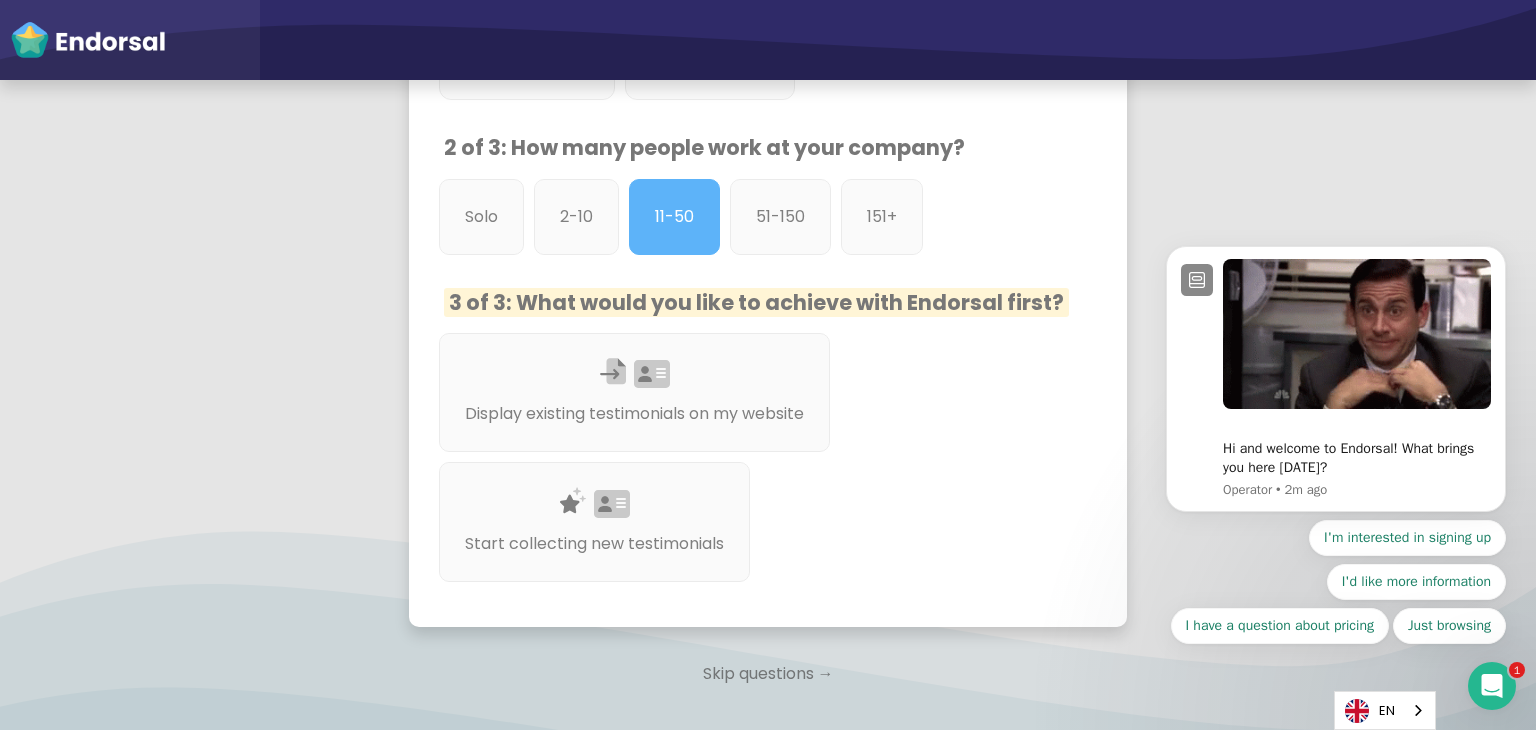 click on "Skip questions →" 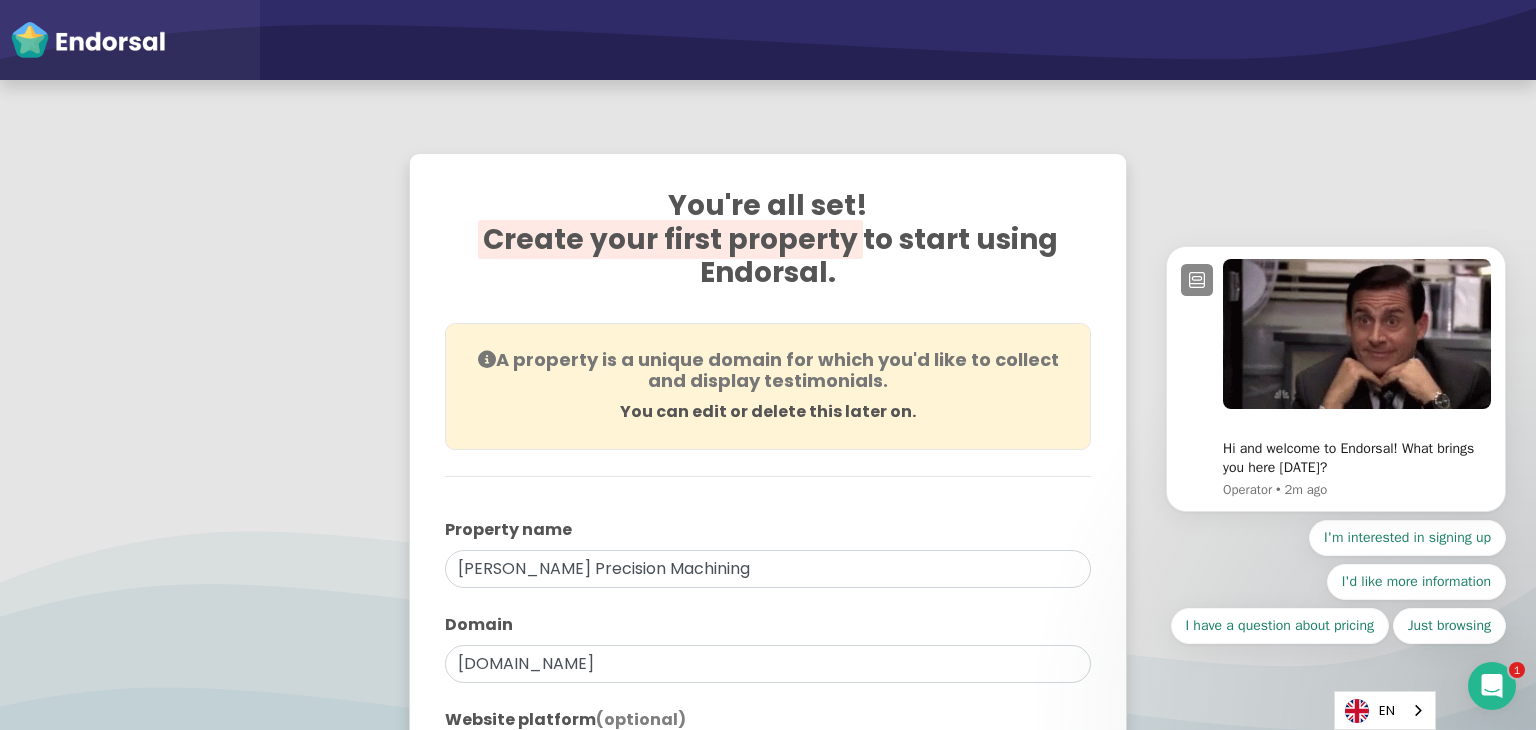 scroll, scrollTop: 300, scrollLeft: 0, axis: vertical 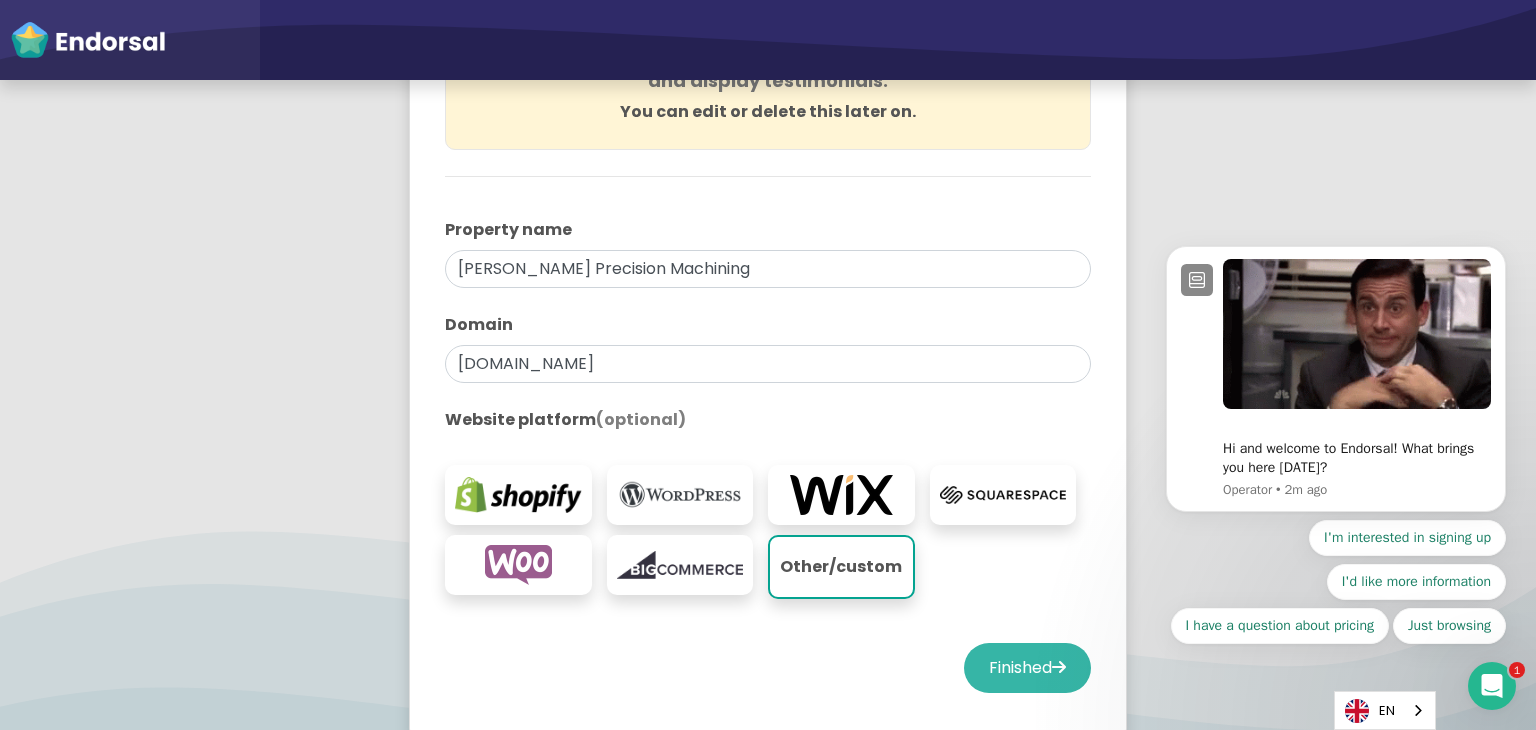 click on "Finished" 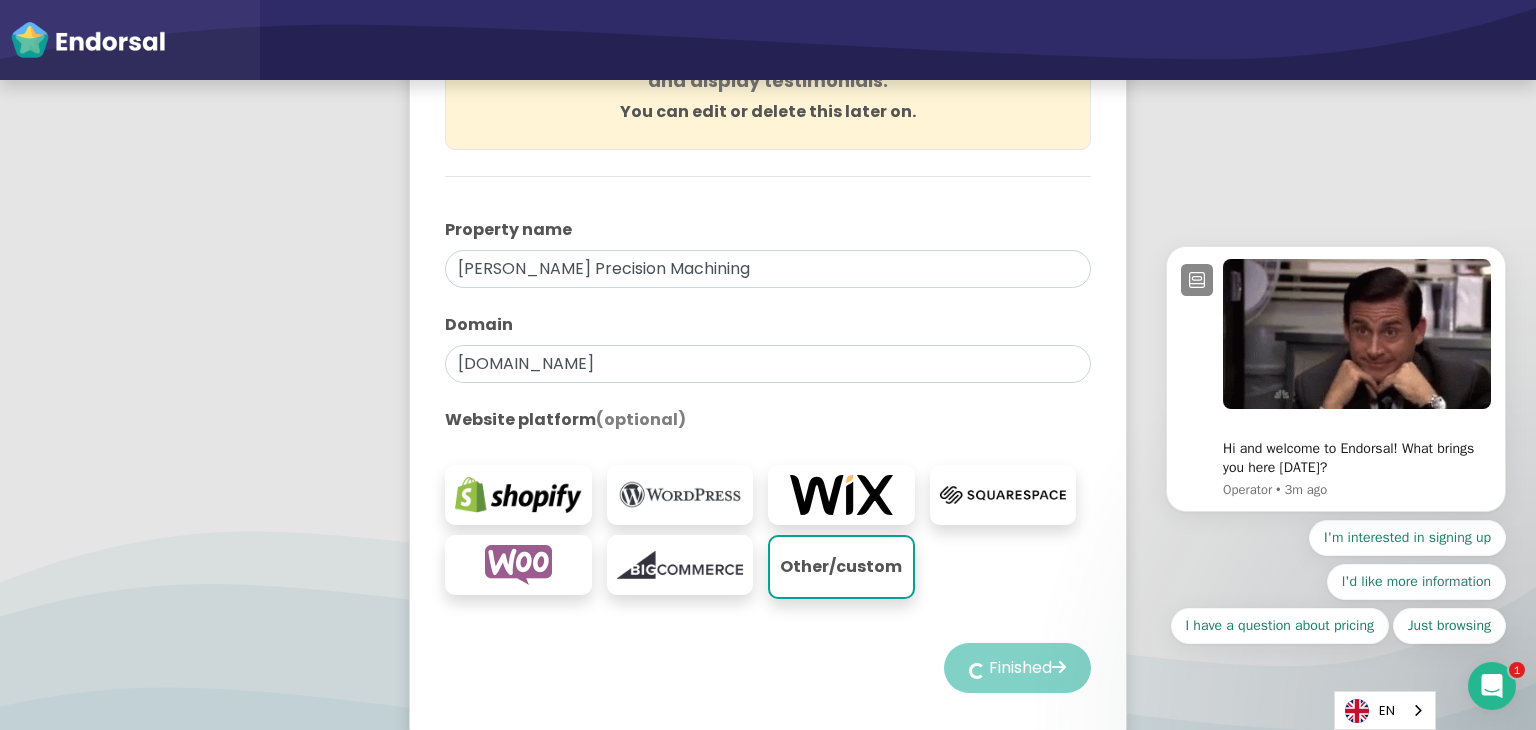select on "14" 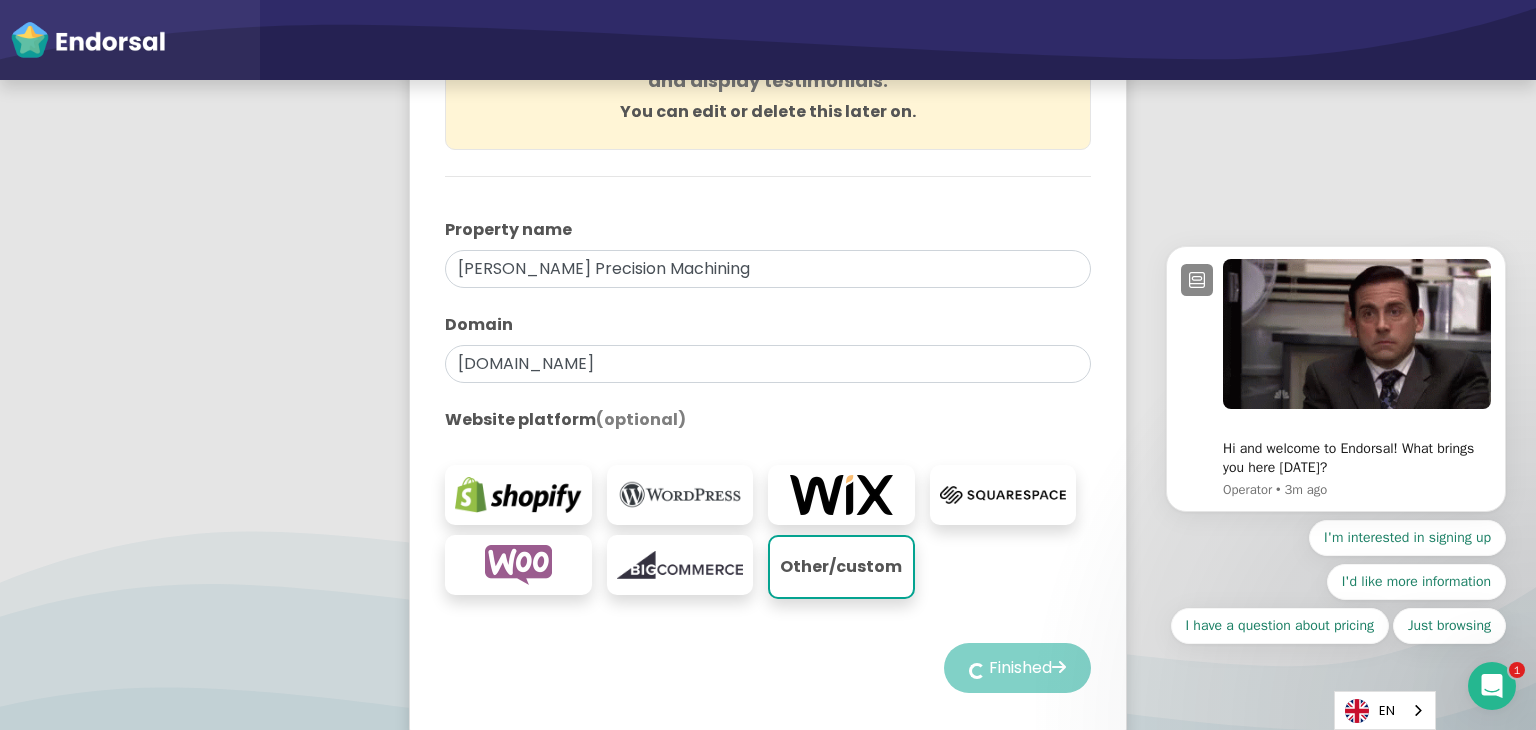 select on "14" 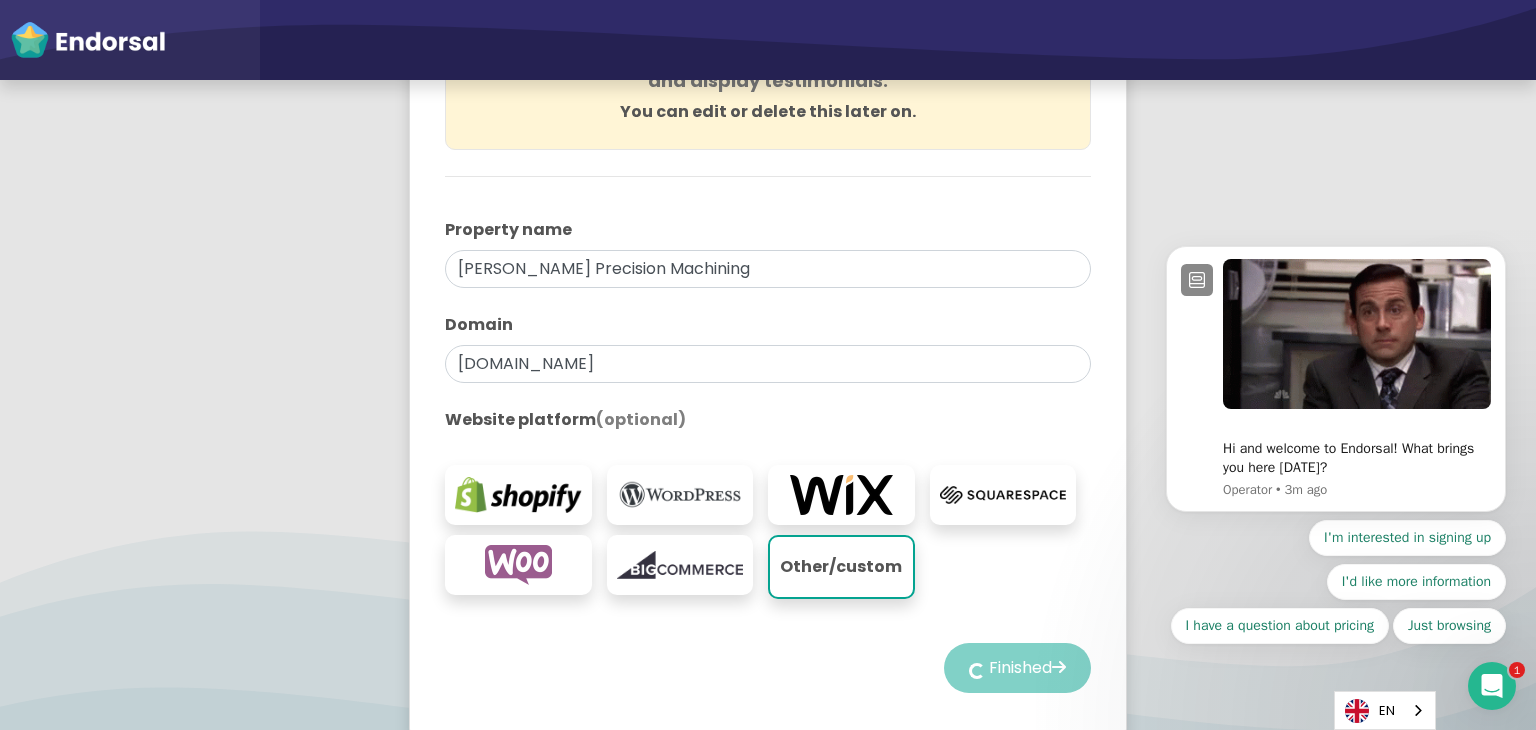 select on "14" 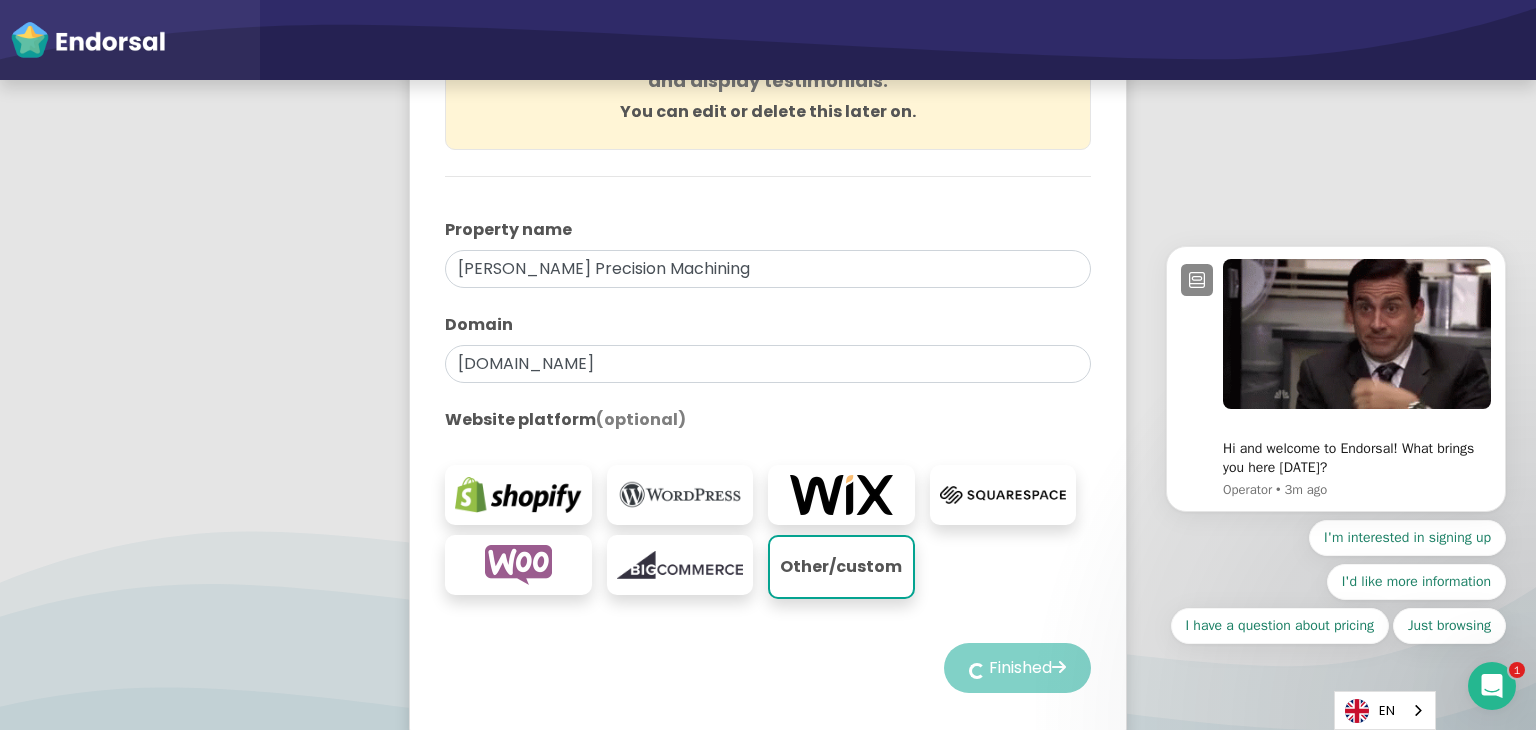 select on "14" 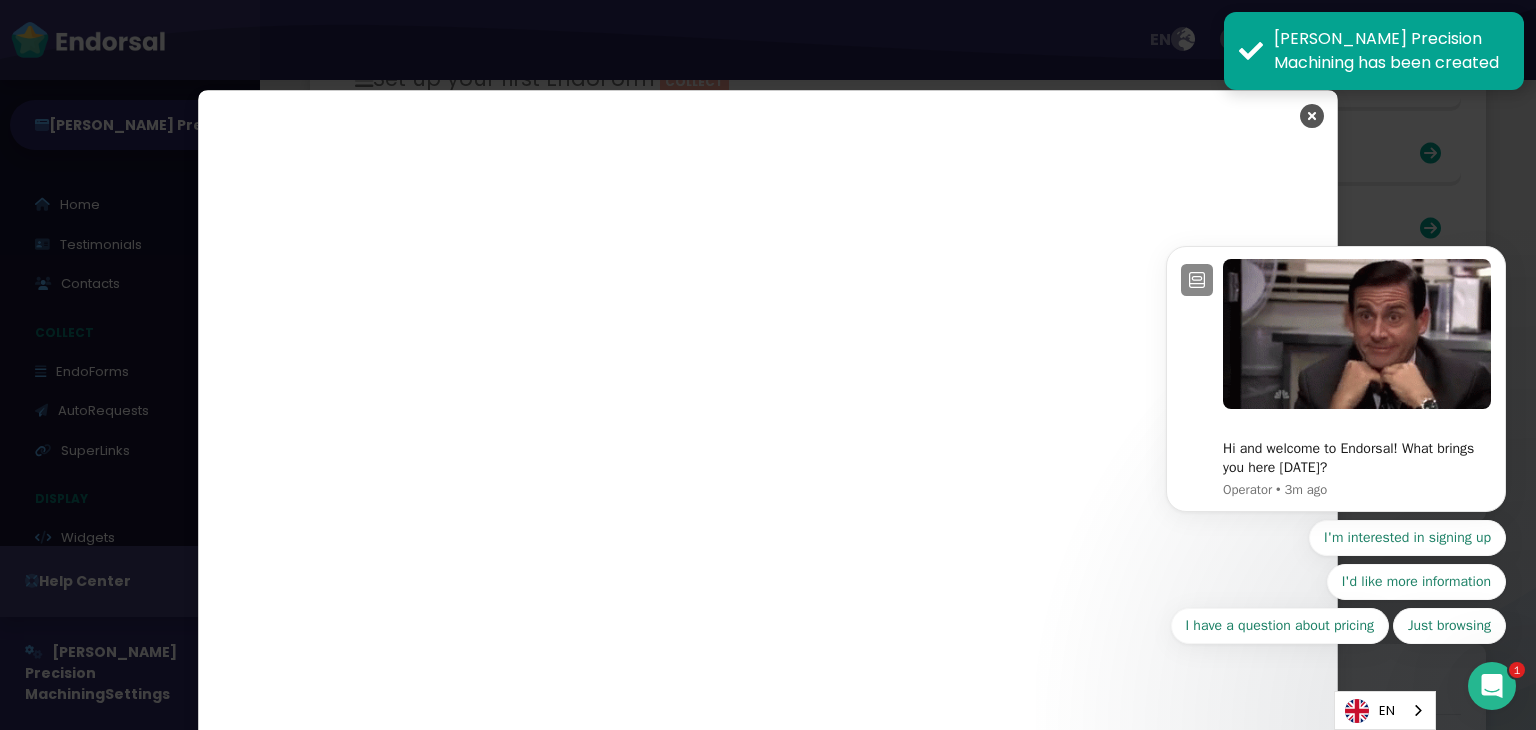 scroll, scrollTop: 3105, scrollLeft: 0, axis: vertical 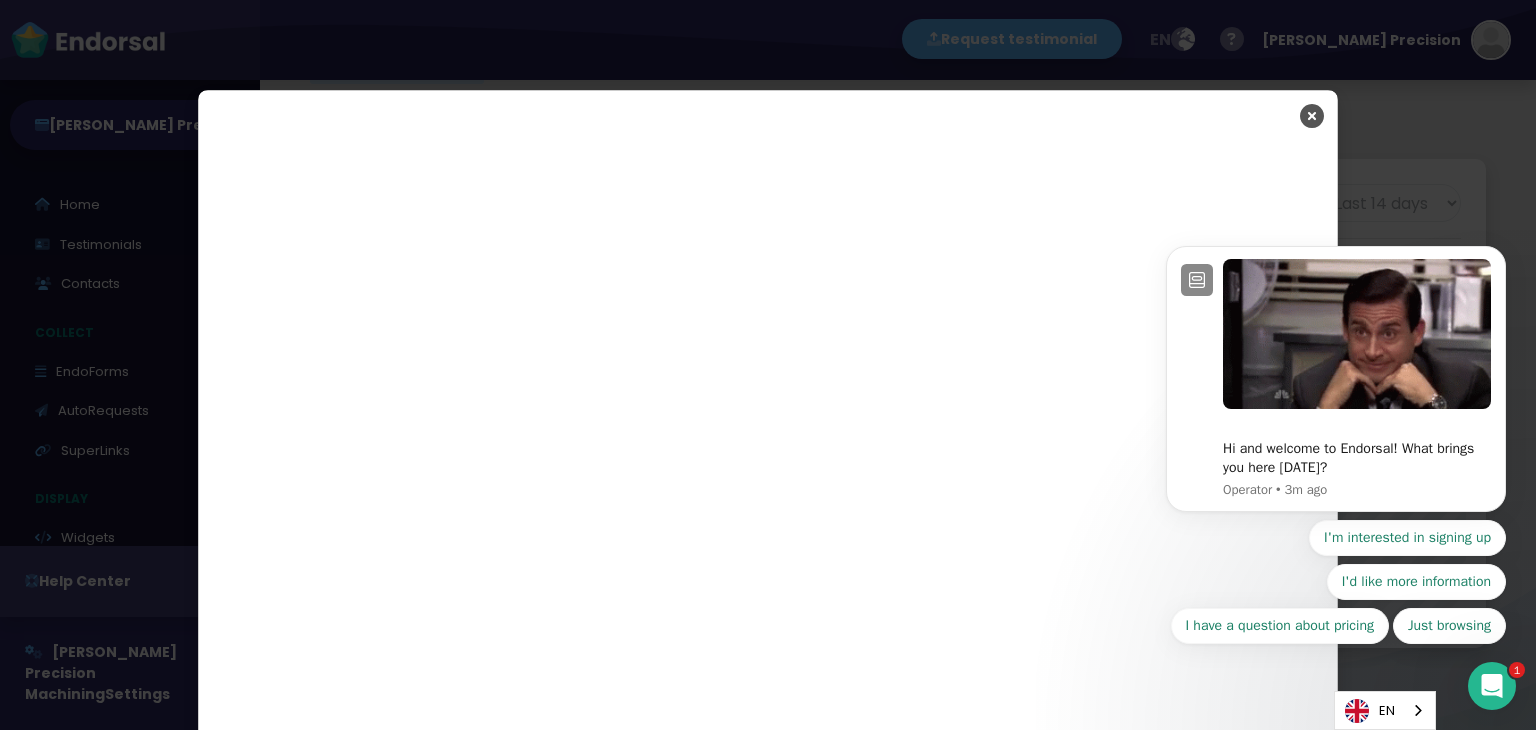 click on "Hi and welcome to Endorsal! What brings you here [DATE]? Operator • 3m ago I'm interested in signing up I'd like more information I have a question about pricing Just browsing" at bounding box center [1336, 385] 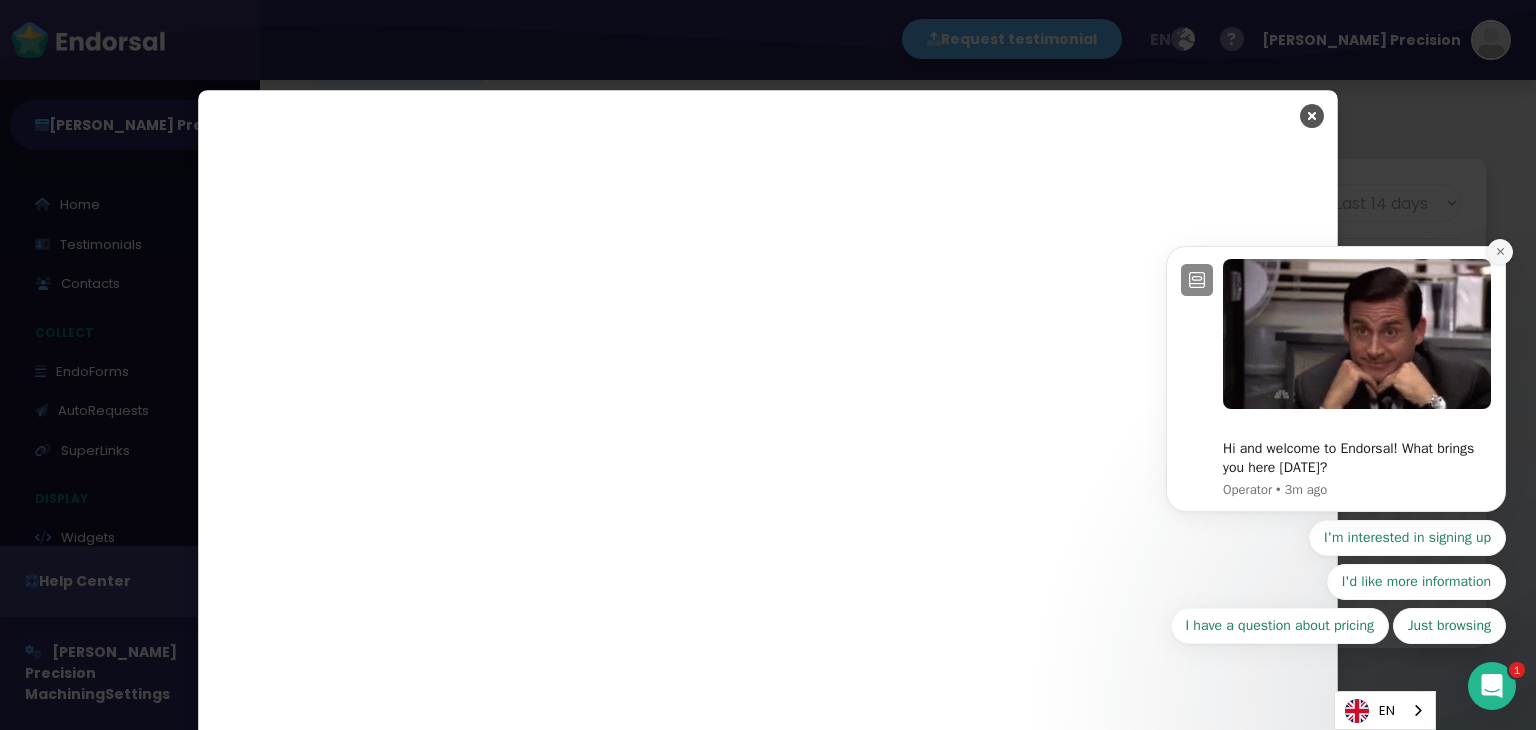 click at bounding box center (1500, 252) 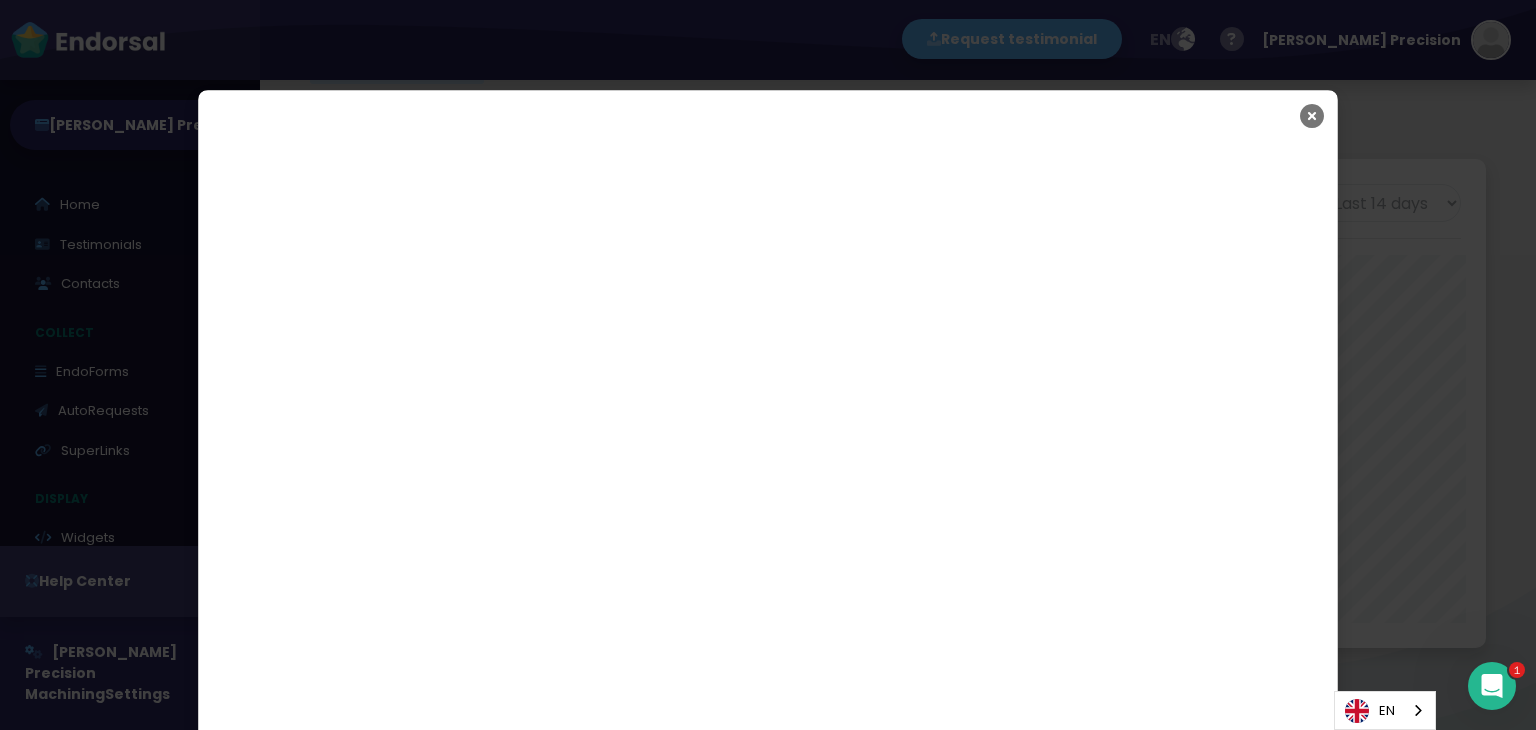 click at bounding box center [1312, 116] 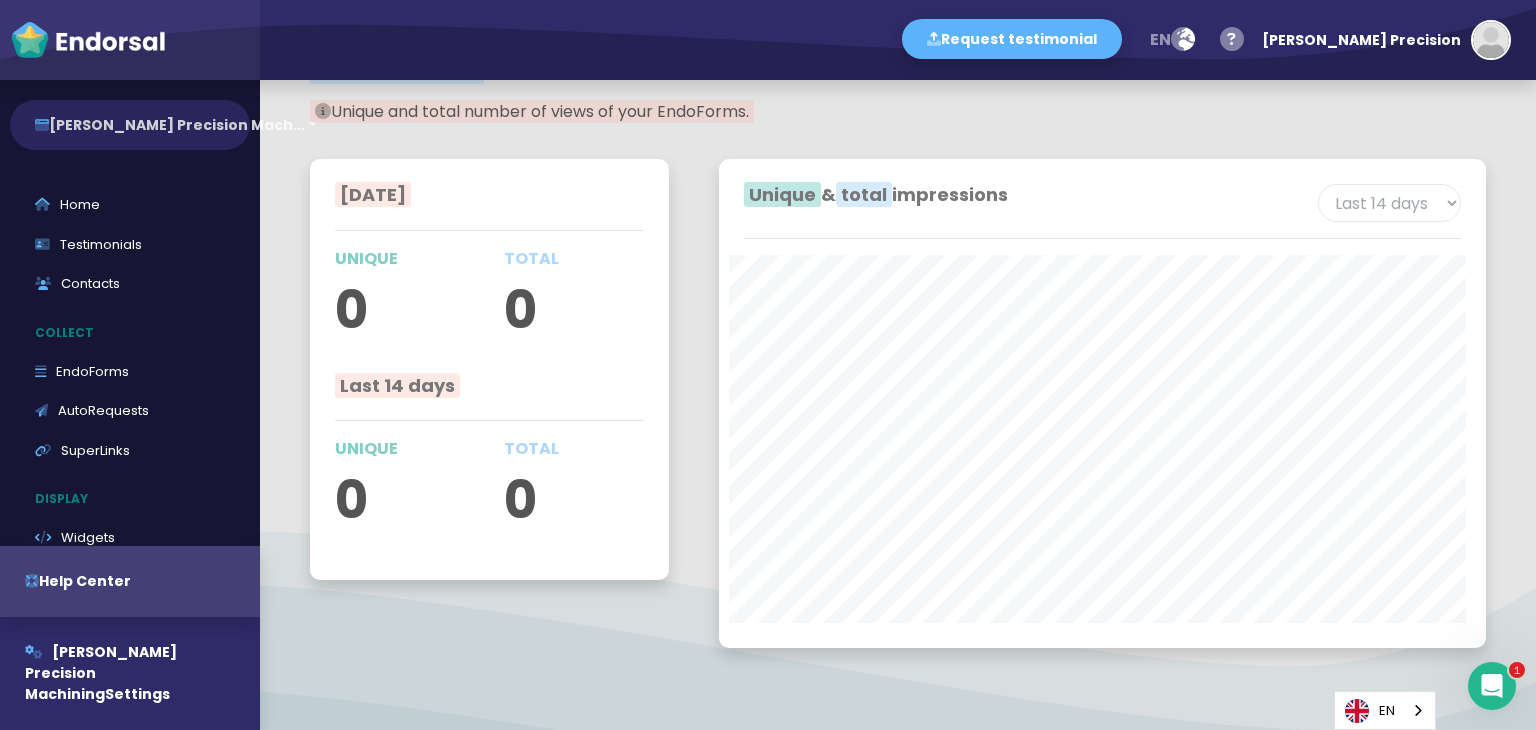 click on "[PERSON_NAME] Precision Mach..." at bounding box center (130, 125) 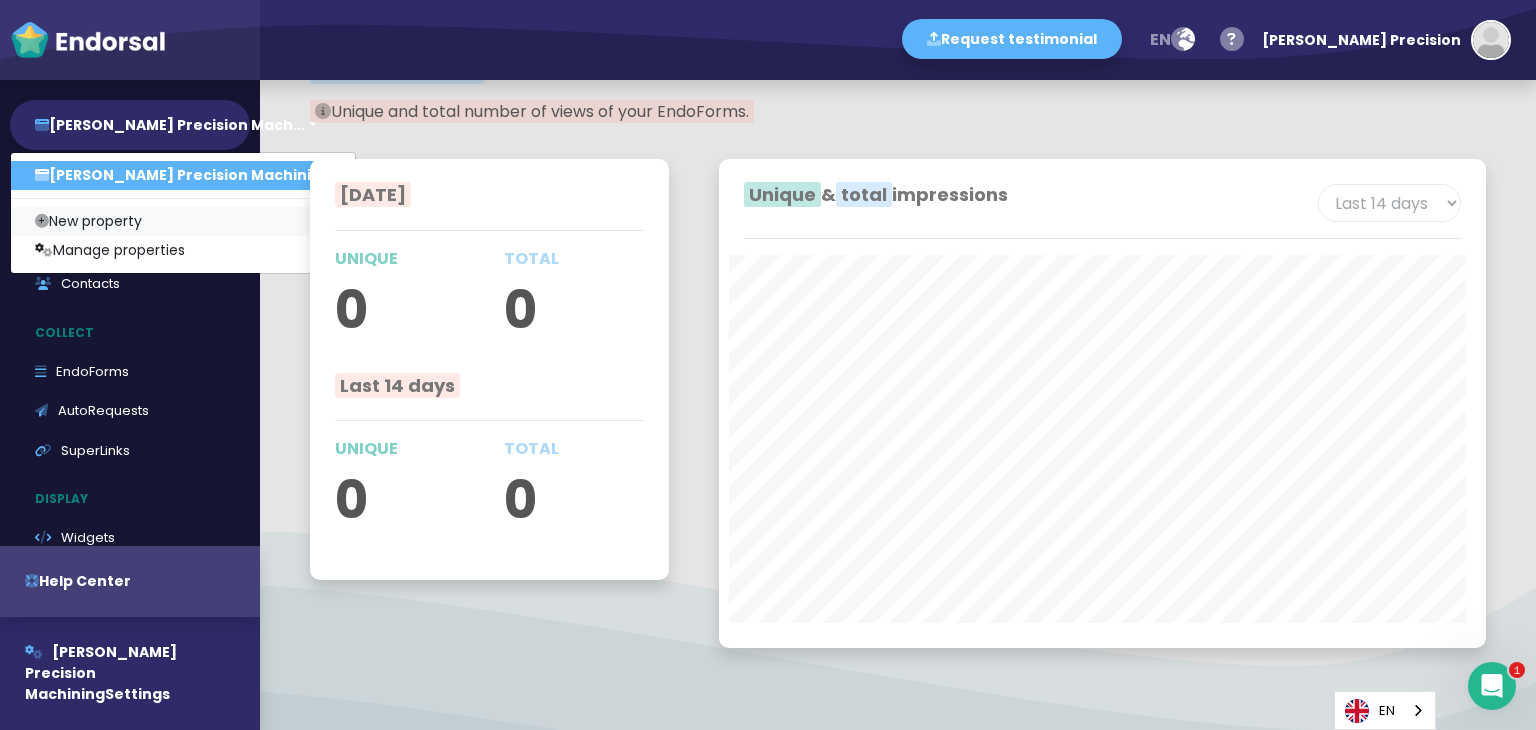 click on "New property" at bounding box center (183, 221) 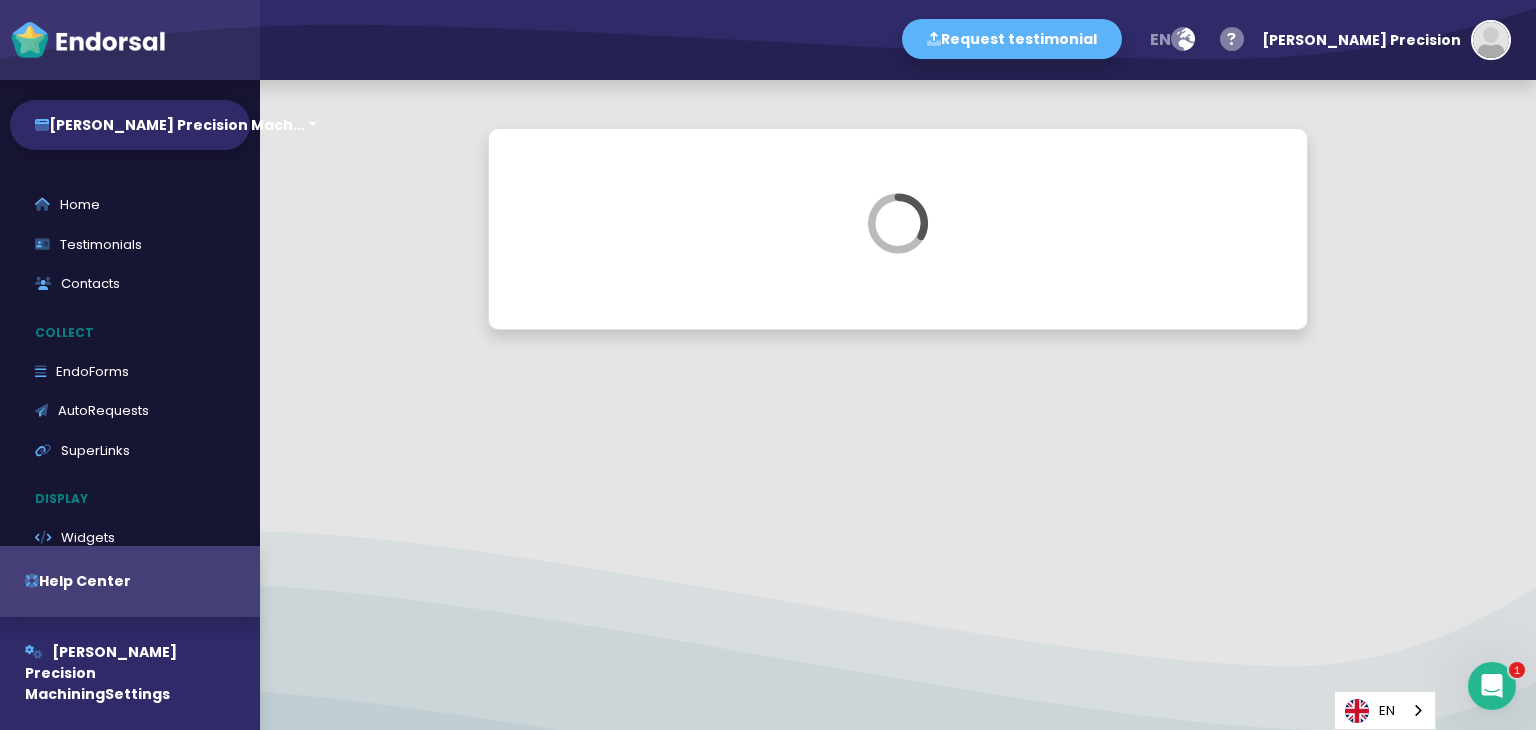 scroll, scrollTop: 0, scrollLeft: 0, axis: both 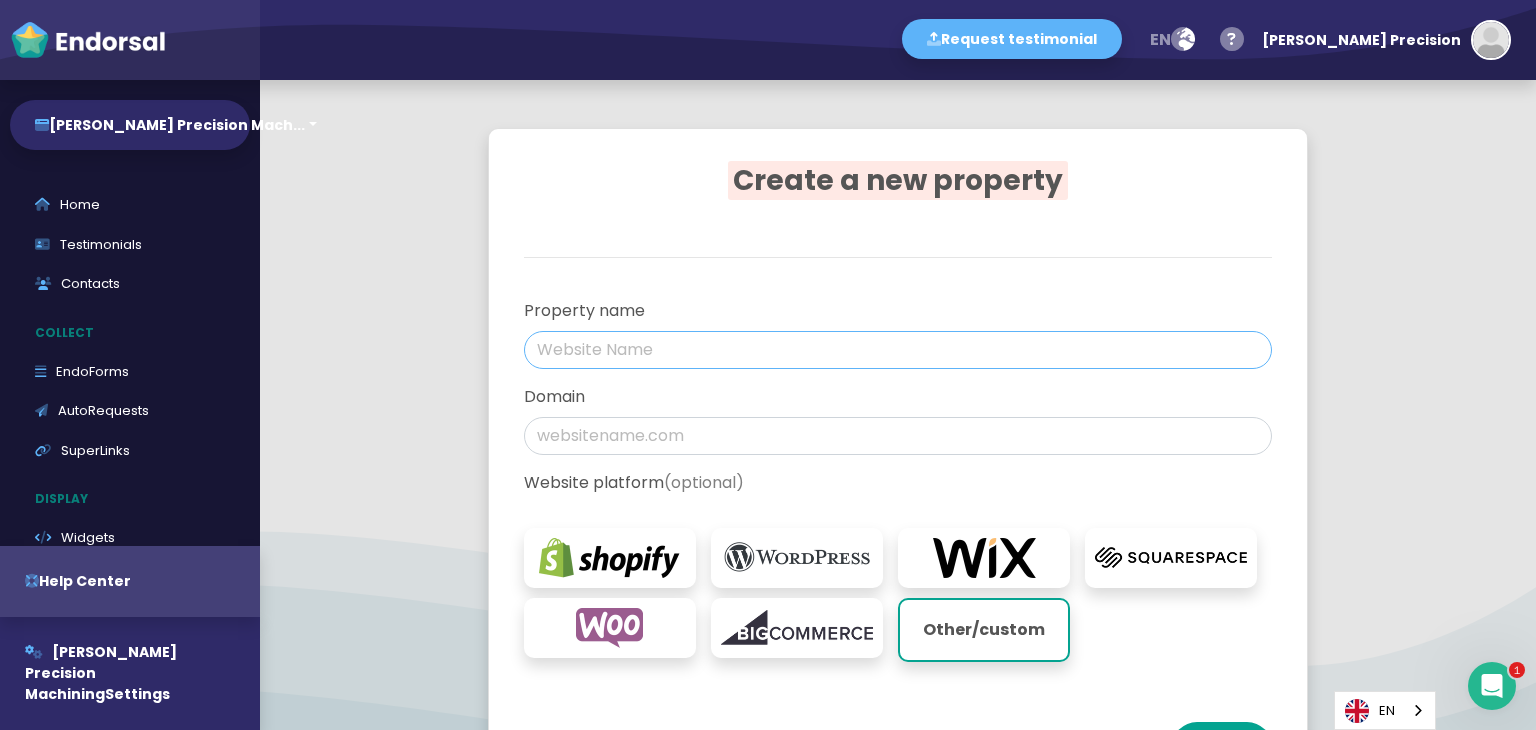 click 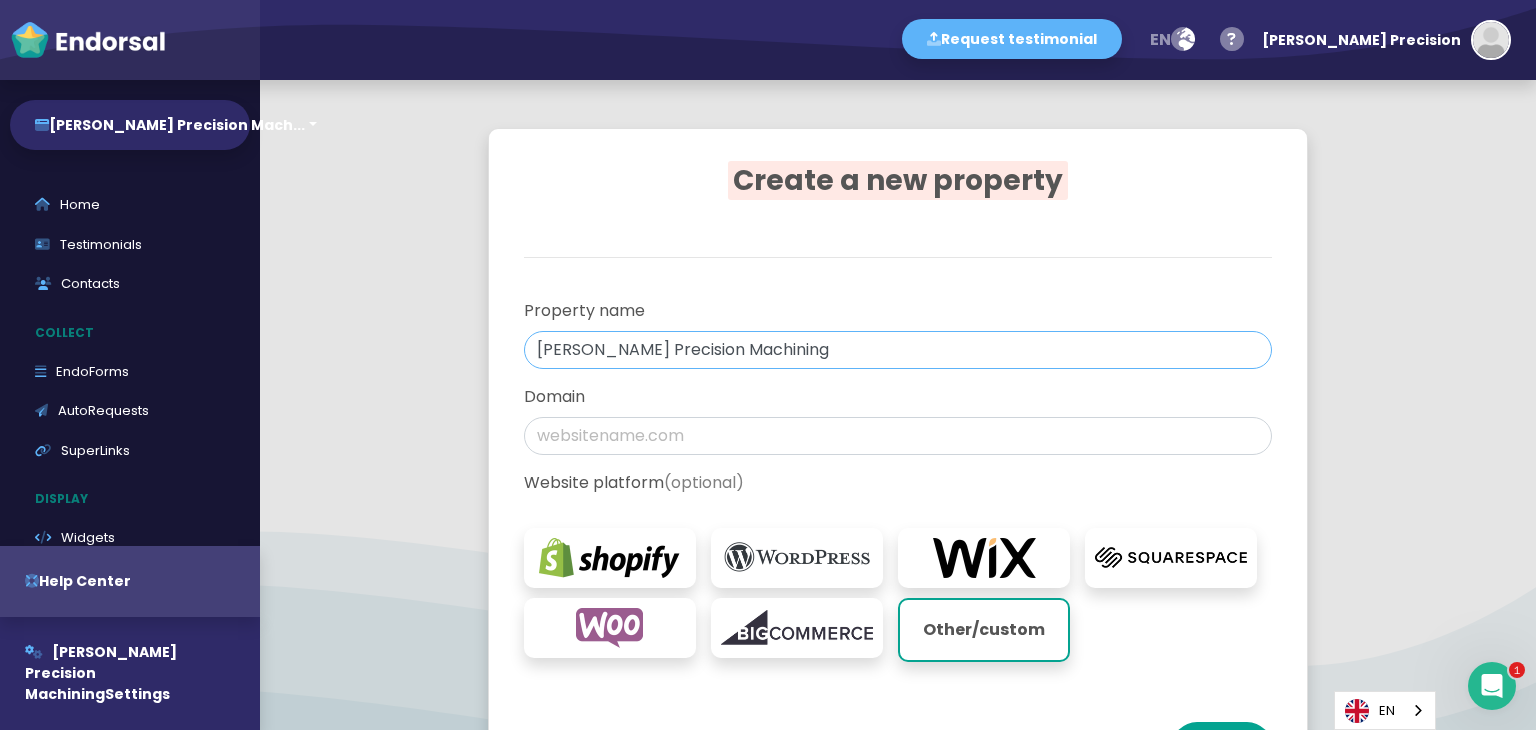 type on "[PERSON_NAME] Precision Machining" 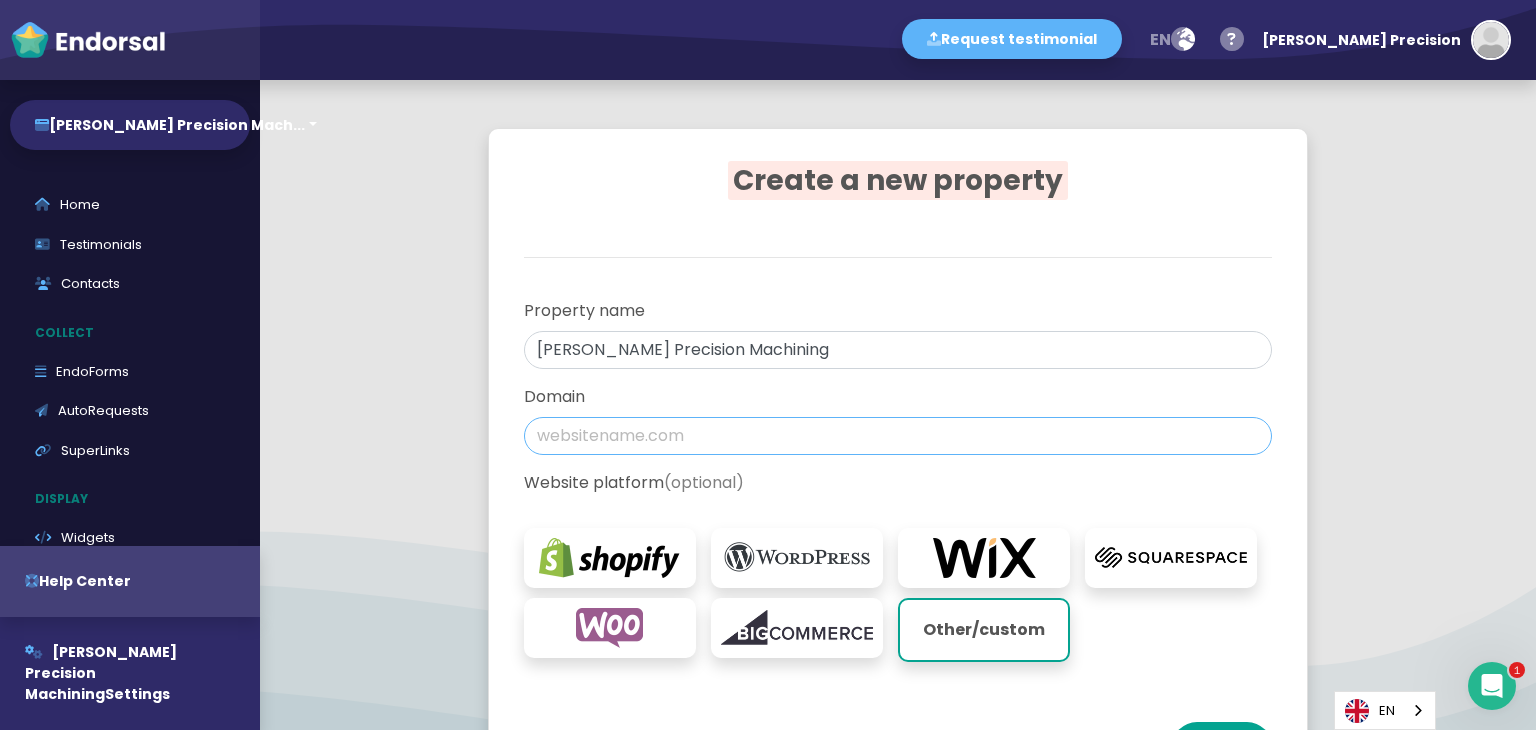 click 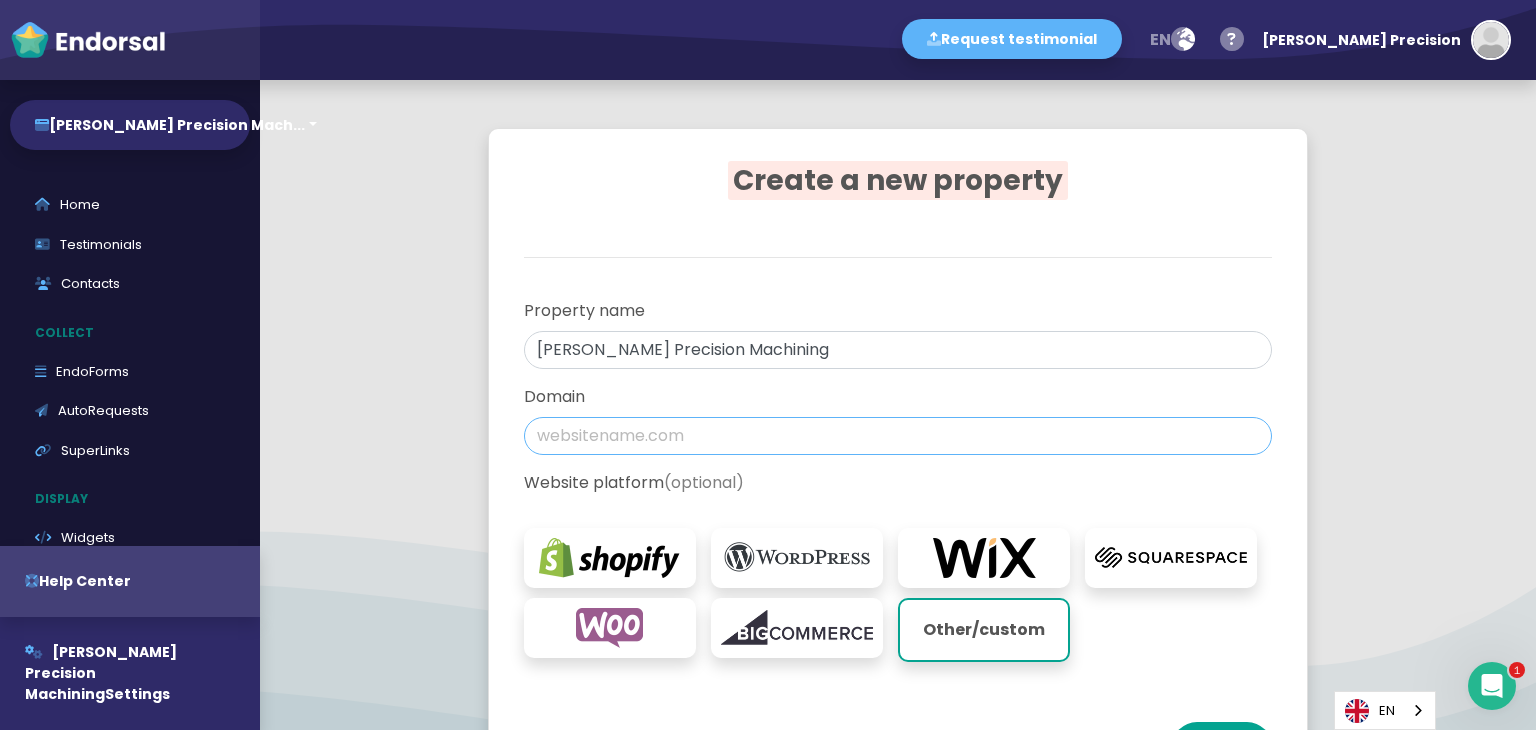 paste on "[URL][DOMAIN_NAME][PERSON_NAME]" 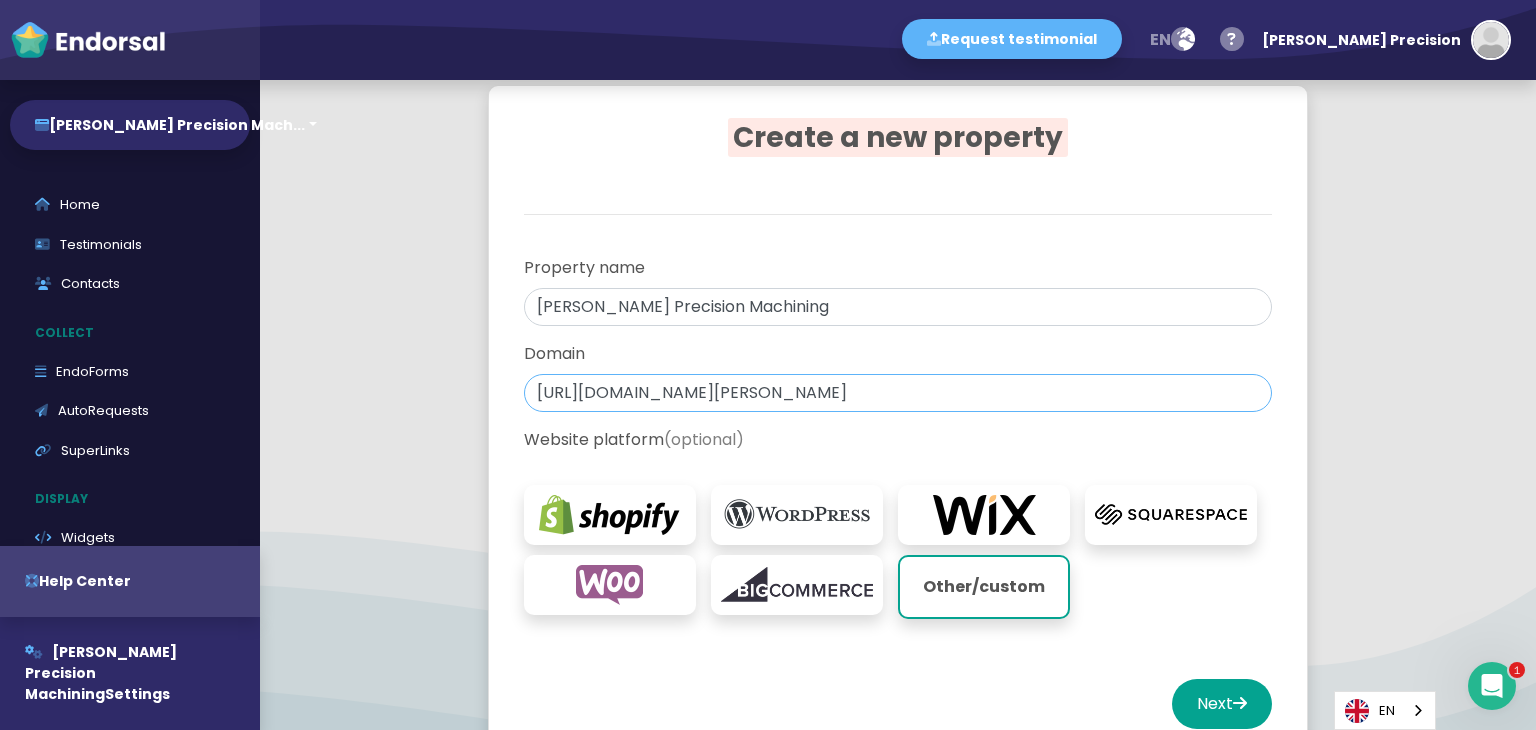 scroll, scrollTop: 106, scrollLeft: 0, axis: vertical 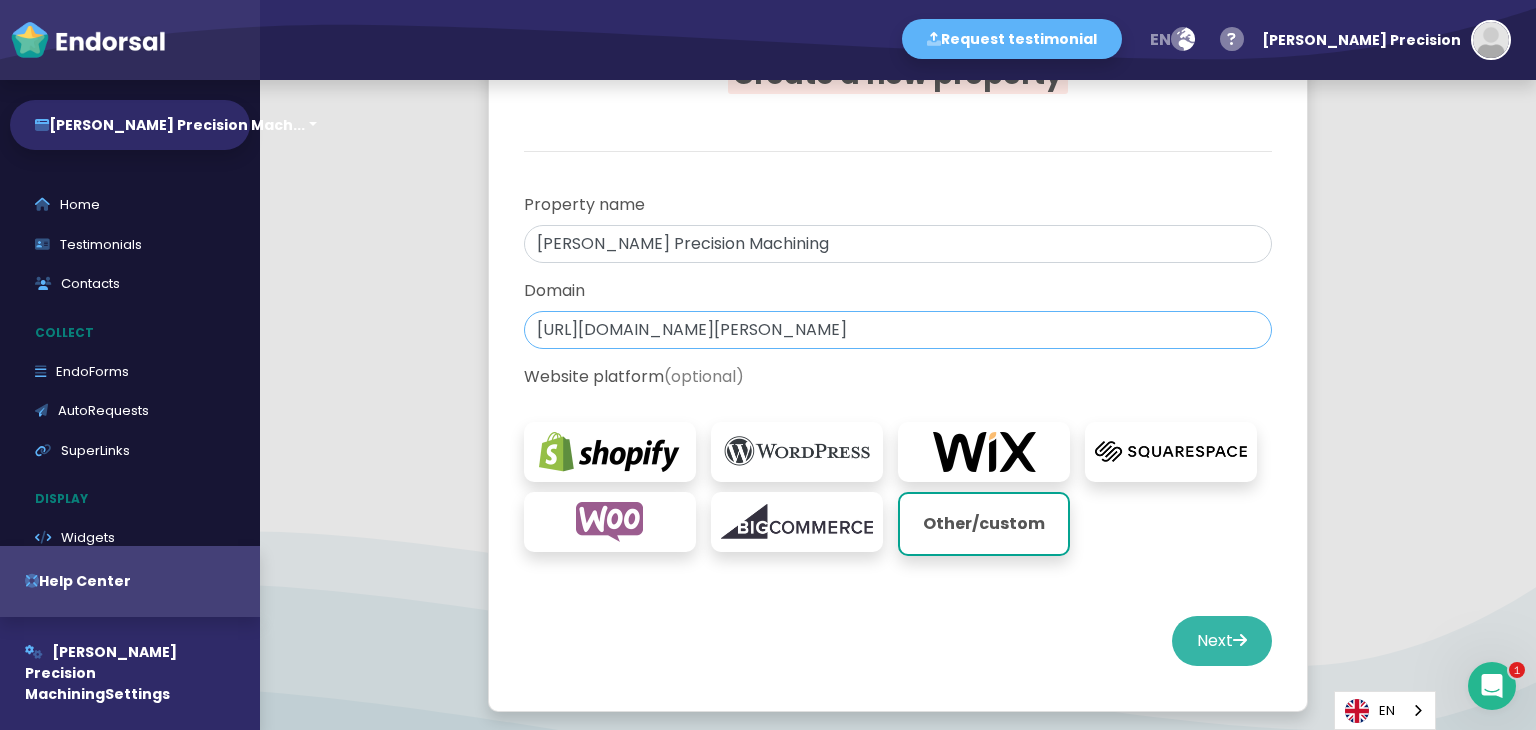 type on "[URL][DOMAIN_NAME][PERSON_NAME]" 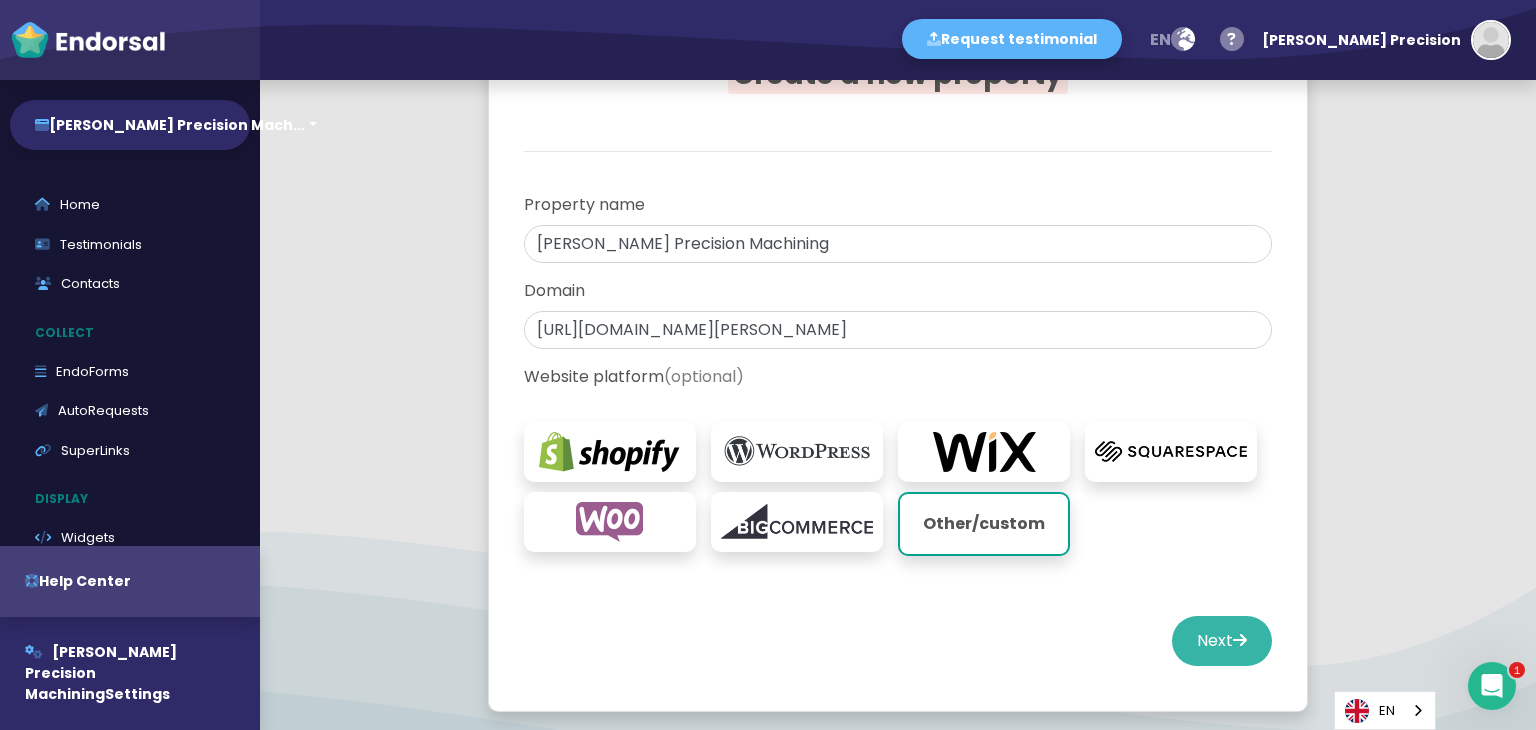 click on "Next" 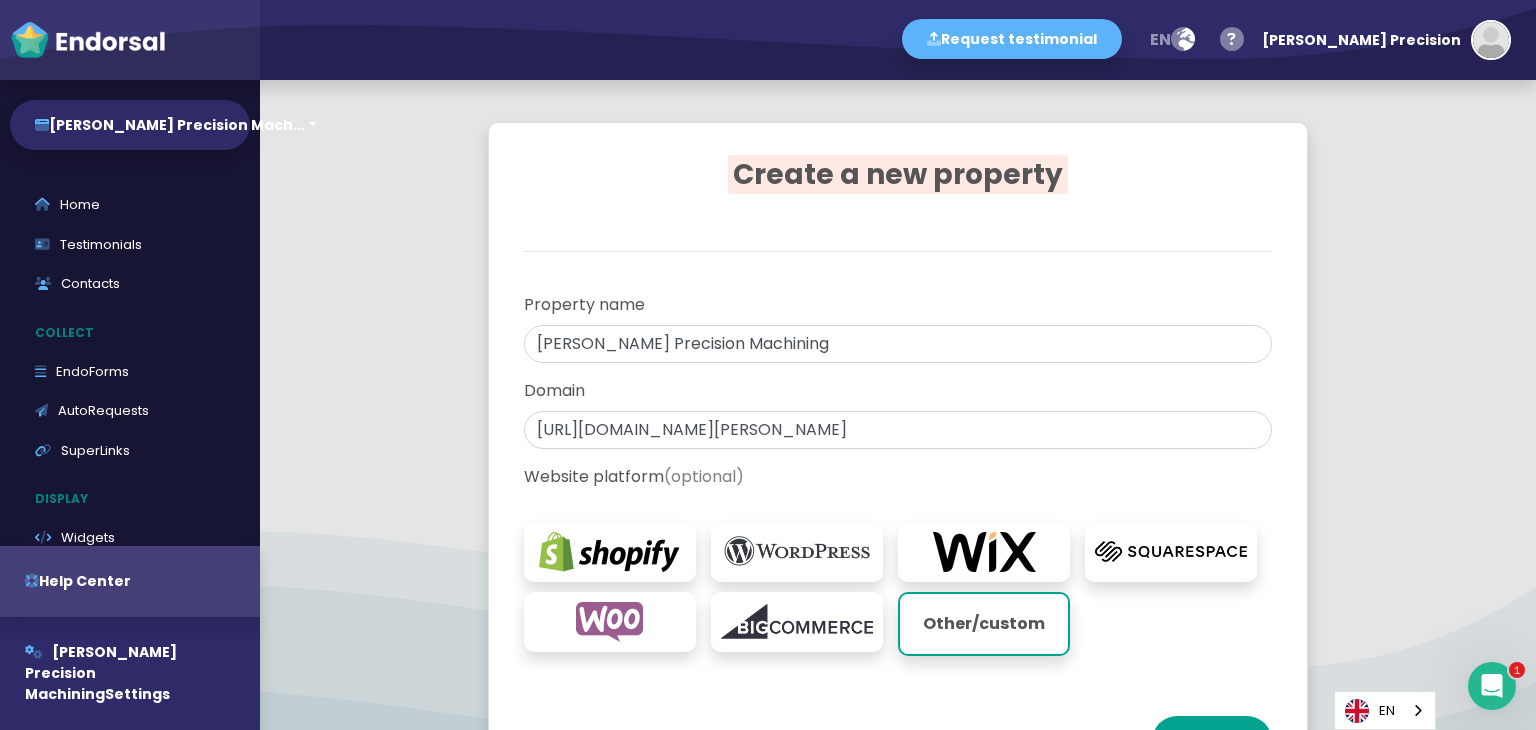 select on "14" 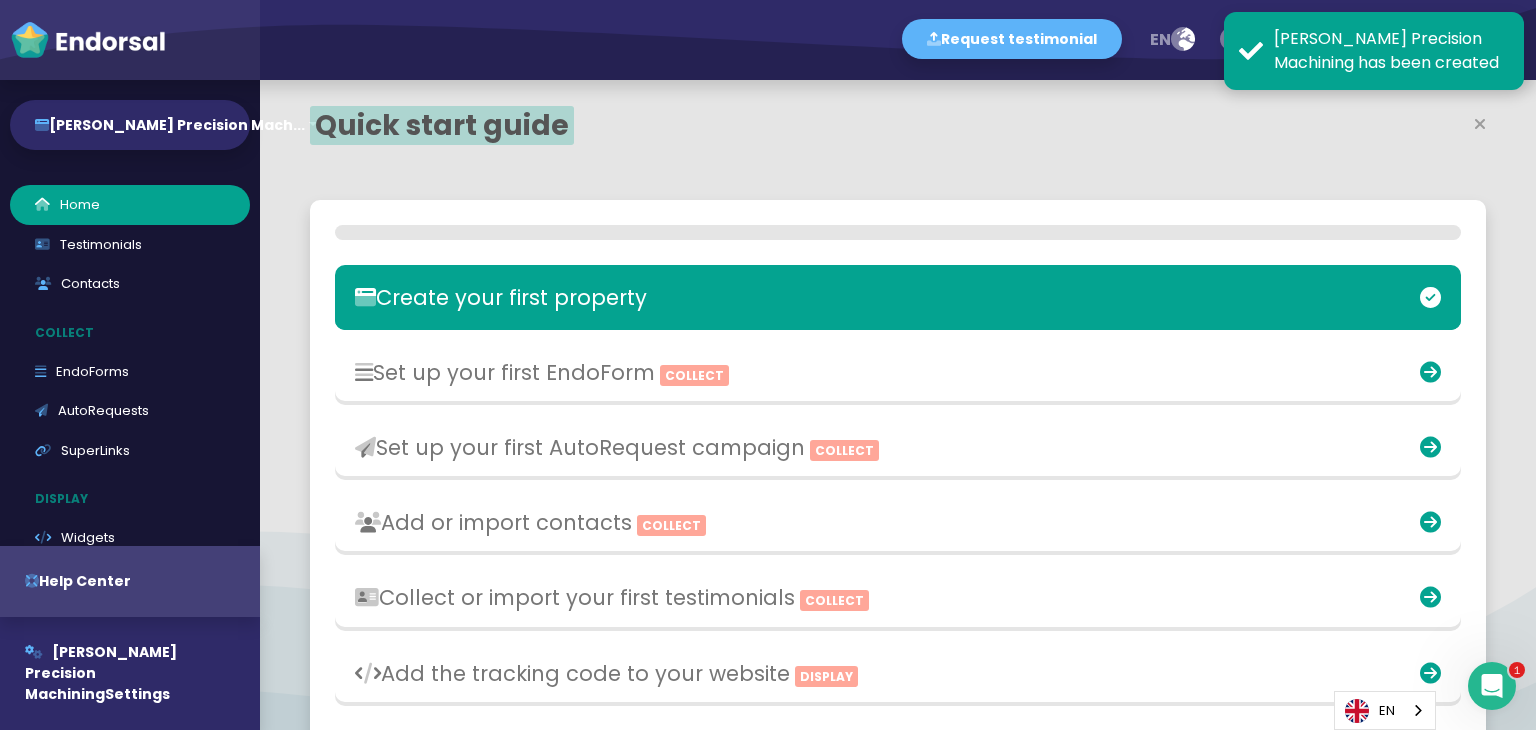 scroll, scrollTop: 3105, scrollLeft: 0, axis: vertical 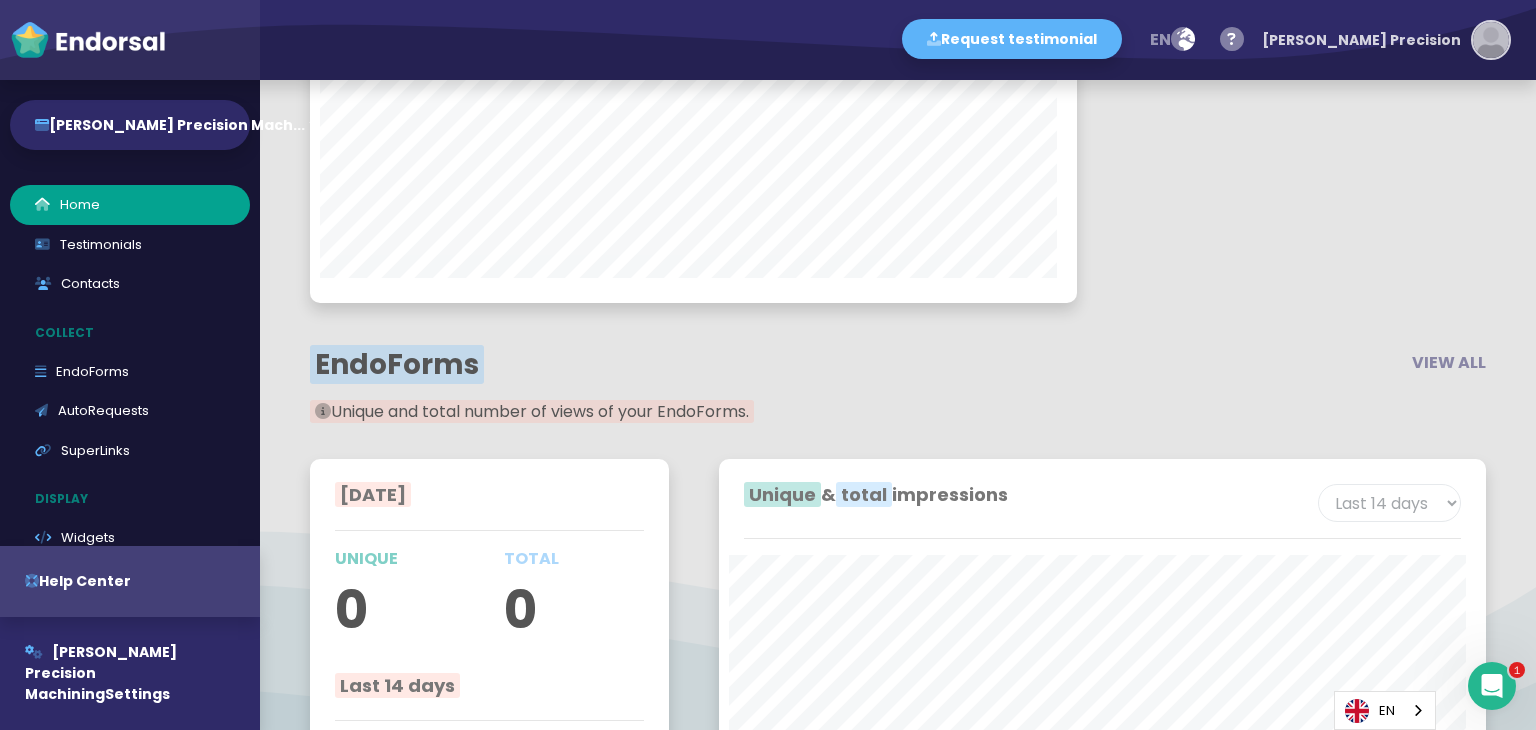 click at bounding box center (1491, 40) 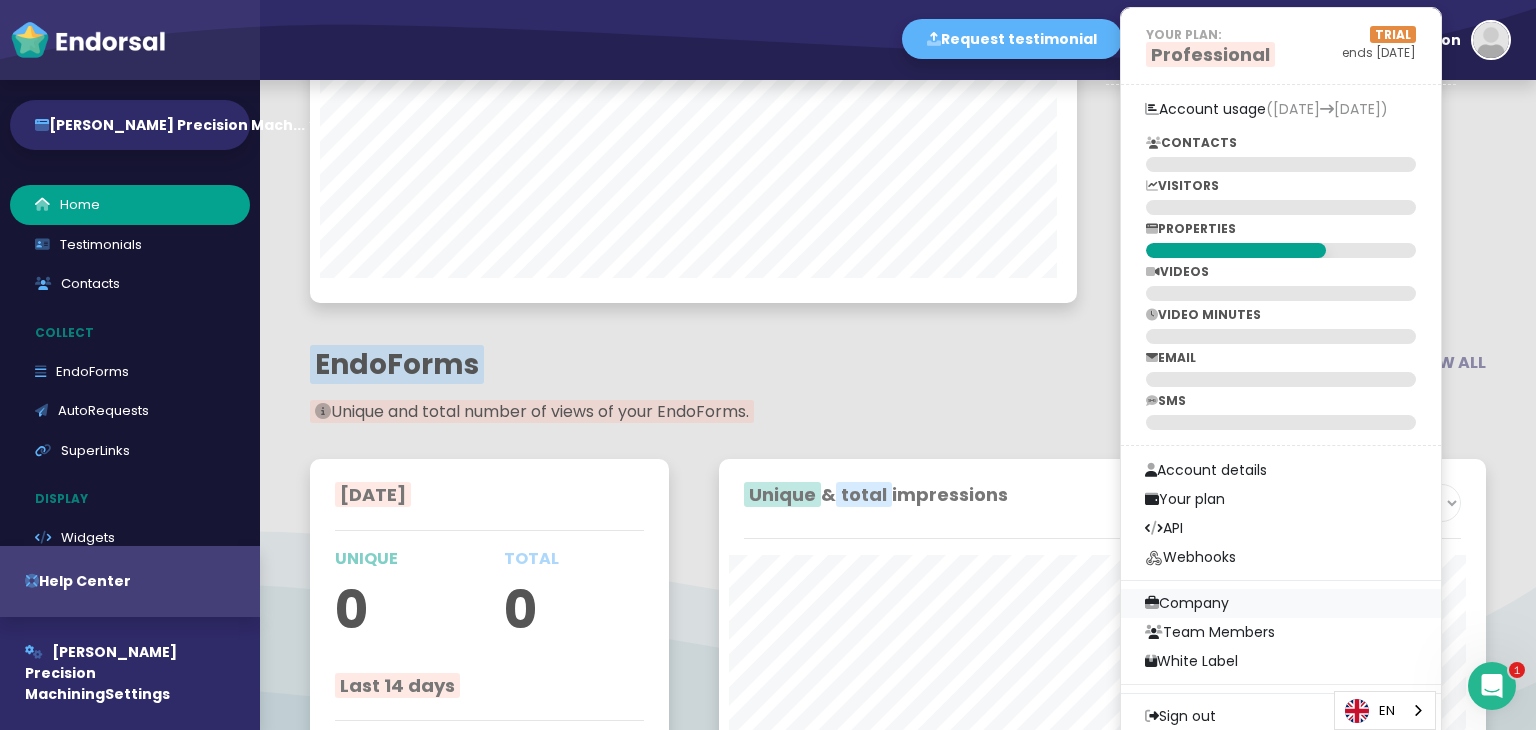 click on "Company" at bounding box center (1281, 603) 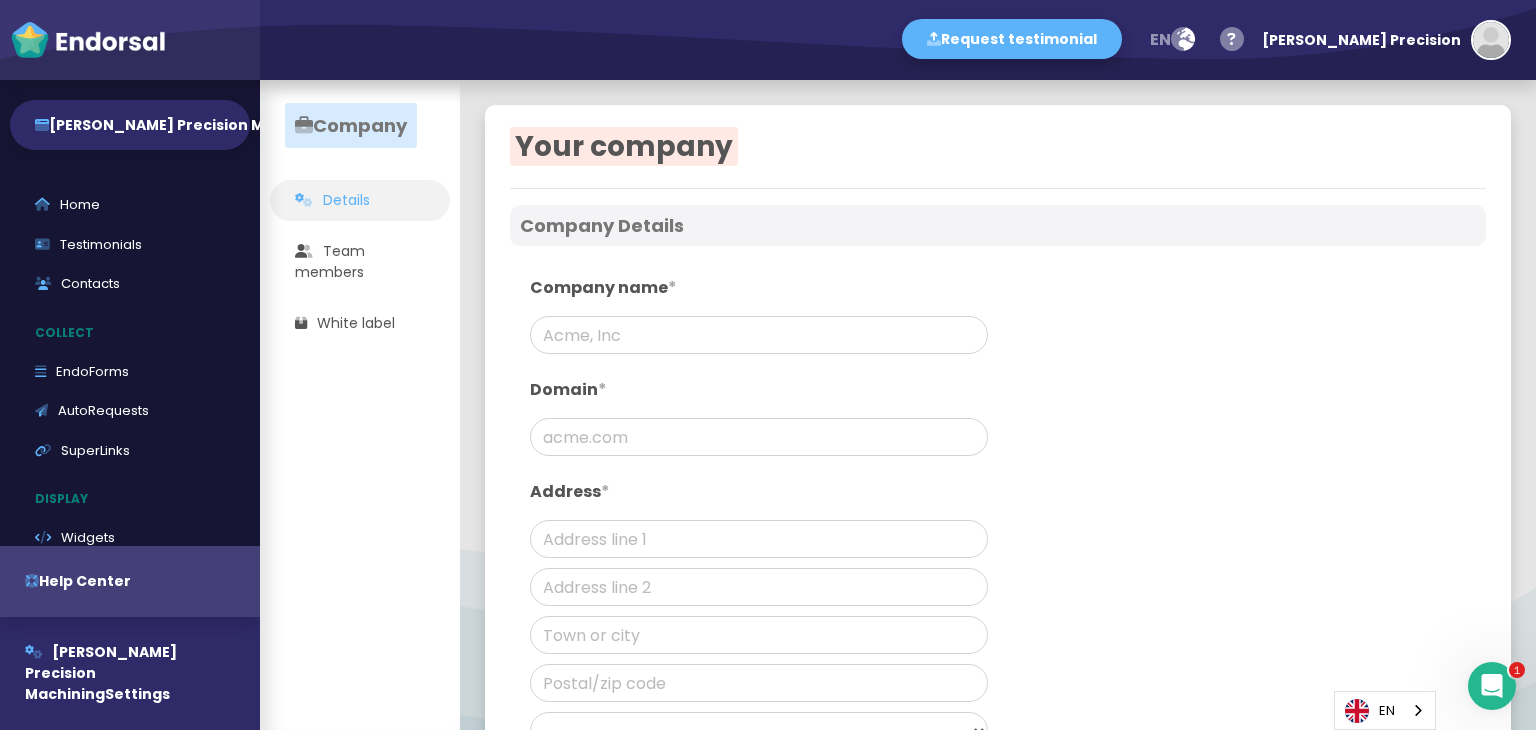 scroll, scrollTop: 0, scrollLeft: 0, axis: both 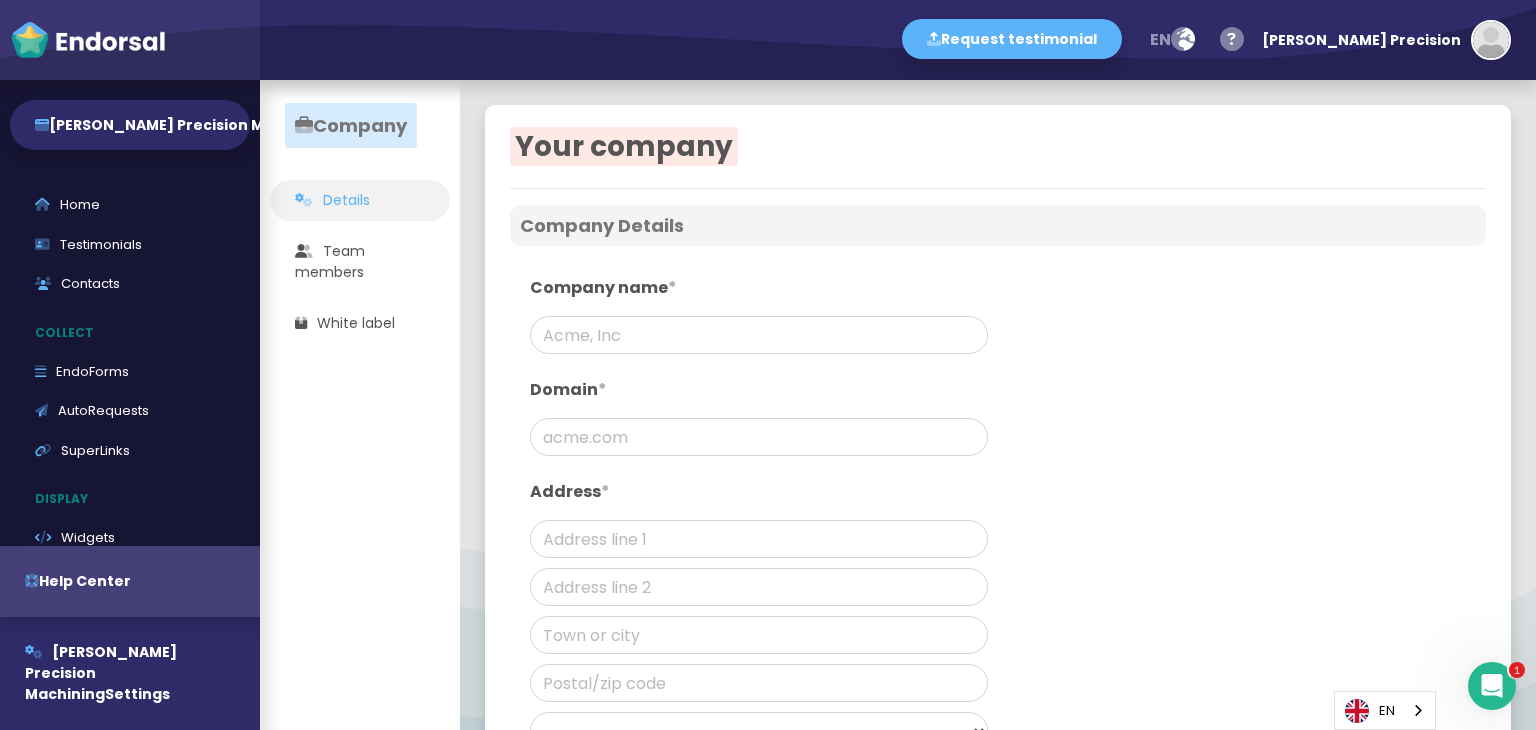 type on "[PERSON_NAME] Precision Machining" 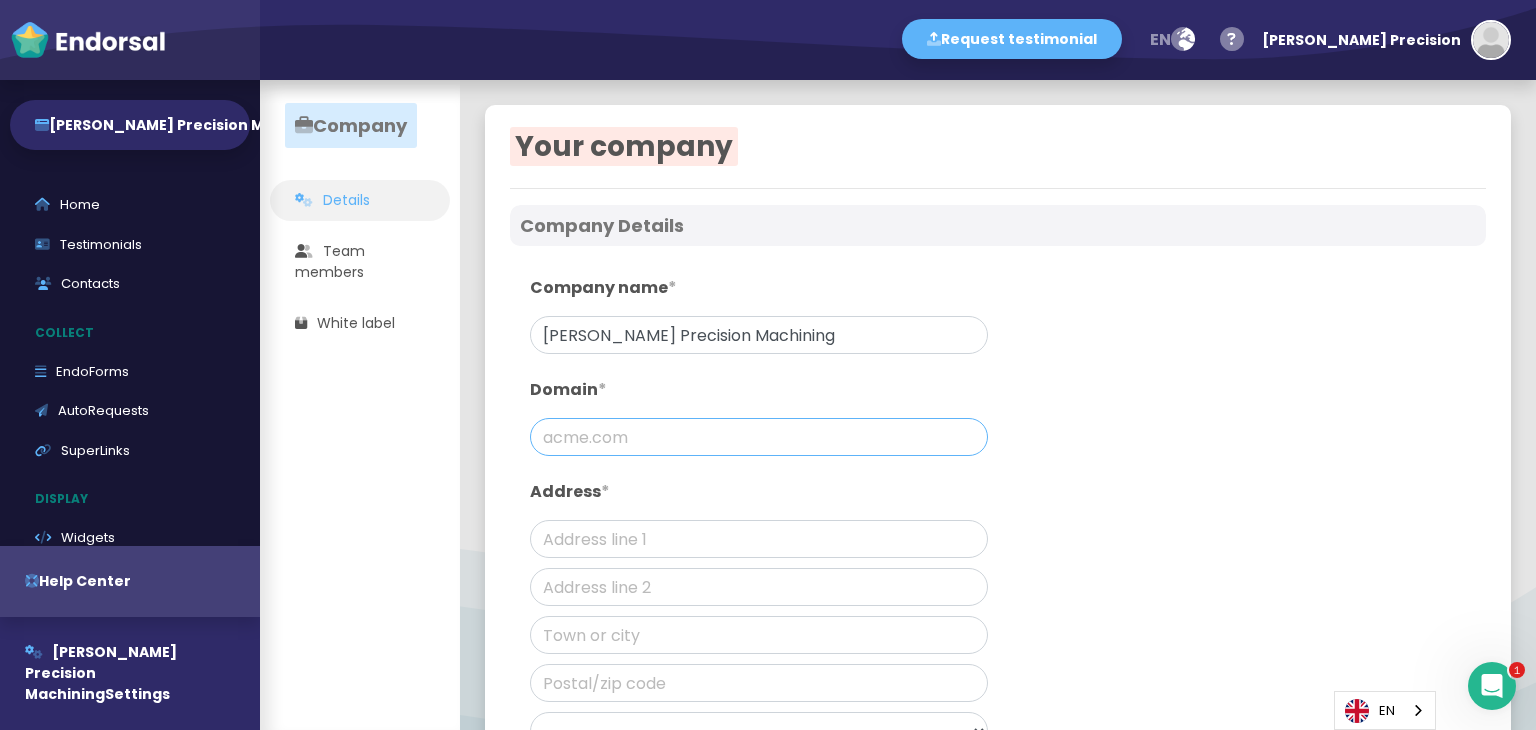 click 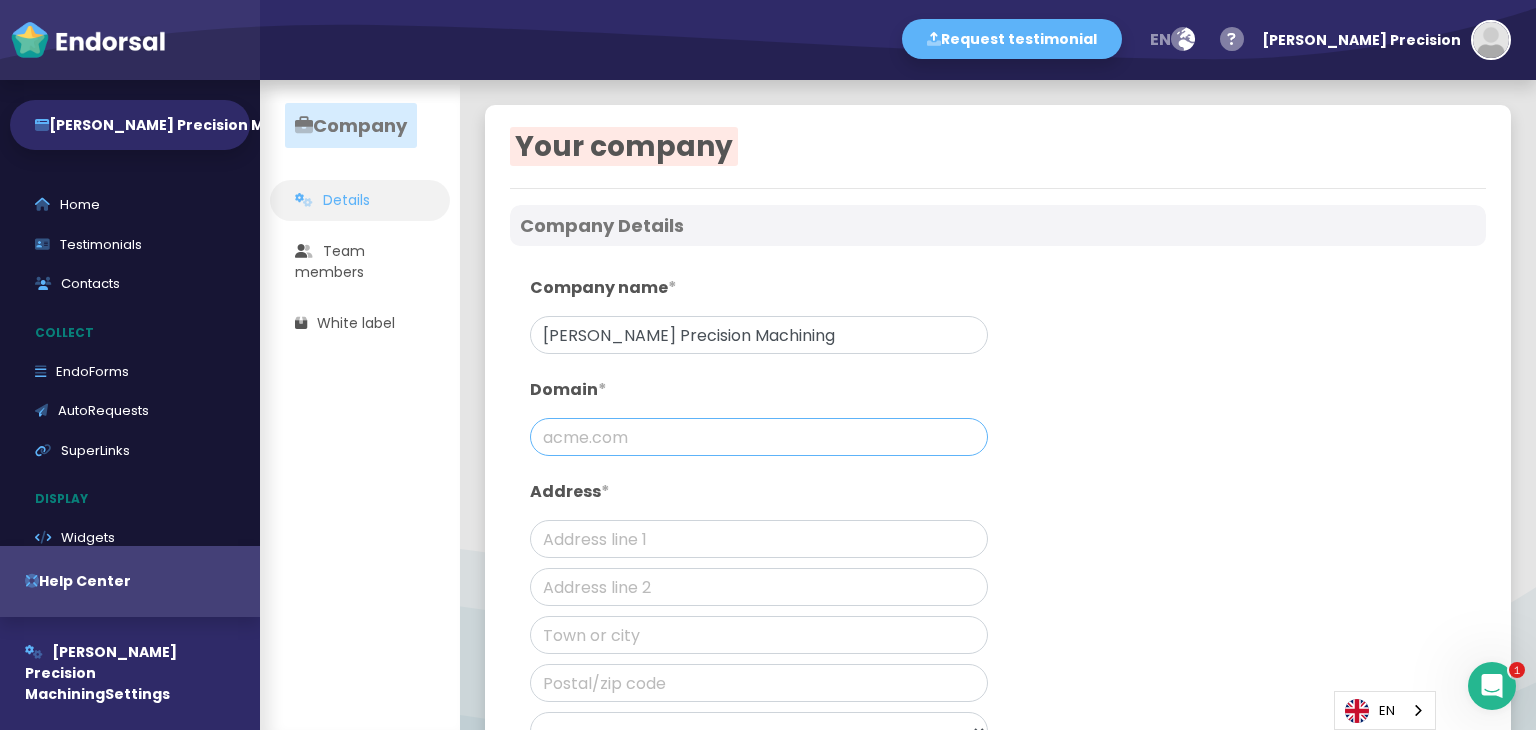 paste on "[URL][DOMAIN_NAME][PERSON_NAME]" 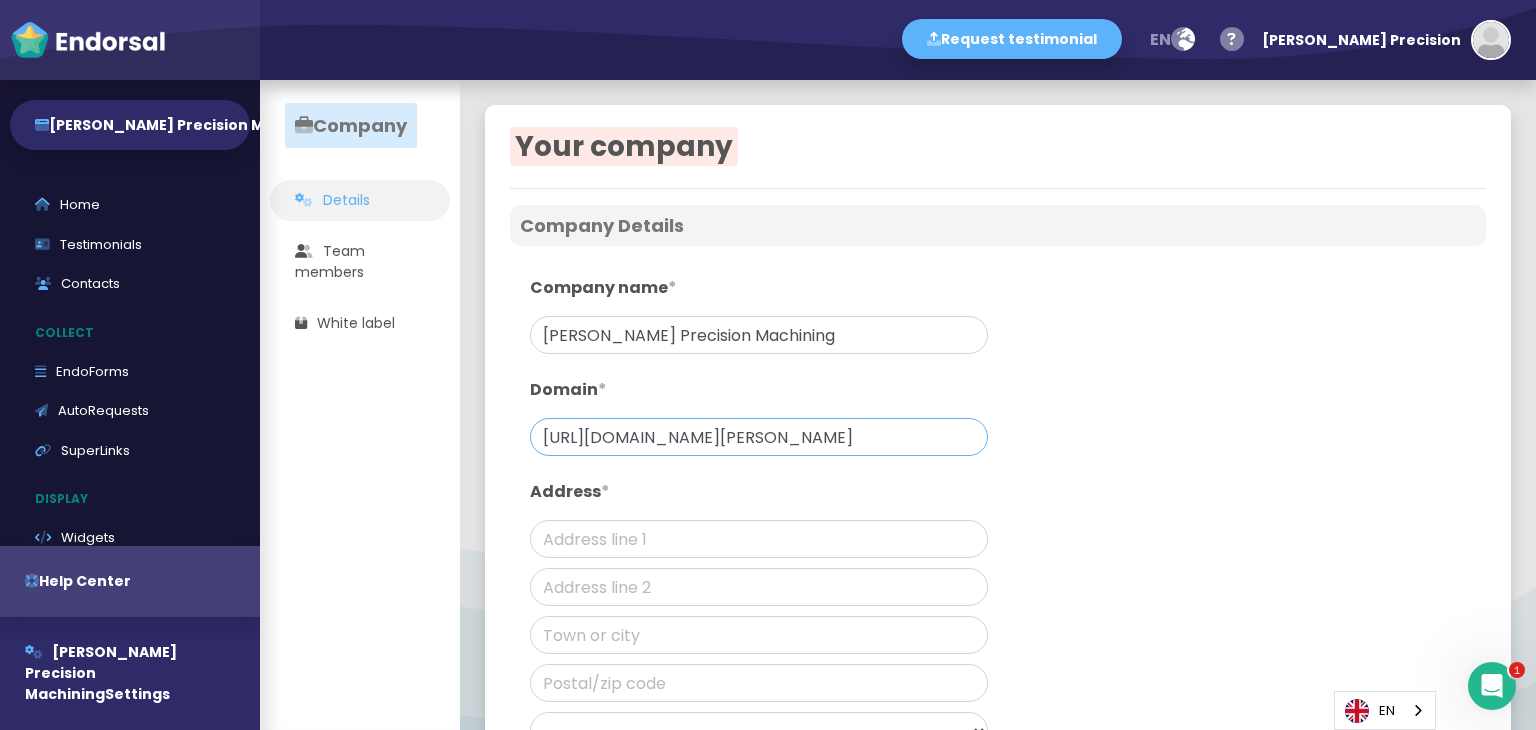 type on "[URL][DOMAIN_NAME][PERSON_NAME]" 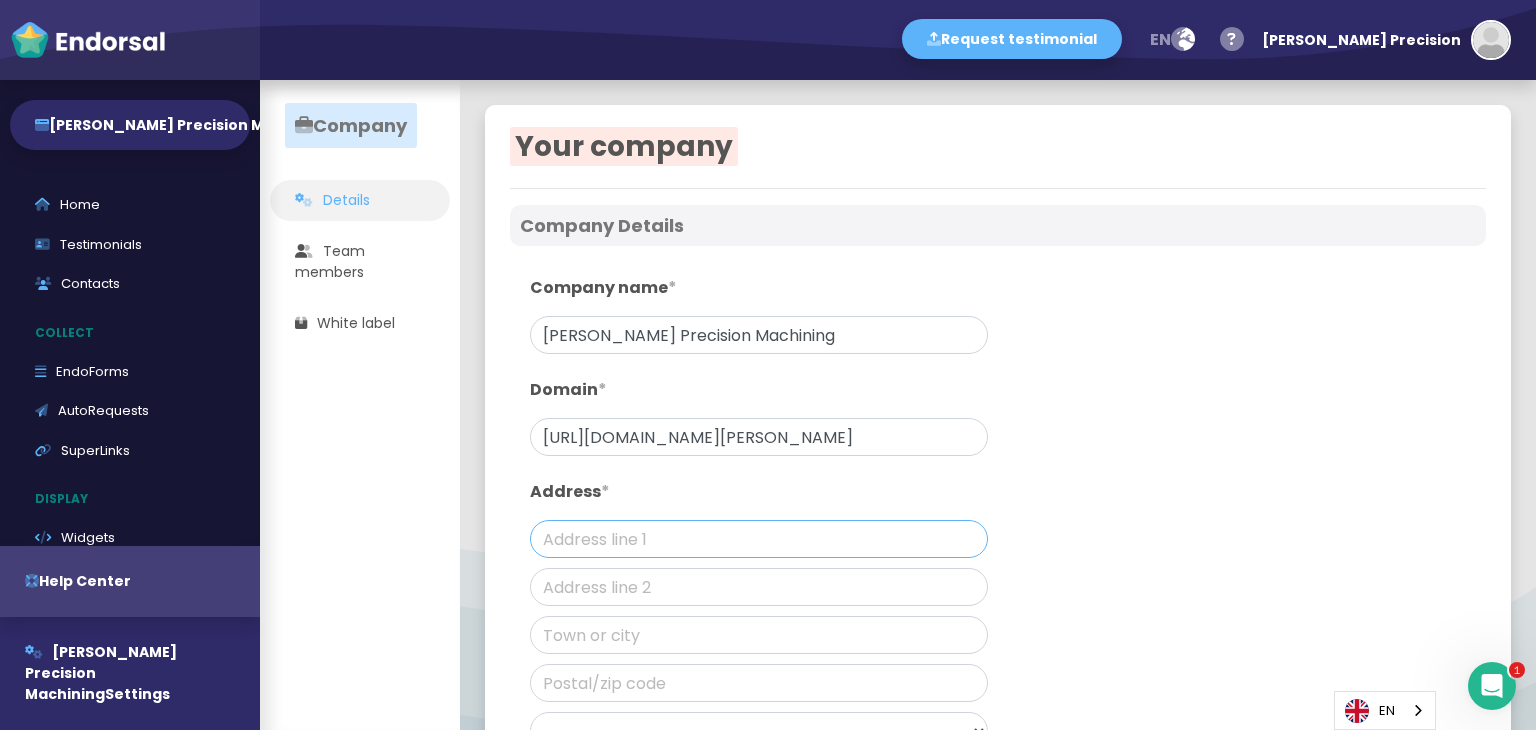 click 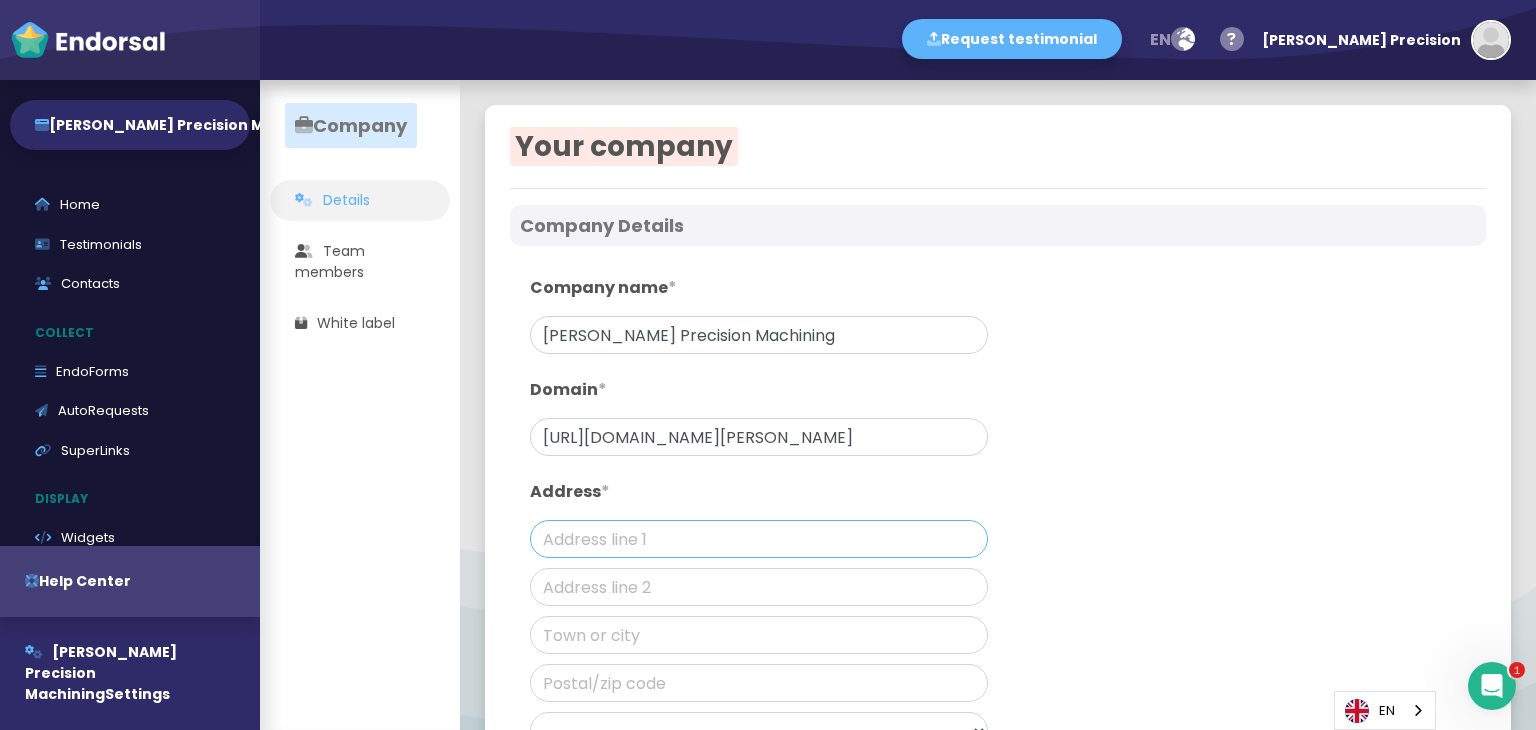 paste on "[GEOGRAPHIC_DATA]" 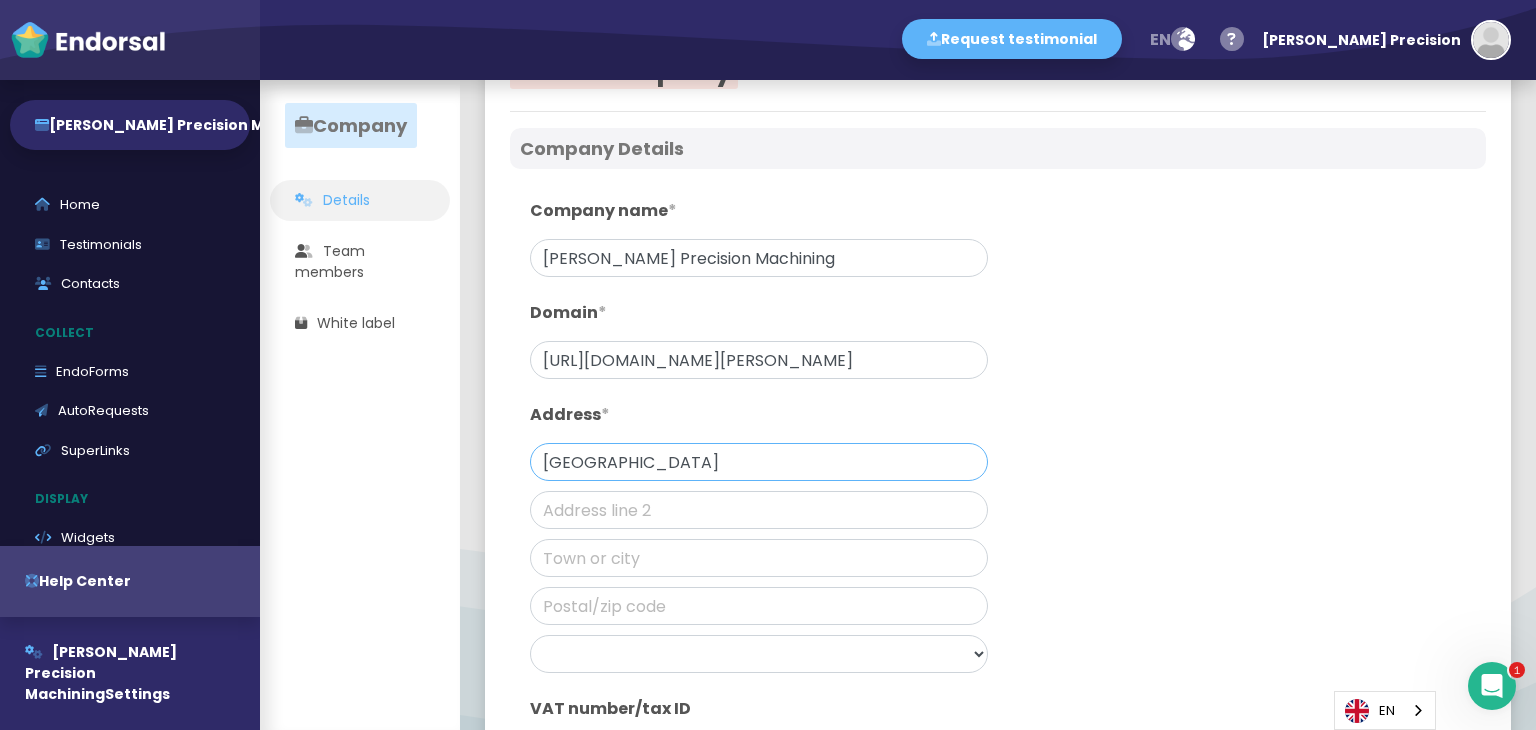 scroll, scrollTop: 0, scrollLeft: 0, axis: both 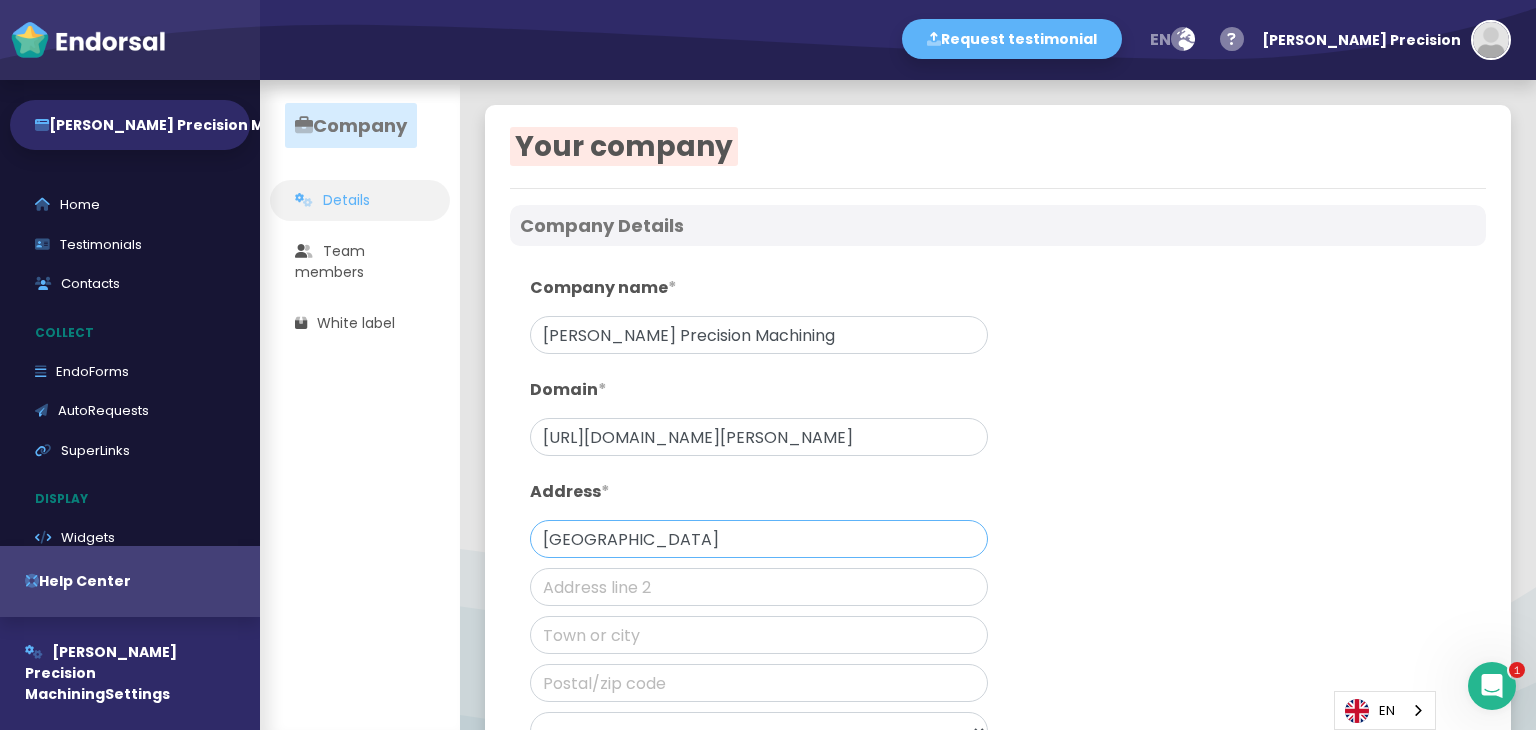 type on "[GEOGRAPHIC_DATA]" 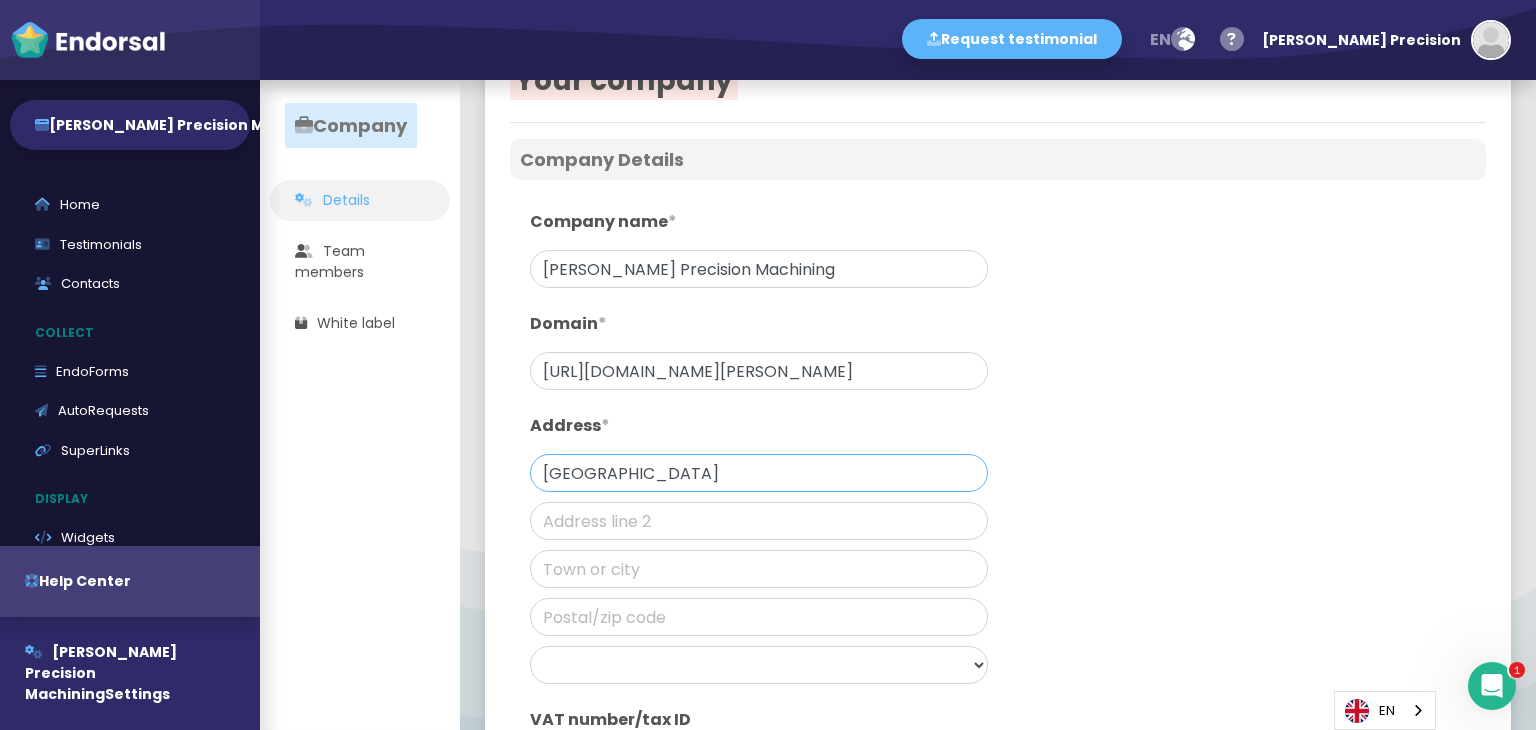 scroll, scrollTop: 100, scrollLeft: 0, axis: vertical 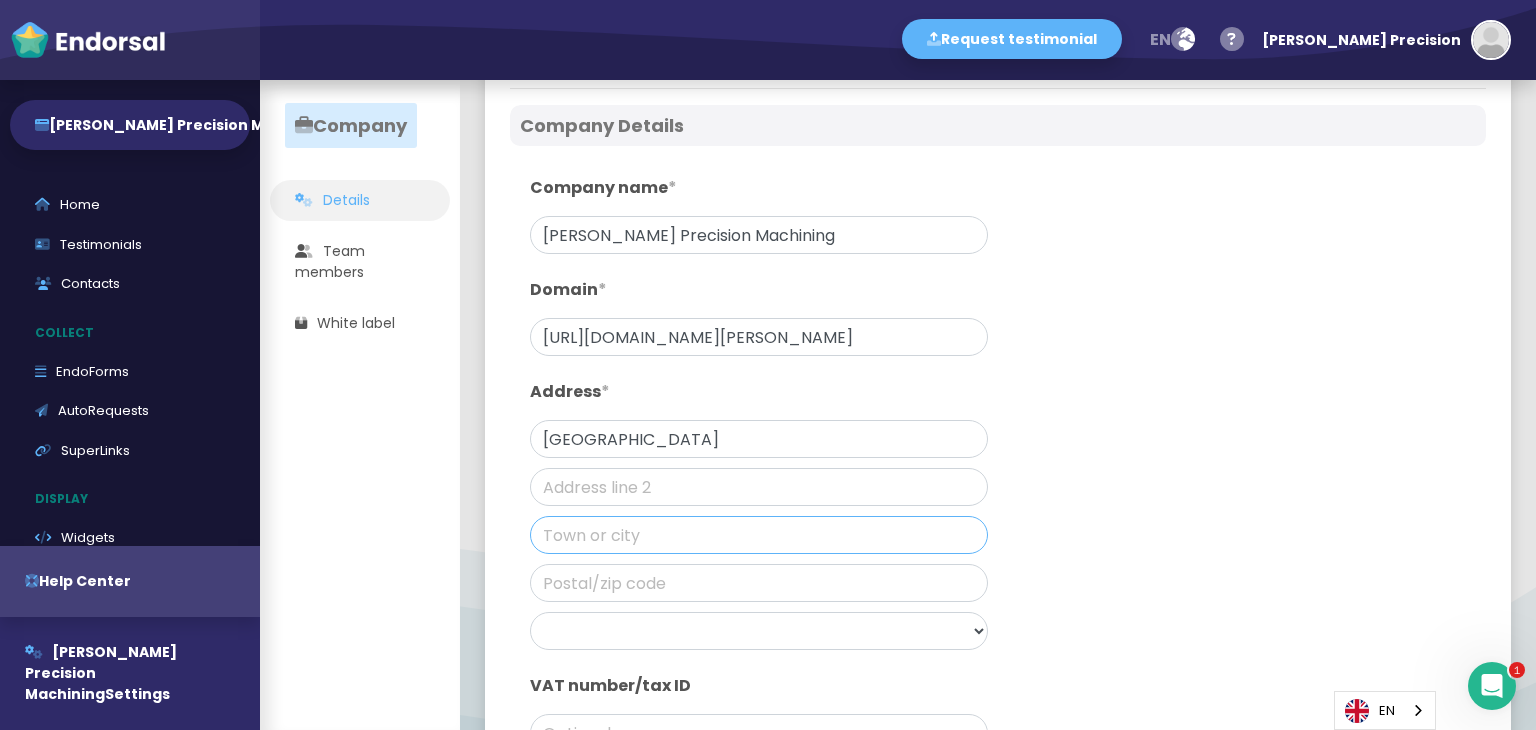 click 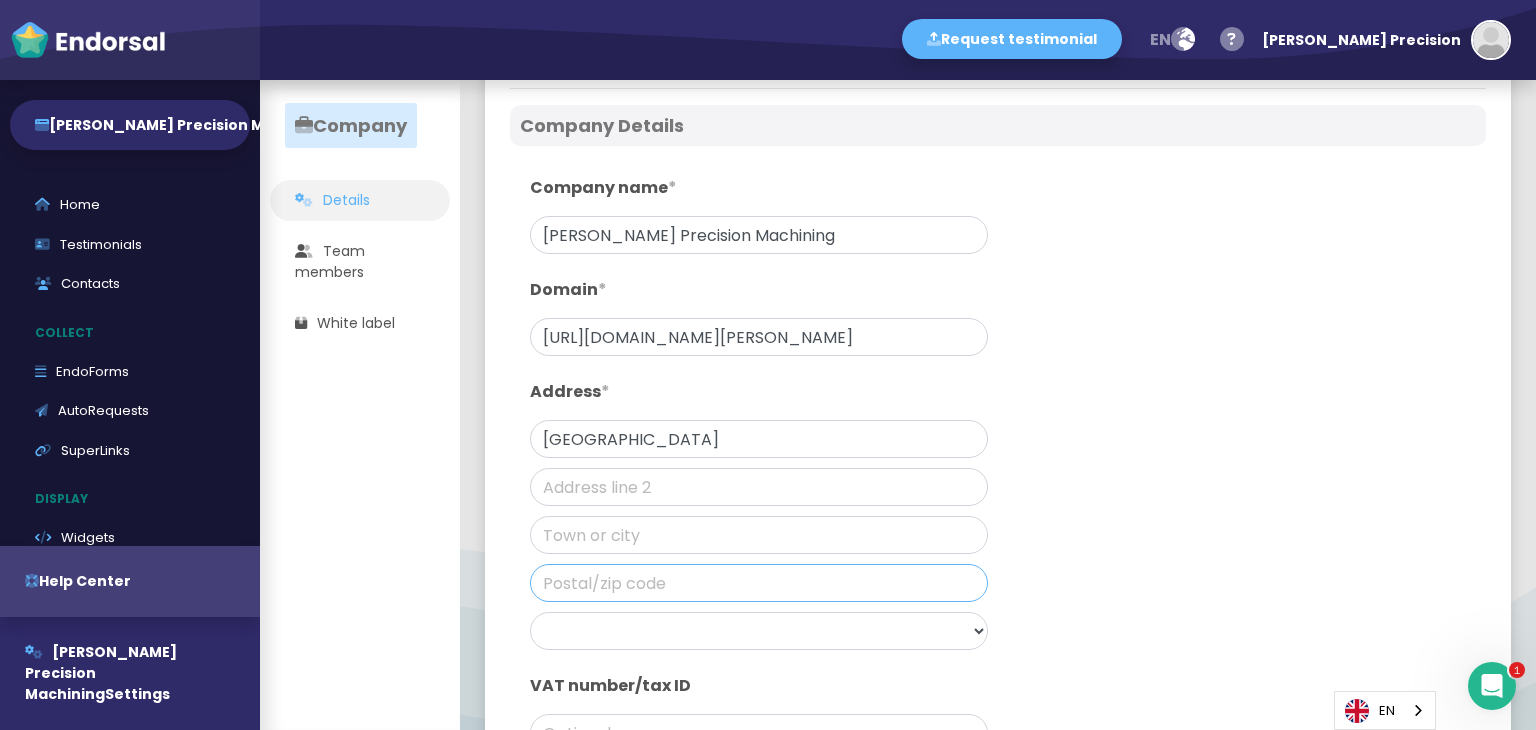 click 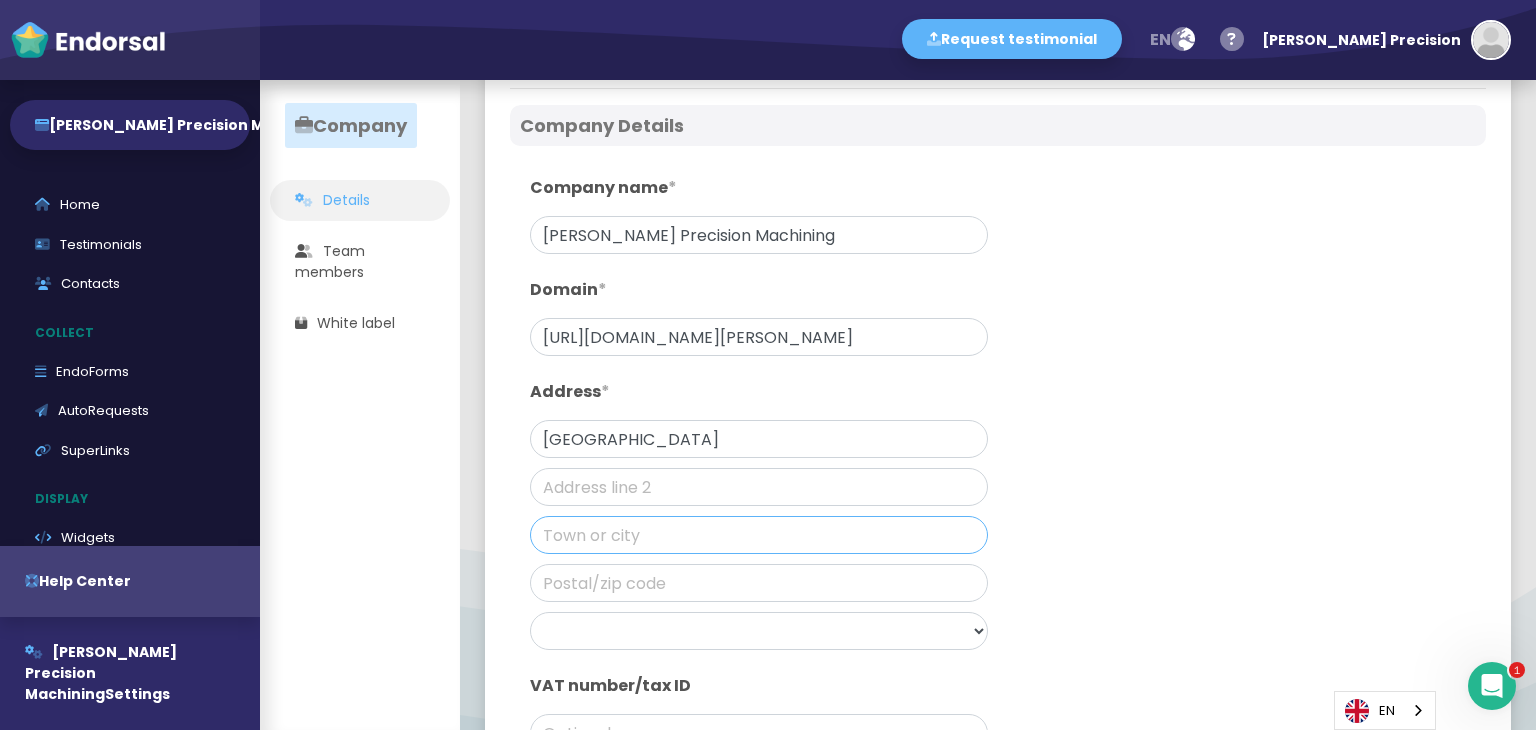 click 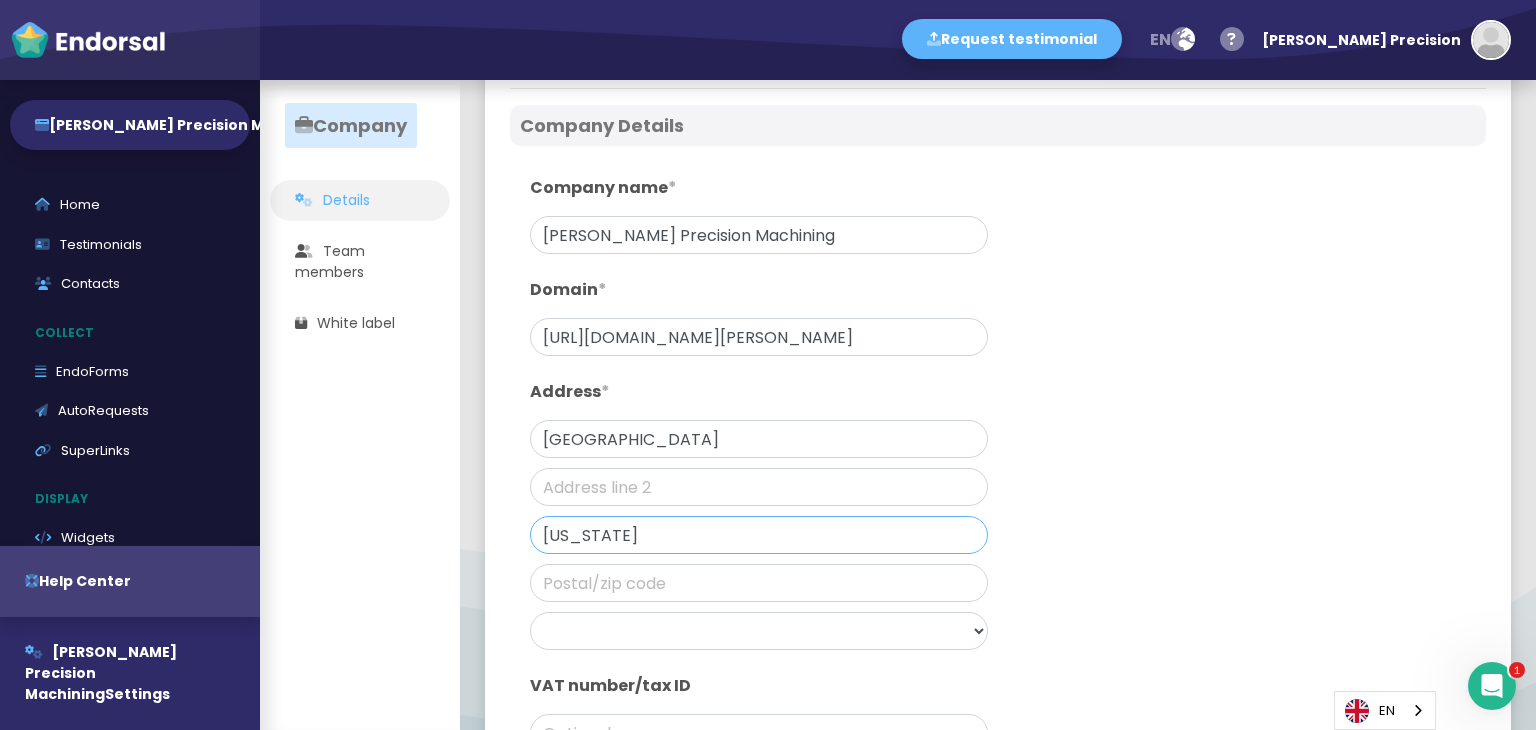 type on "[US_STATE]" 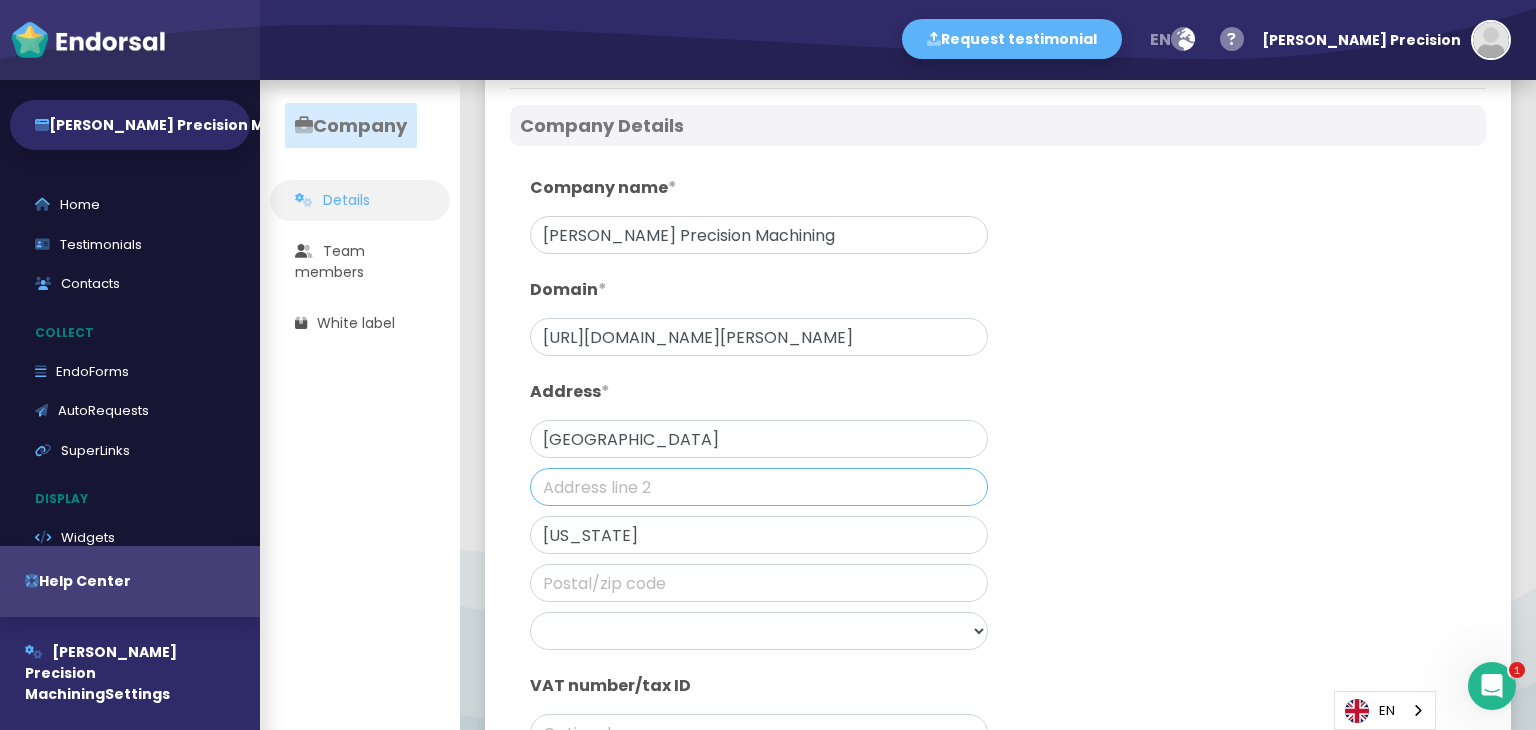 click 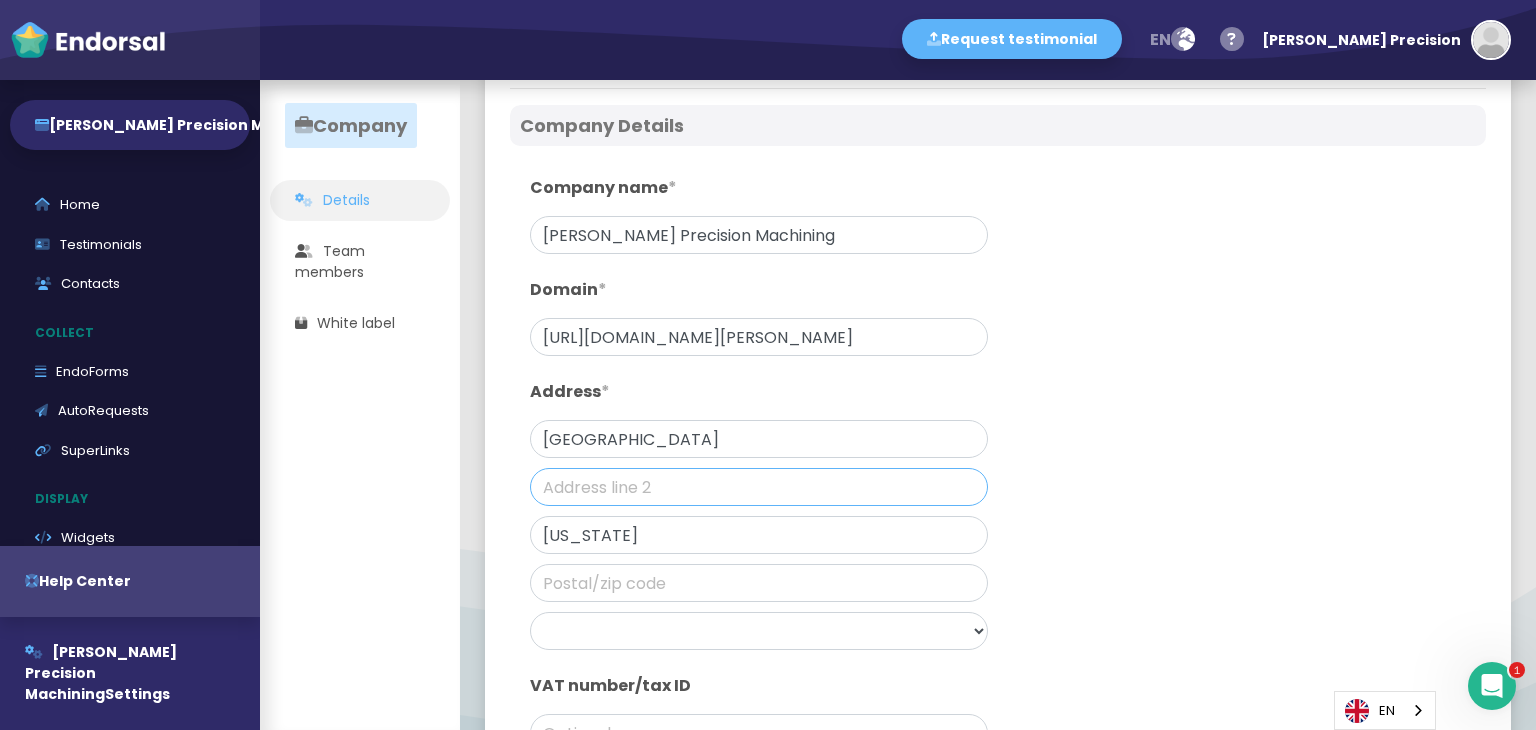 paste on "[GEOGRAPHIC_DATA]" 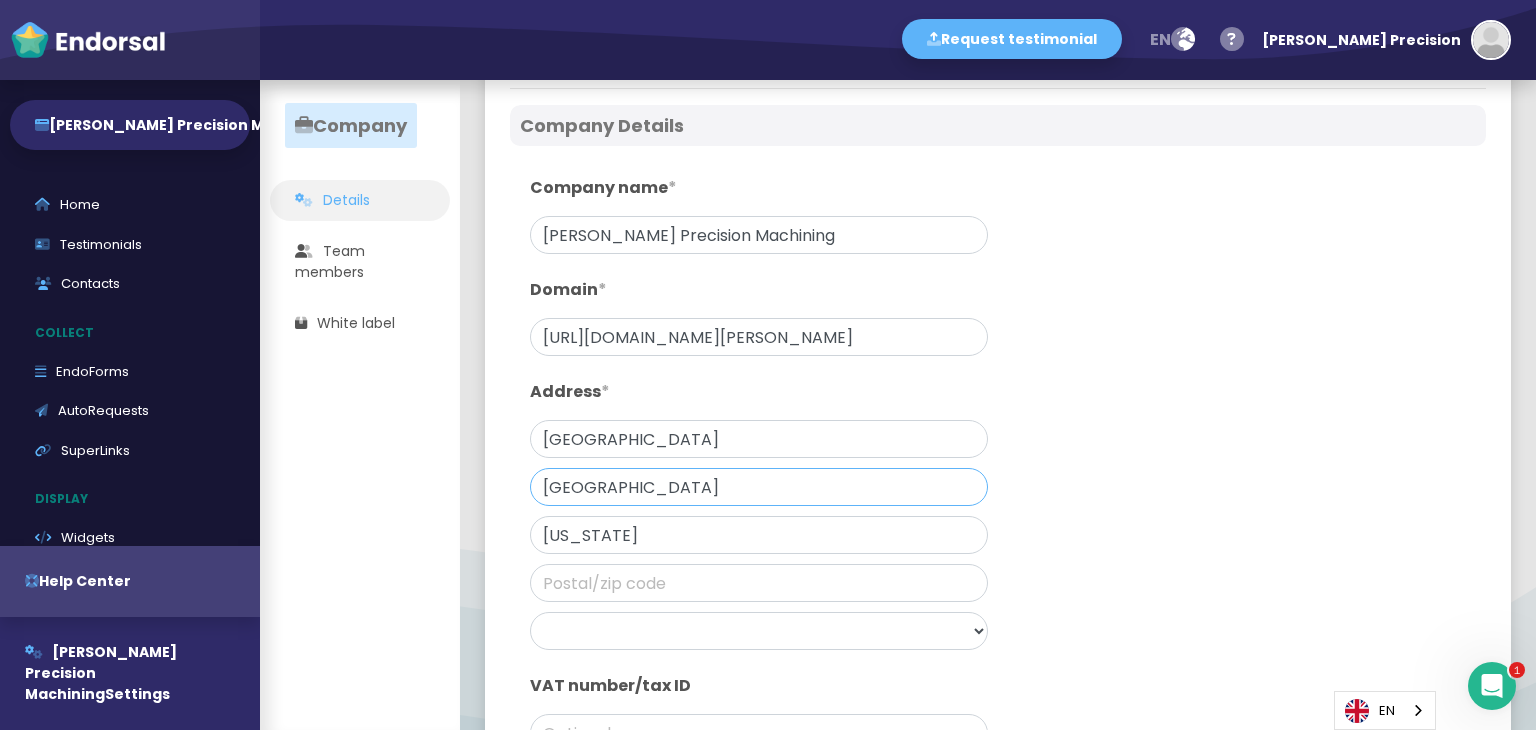 type on "[GEOGRAPHIC_DATA]" 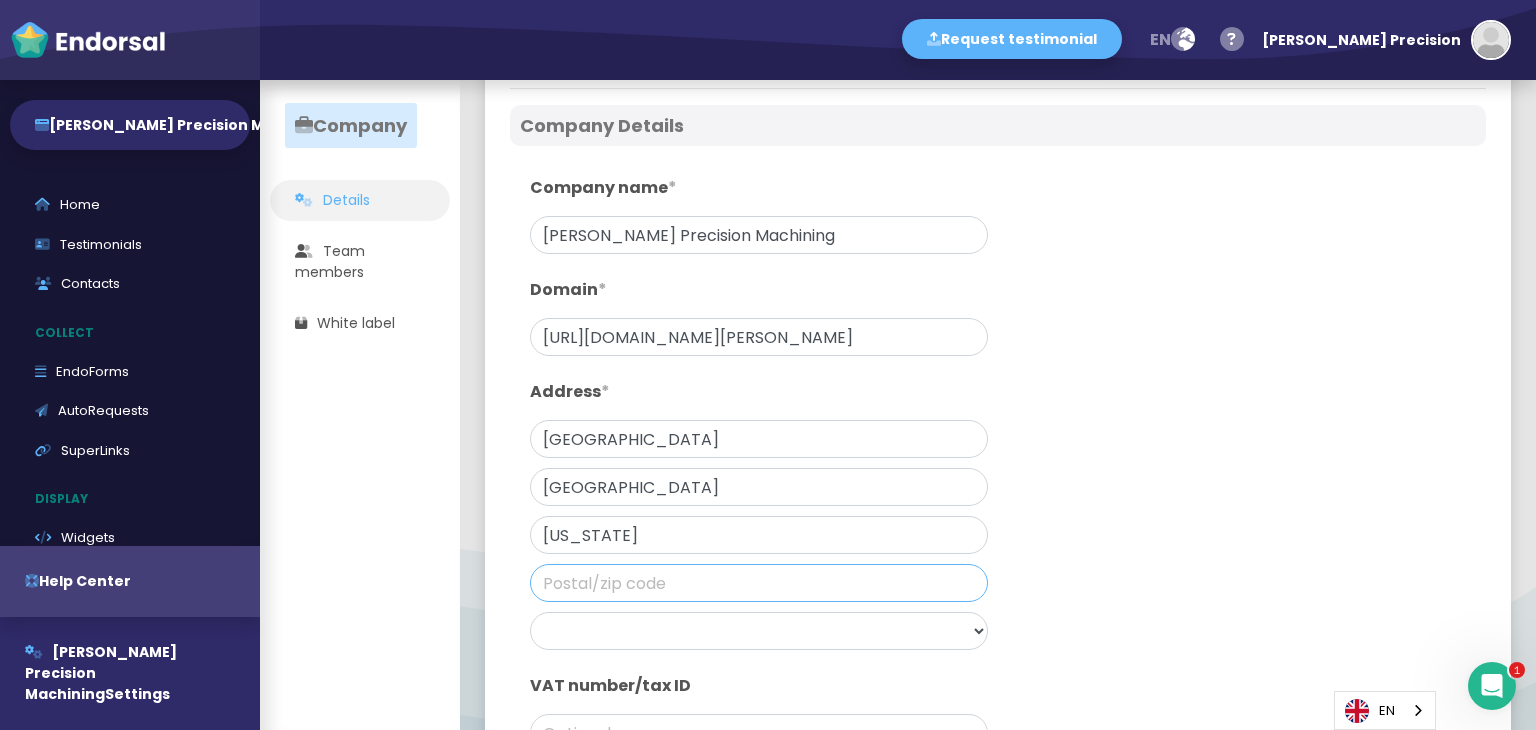 click 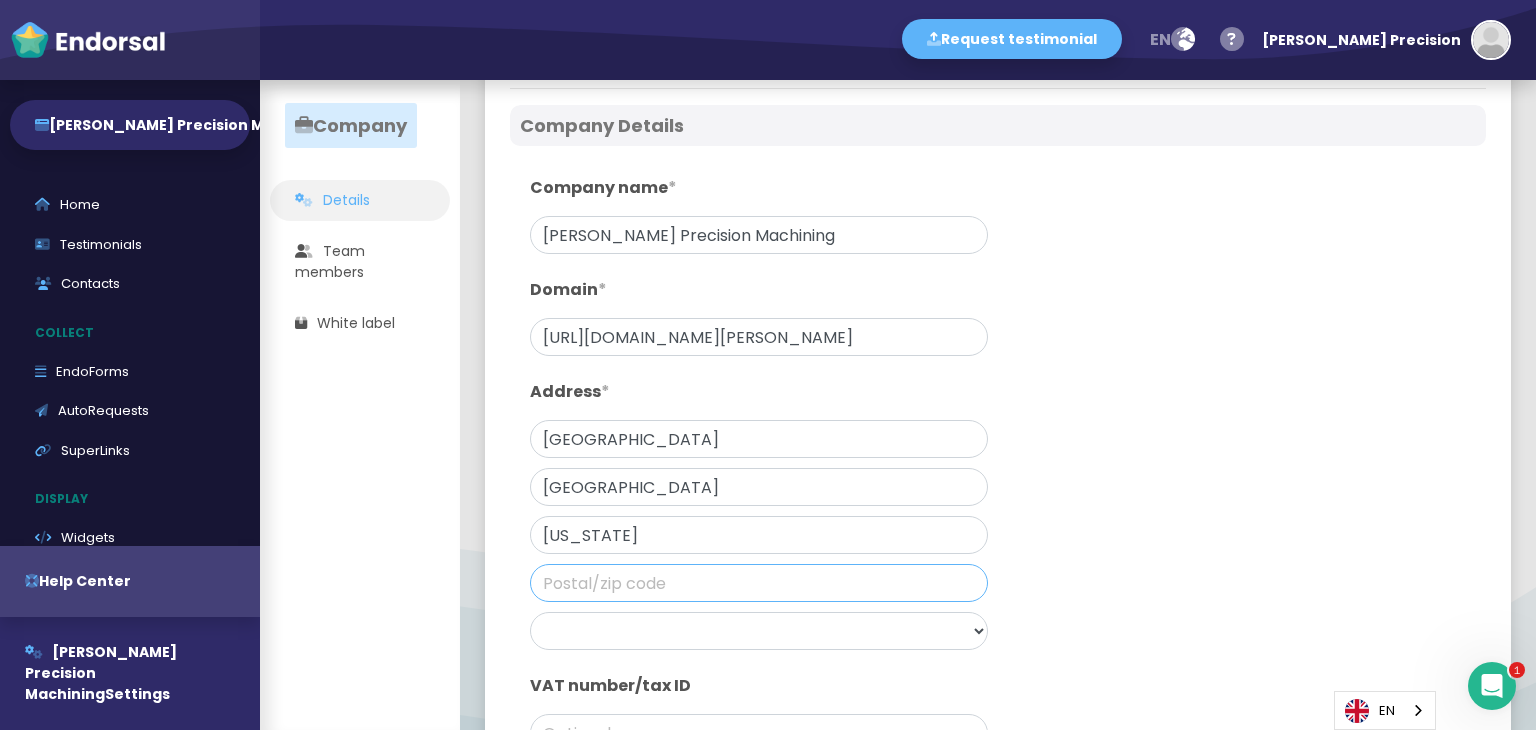paste on "91326" 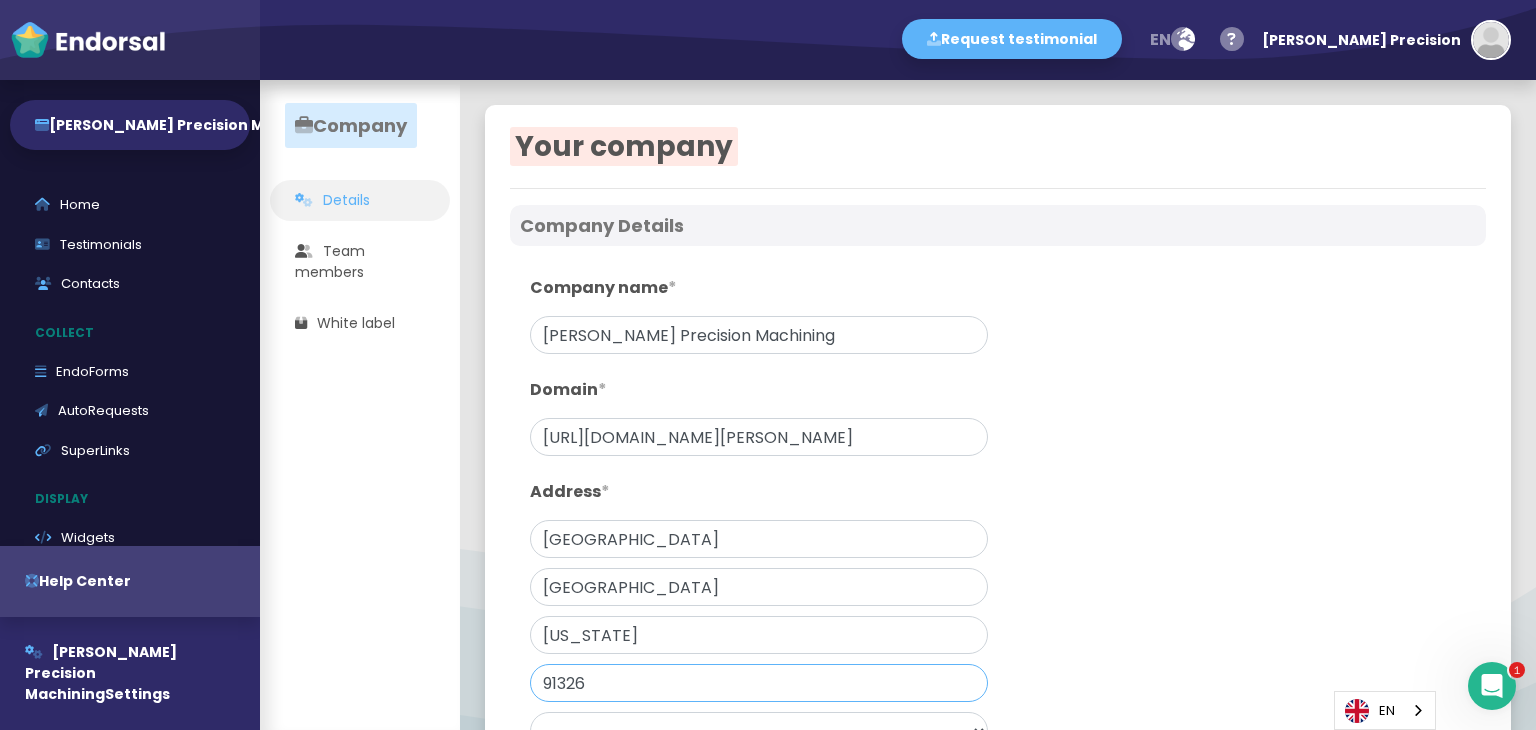 scroll, scrollTop: 0, scrollLeft: 0, axis: both 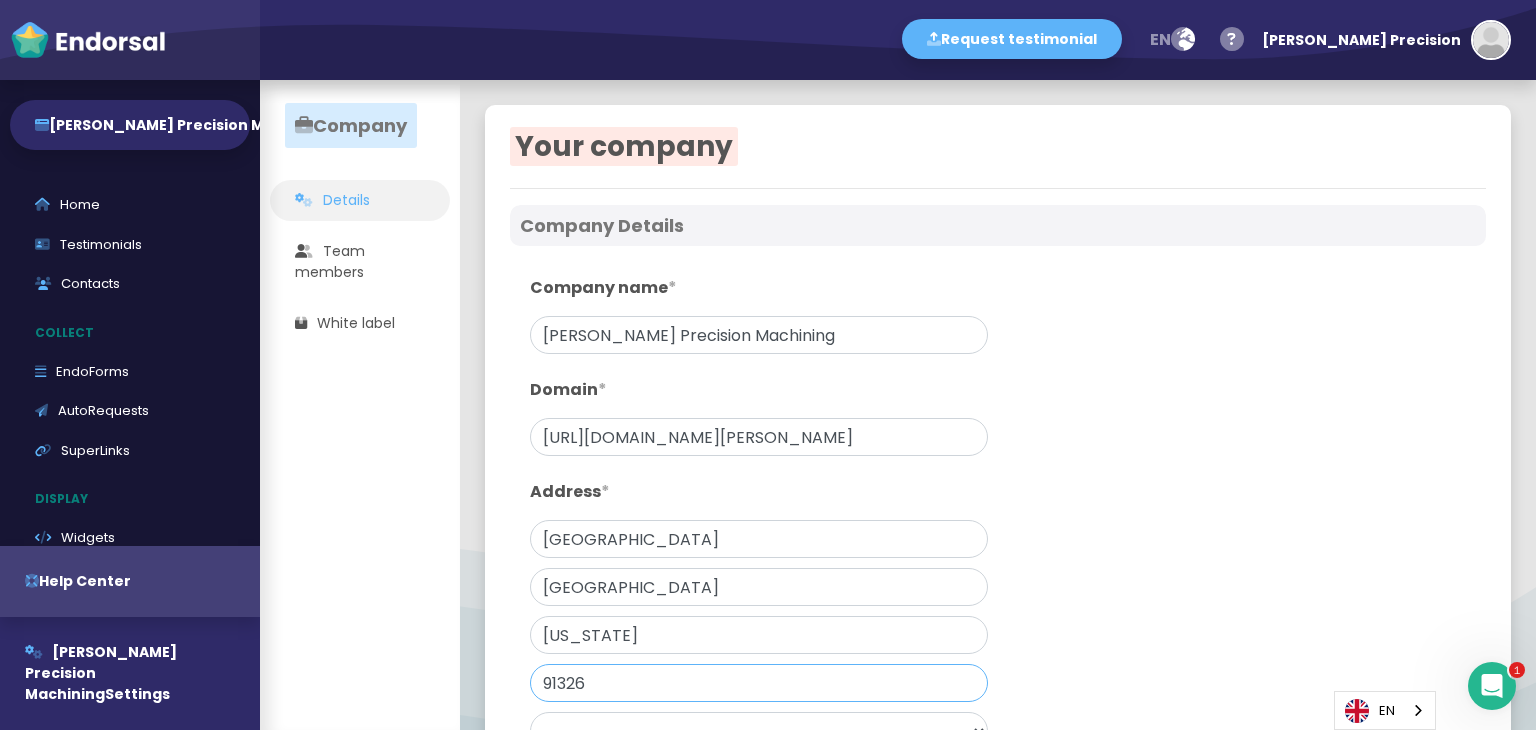 type on "91326" 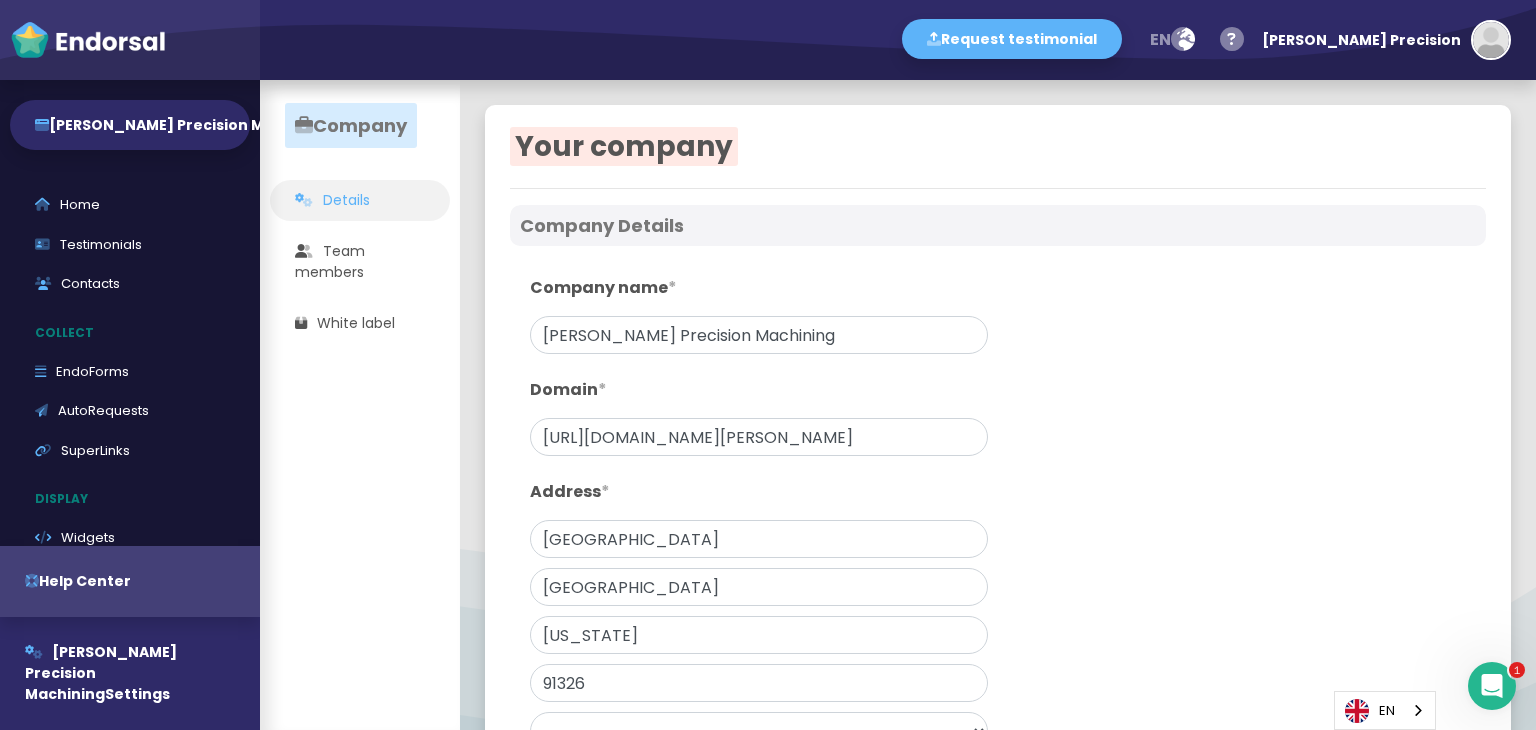 click on "Company" 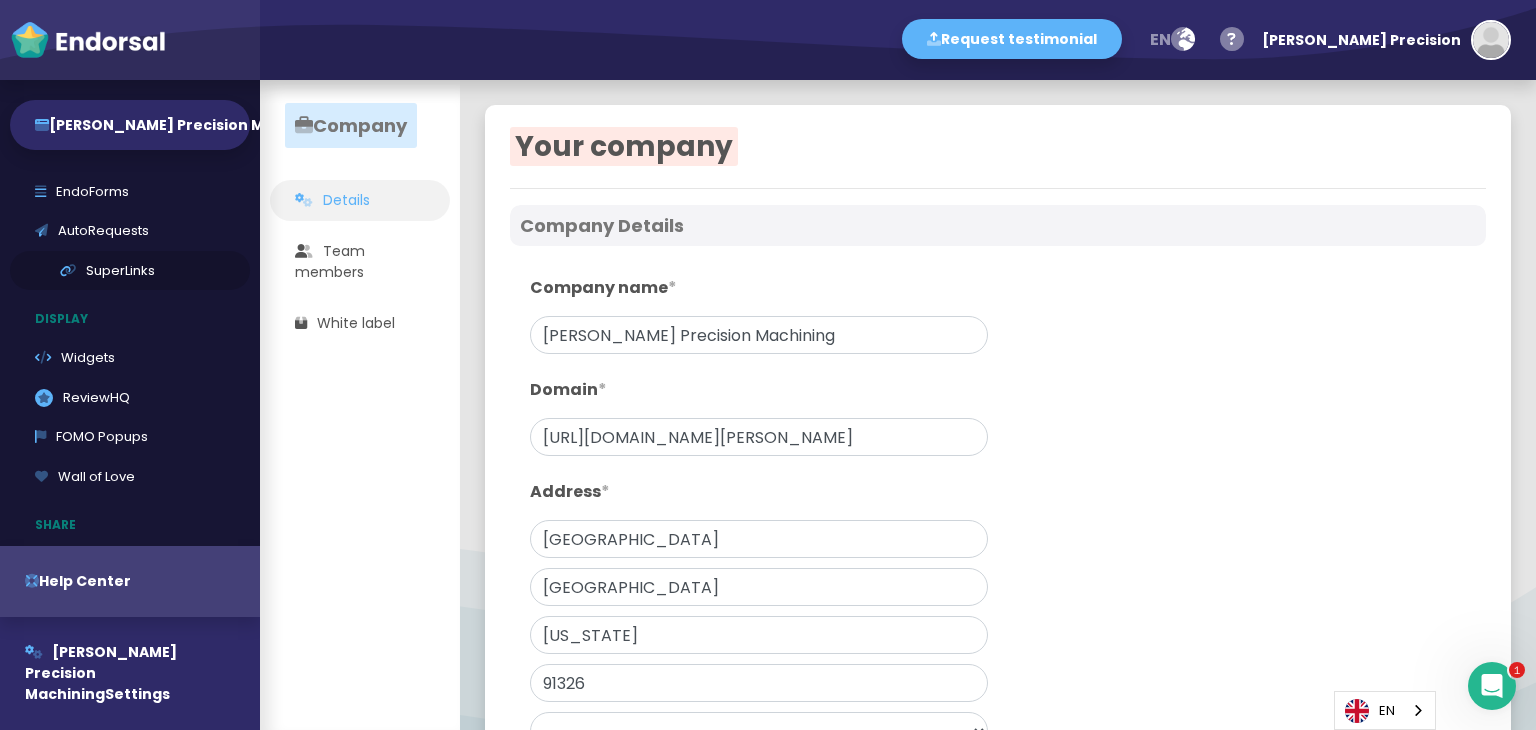 scroll, scrollTop: 0, scrollLeft: 0, axis: both 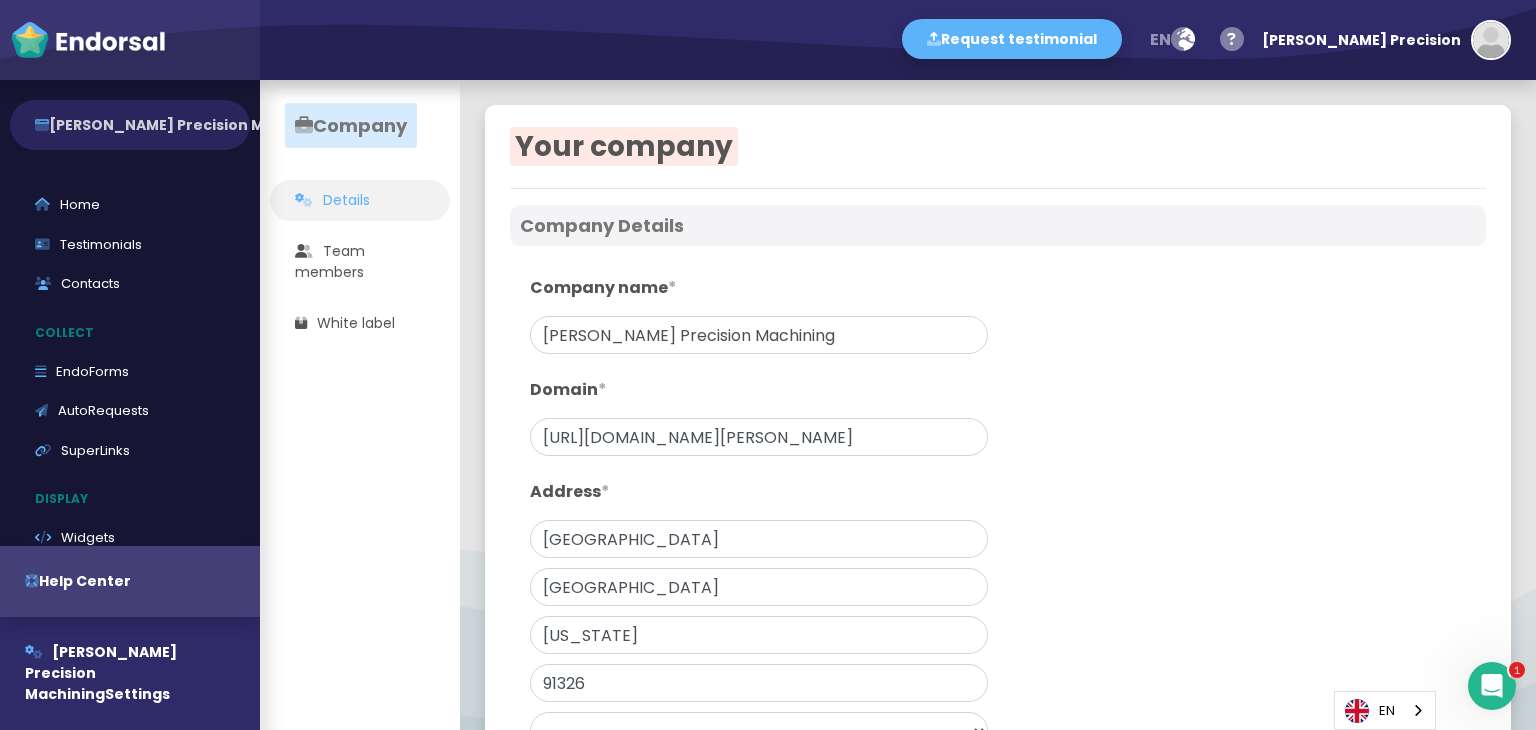 click on "[PERSON_NAME] Precision Mach..." at bounding box center [130, 125] 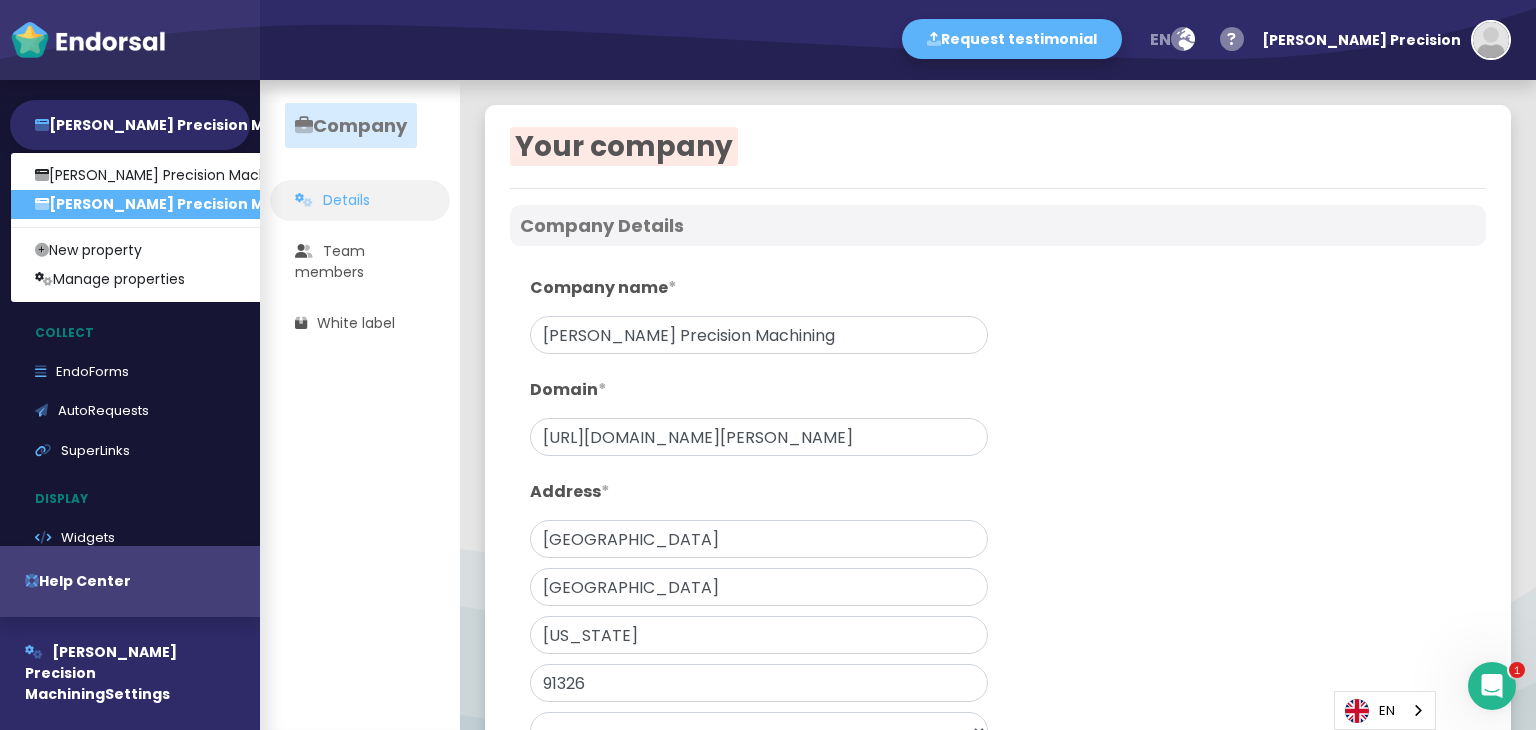 click on "[PERSON_NAME] Precision Machining" at bounding box center (183, 204) 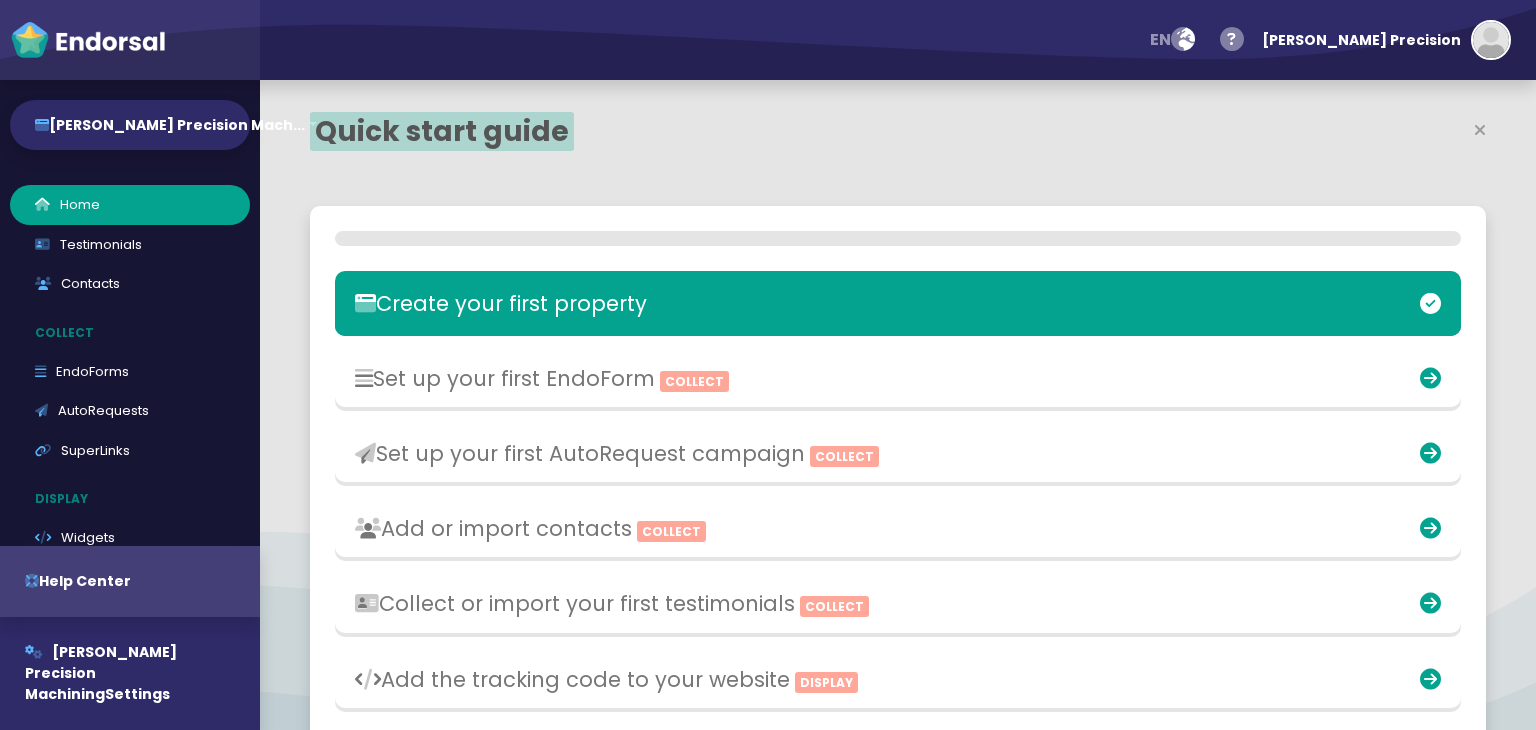 select on "14" 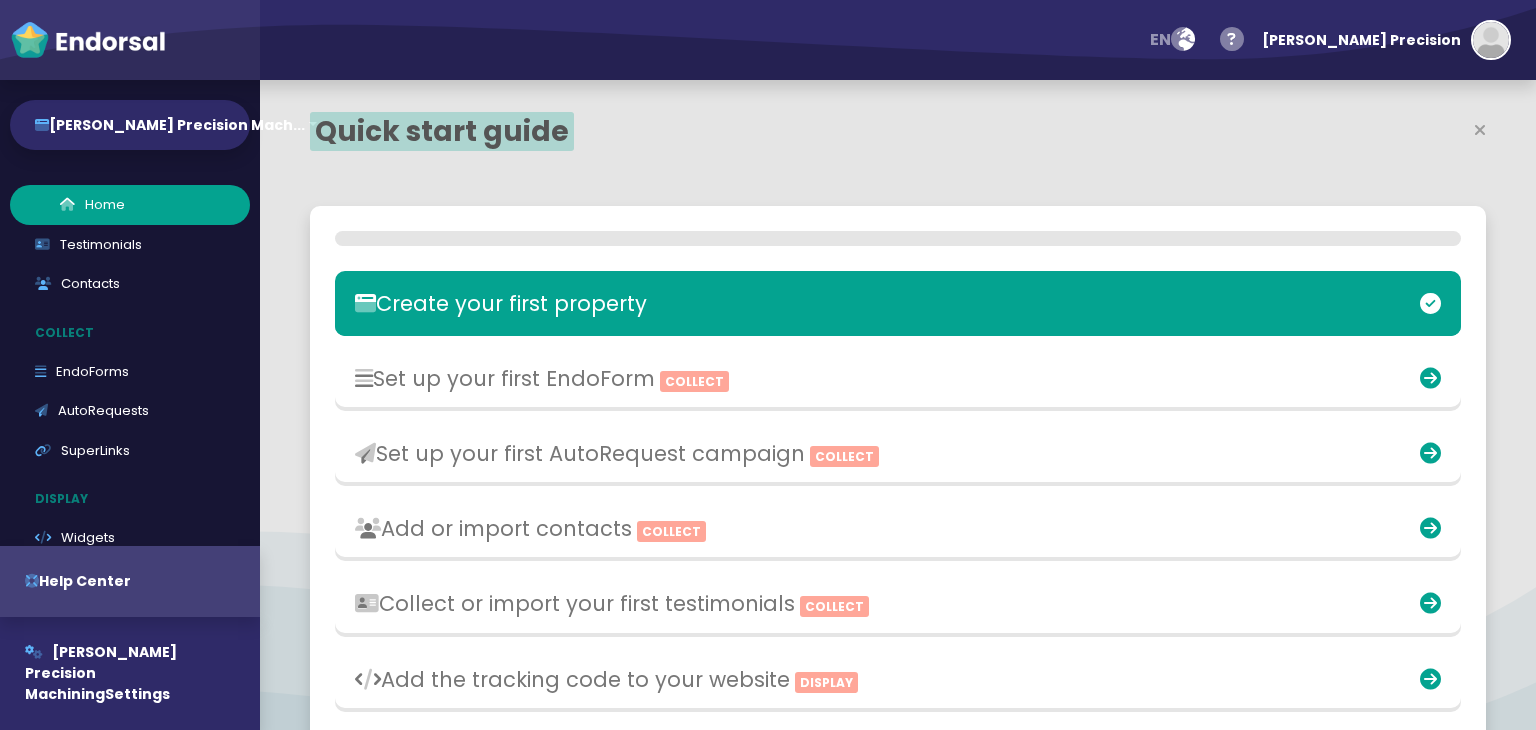 scroll, scrollTop: 0, scrollLeft: 0, axis: both 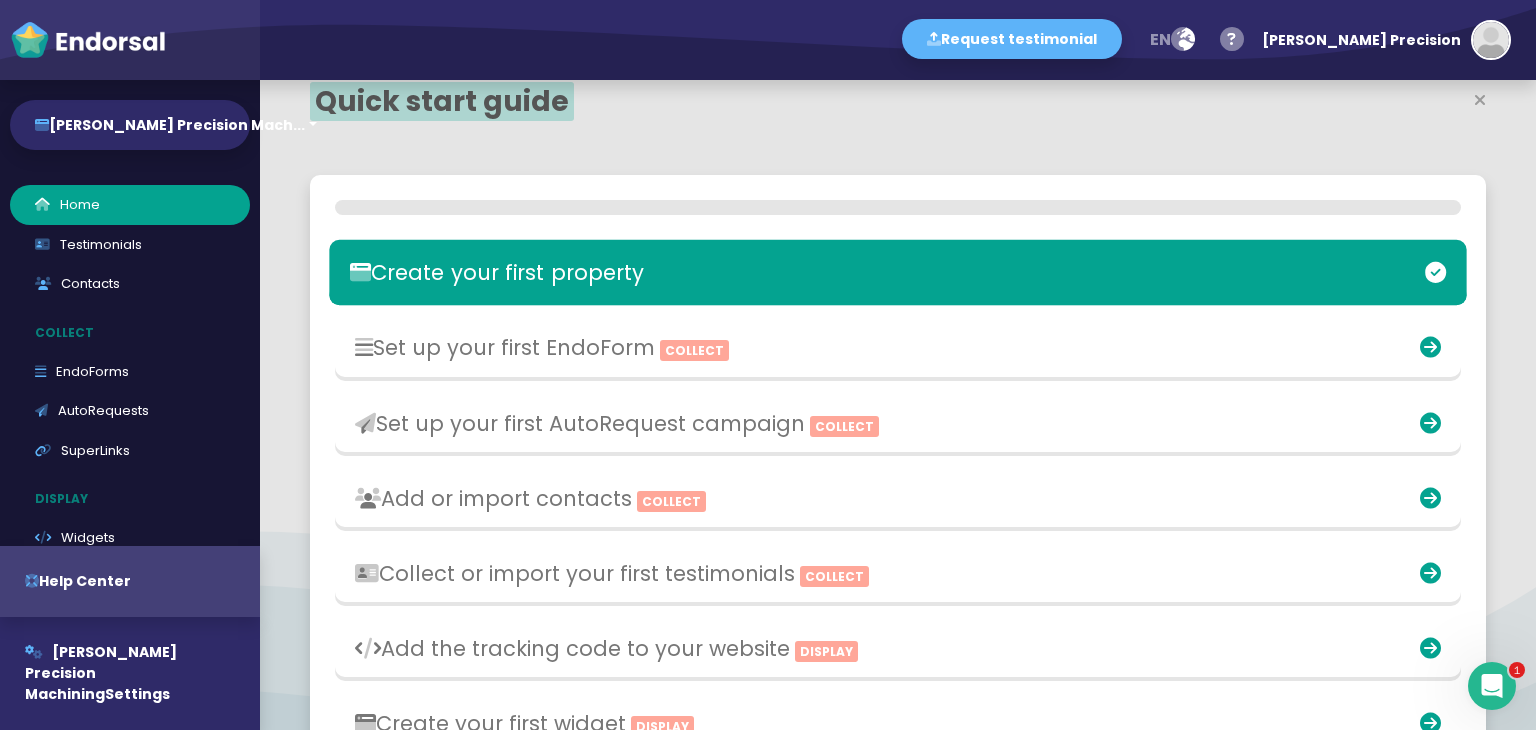 click on "Create your first property" at bounding box center [712, 272] 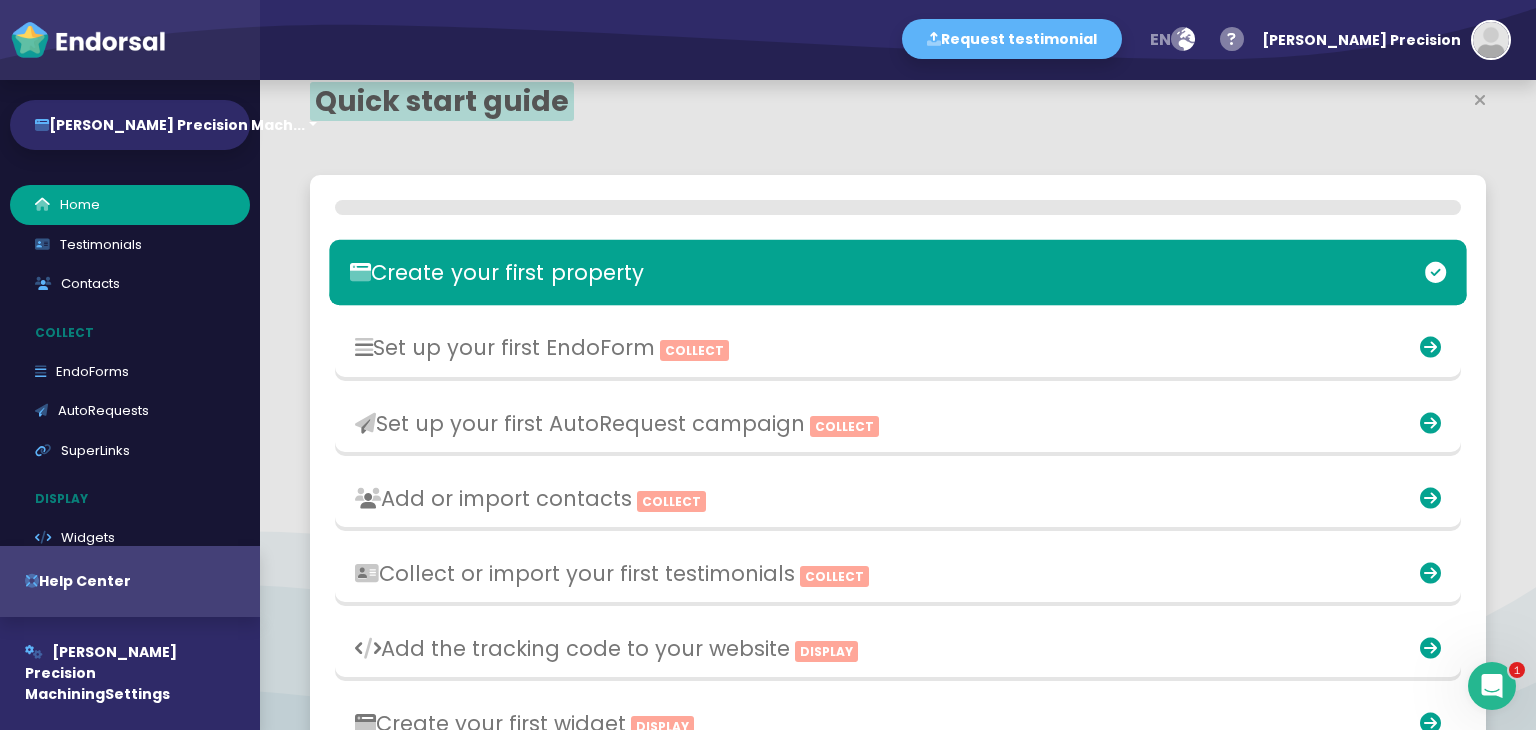 click on "Create your first property" at bounding box center [712, 272] 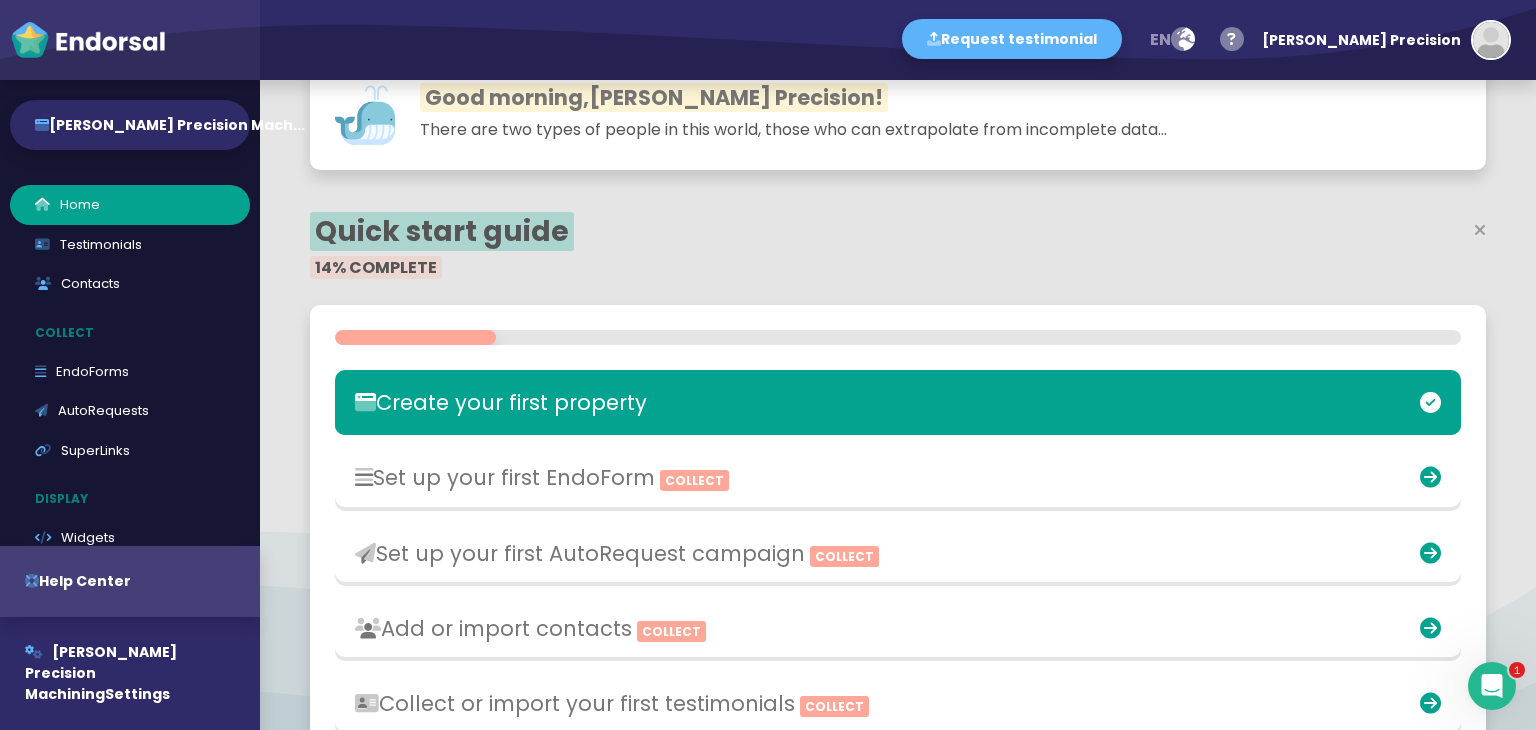 scroll, scrollTop: 0, scrollLeft: 0, axis: both 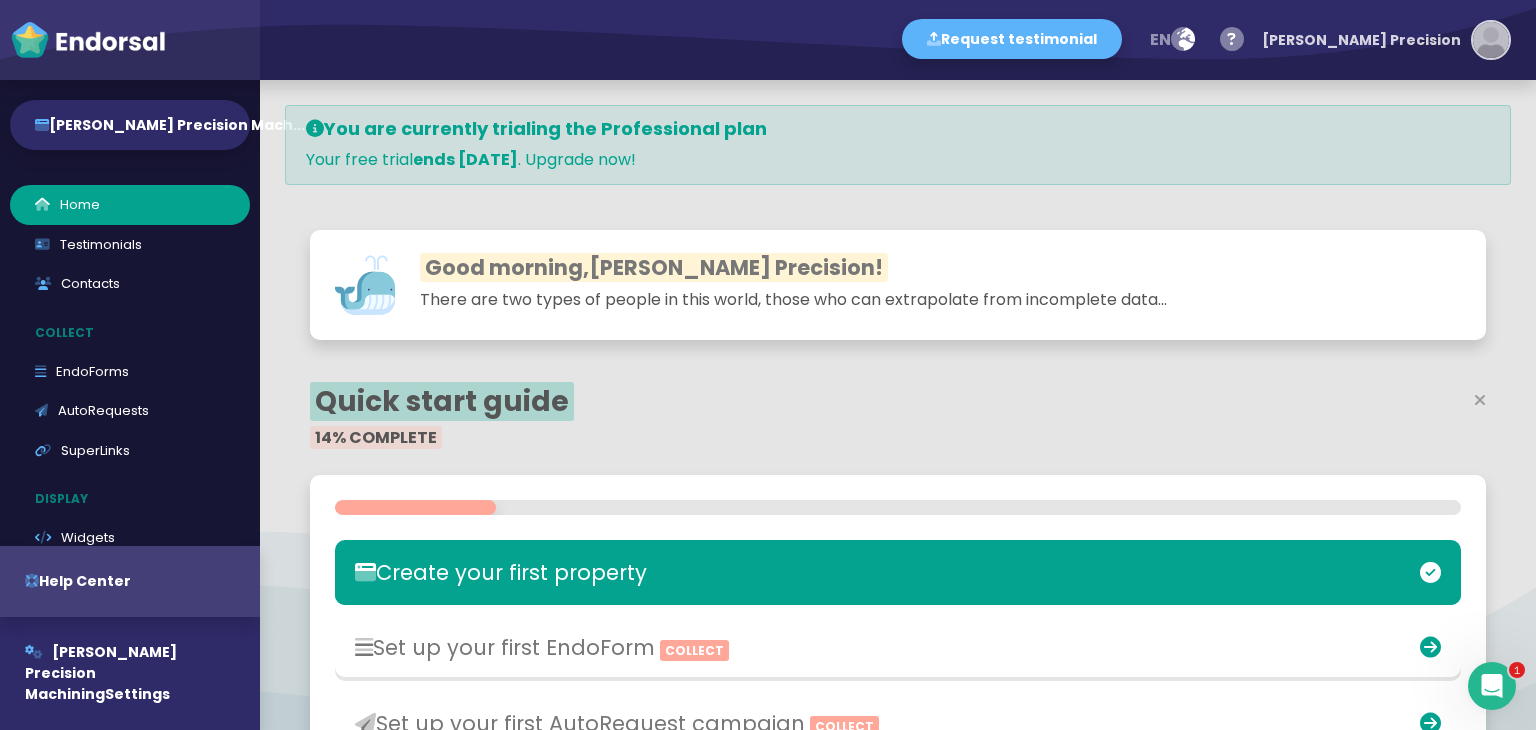 click on "[PERSON_NAME] Precision" at bounding box center (1361, 40) 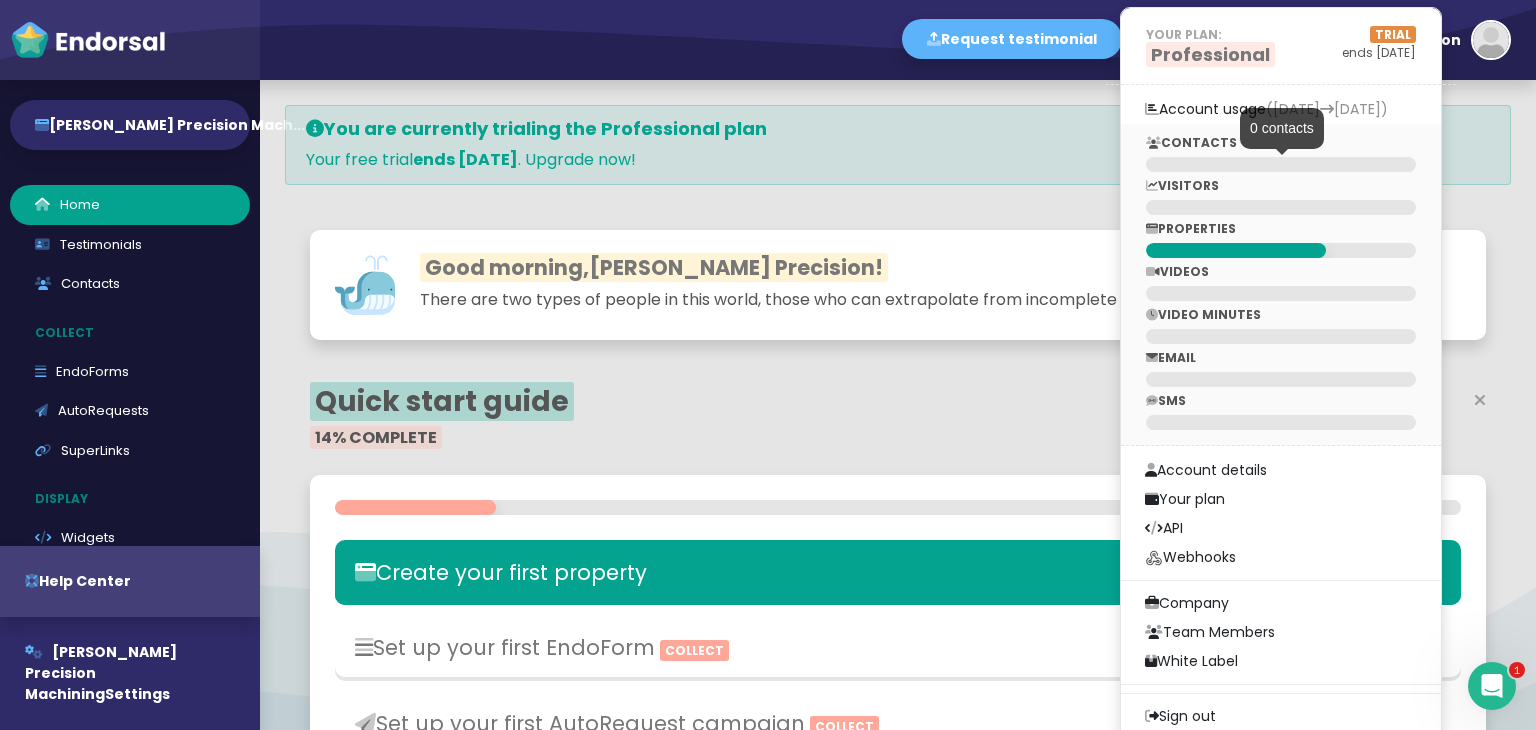 click at bounding box center (1281, 164) 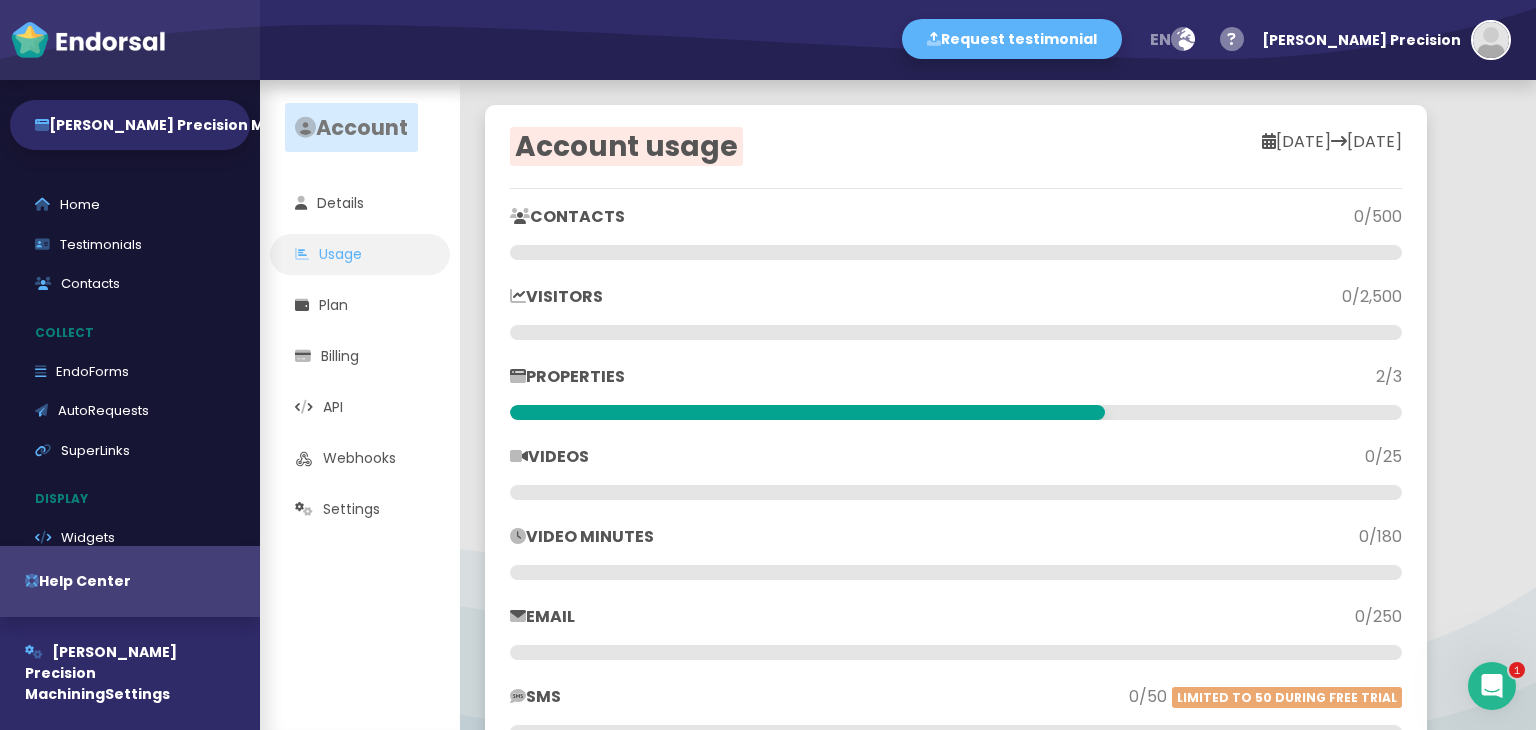 click on "CONTACTS  0/500   VISITORS  0/2,500   PROPERTIES  2/3   VIDEOS  0/25   VIDEO MINUTES  0/180   EMAIL  0/250   SMS  0/50 Limited to 50 during free trial" 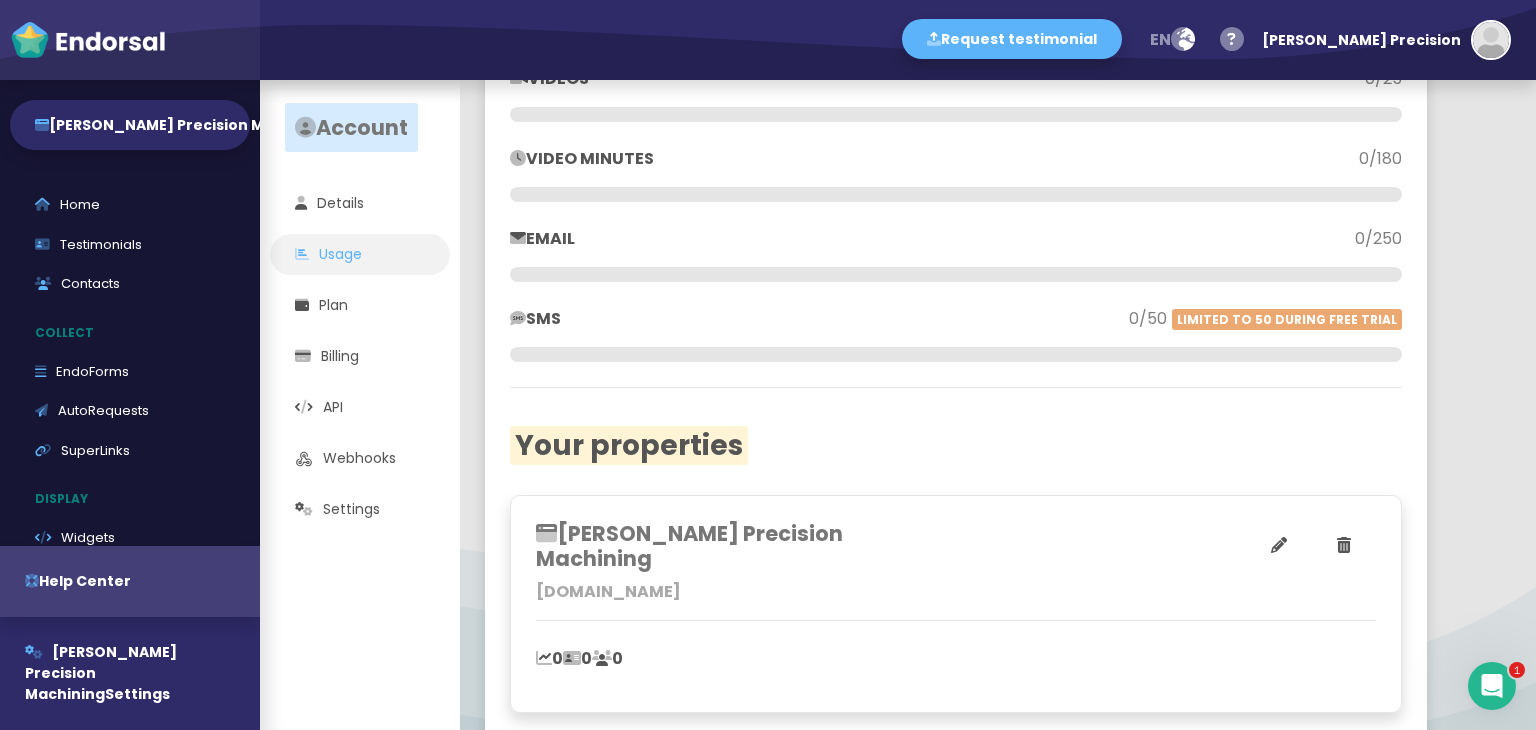 scroll, scrollTop: 500, scrollLeft: 0, axis: vertical 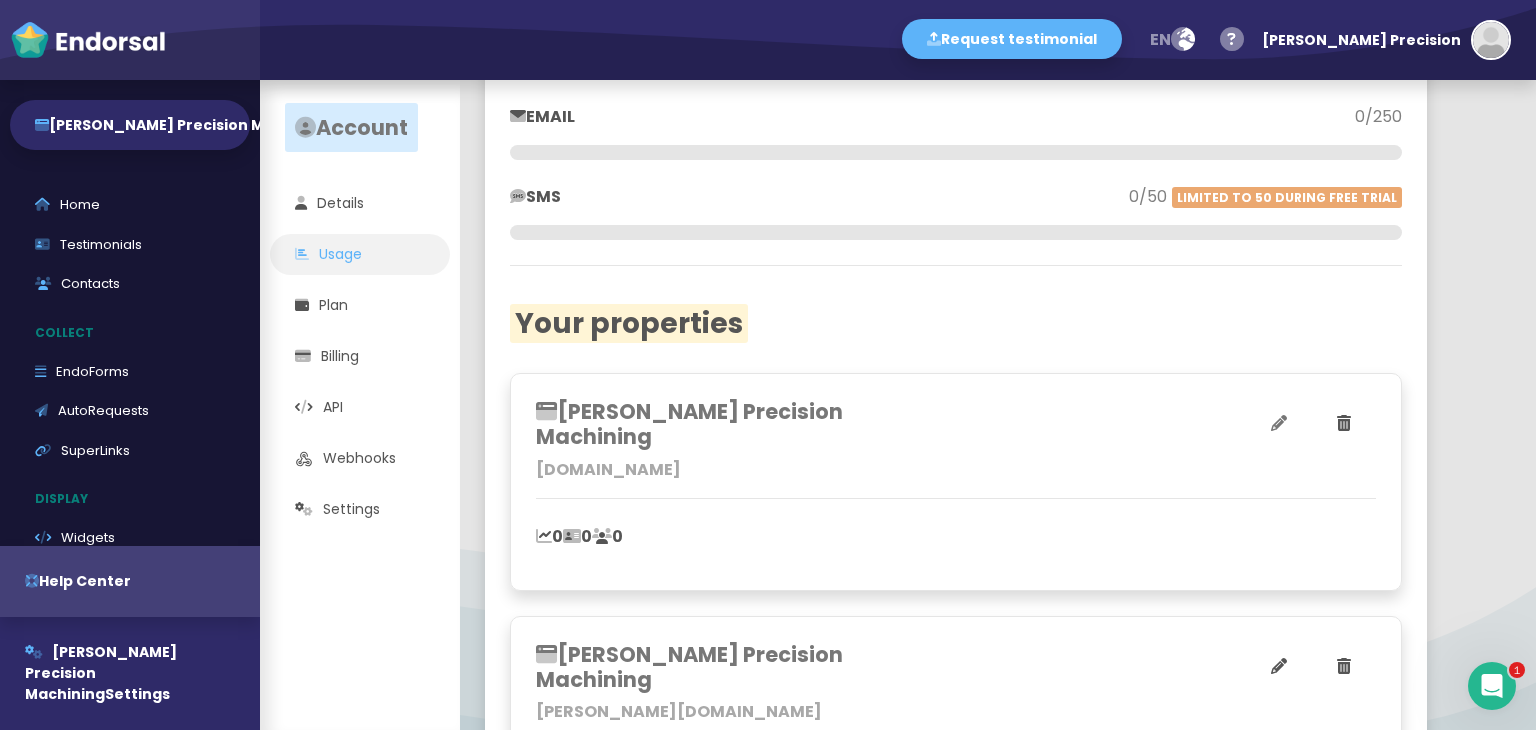 click 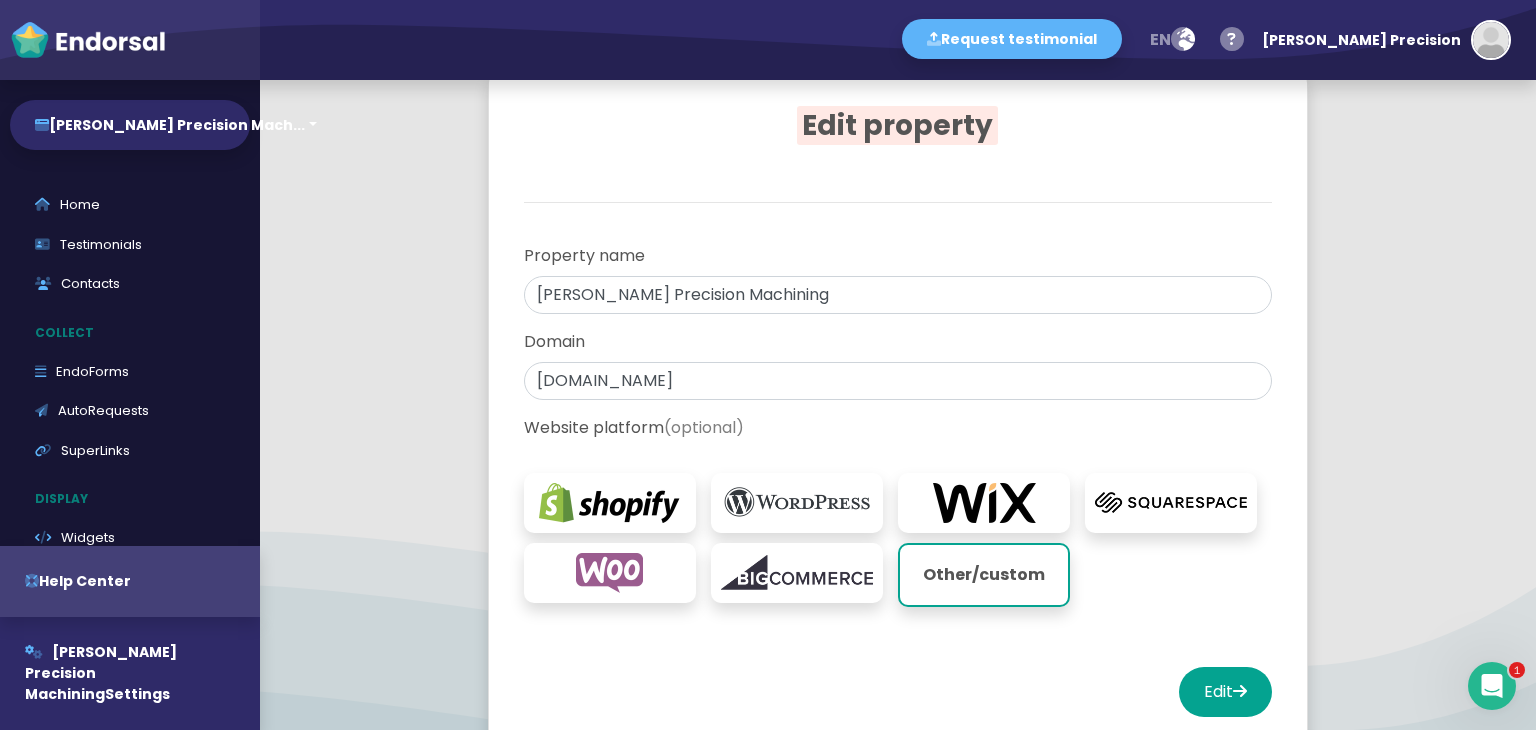 scroll, scrollTop: 106, scrollLeft: 0, axis: vertical 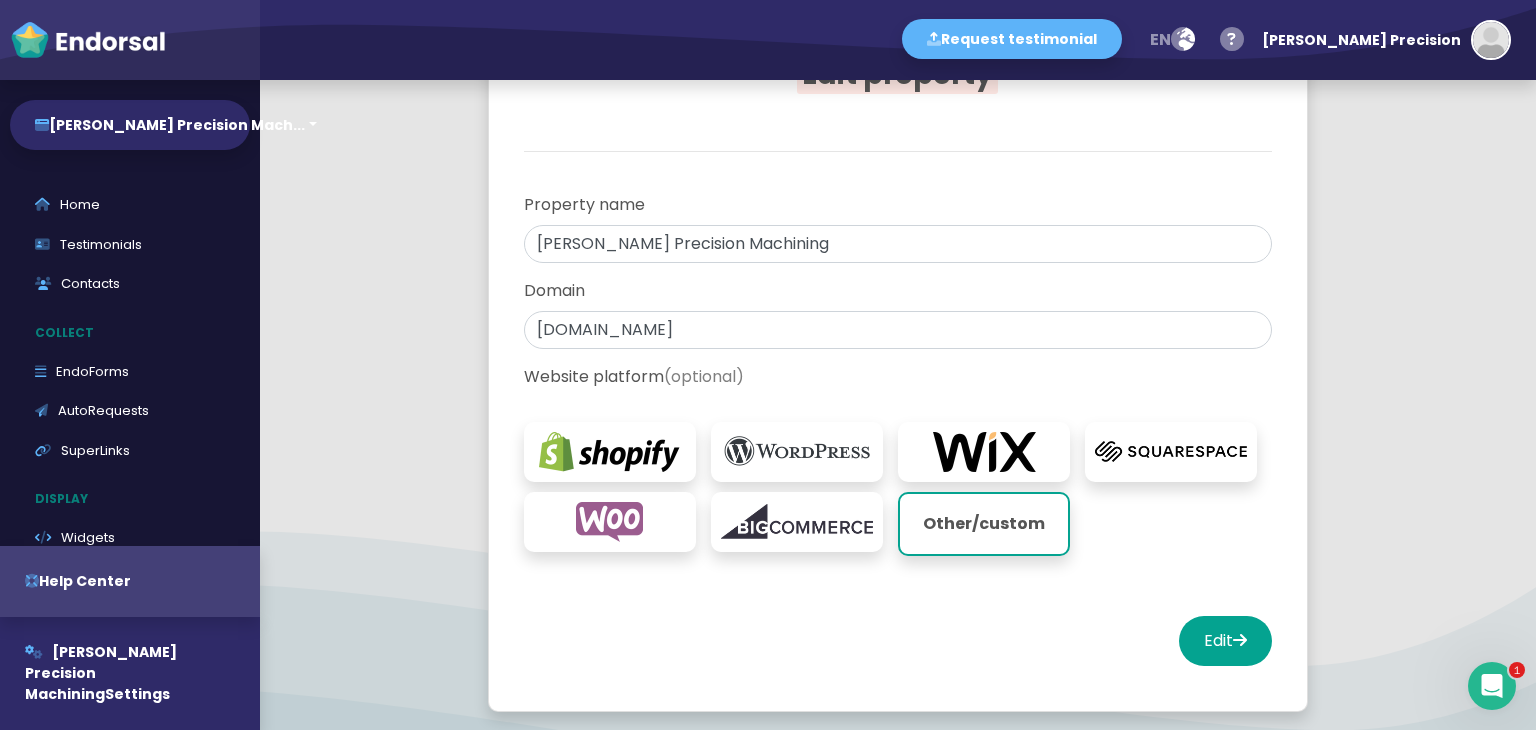 click 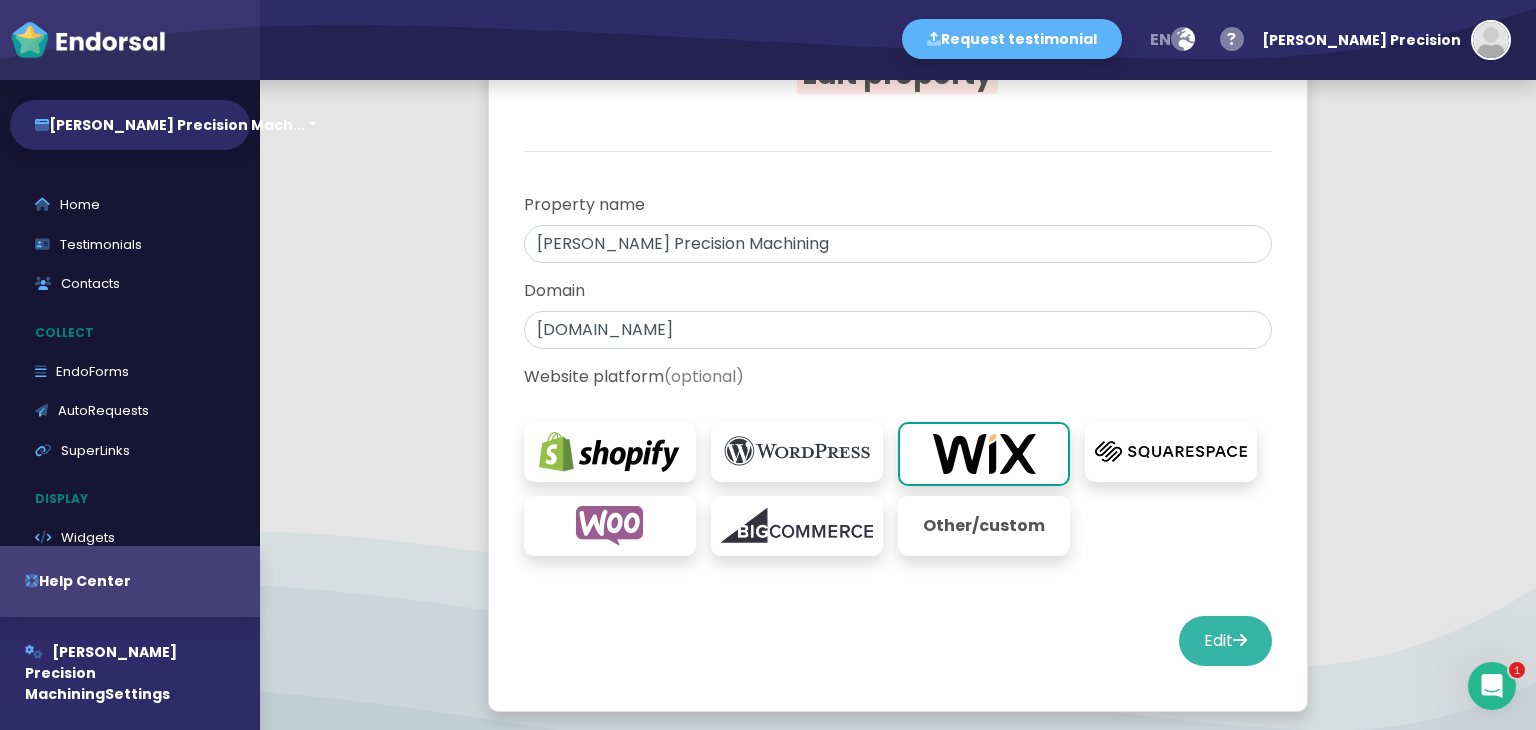 click on "Edit" 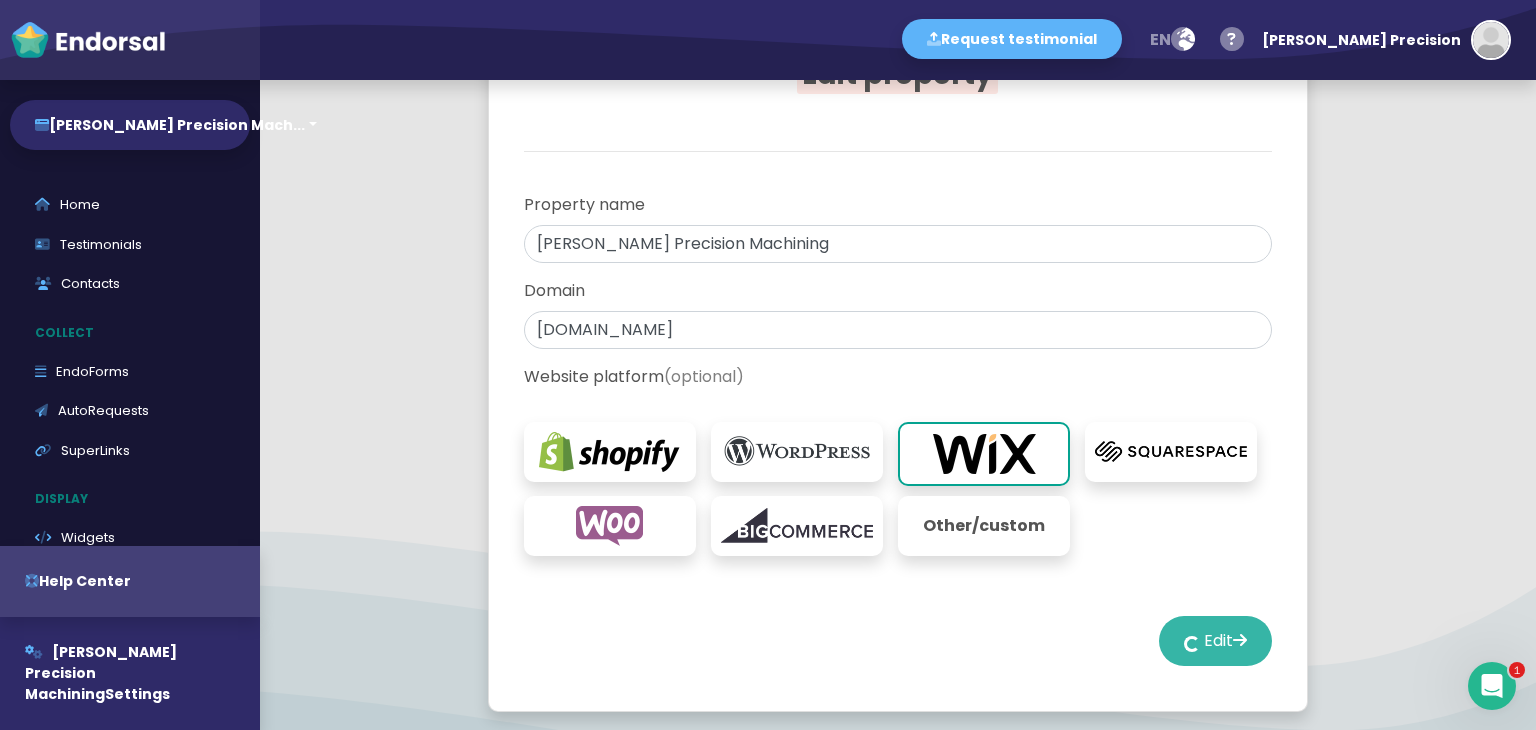 select on "14" 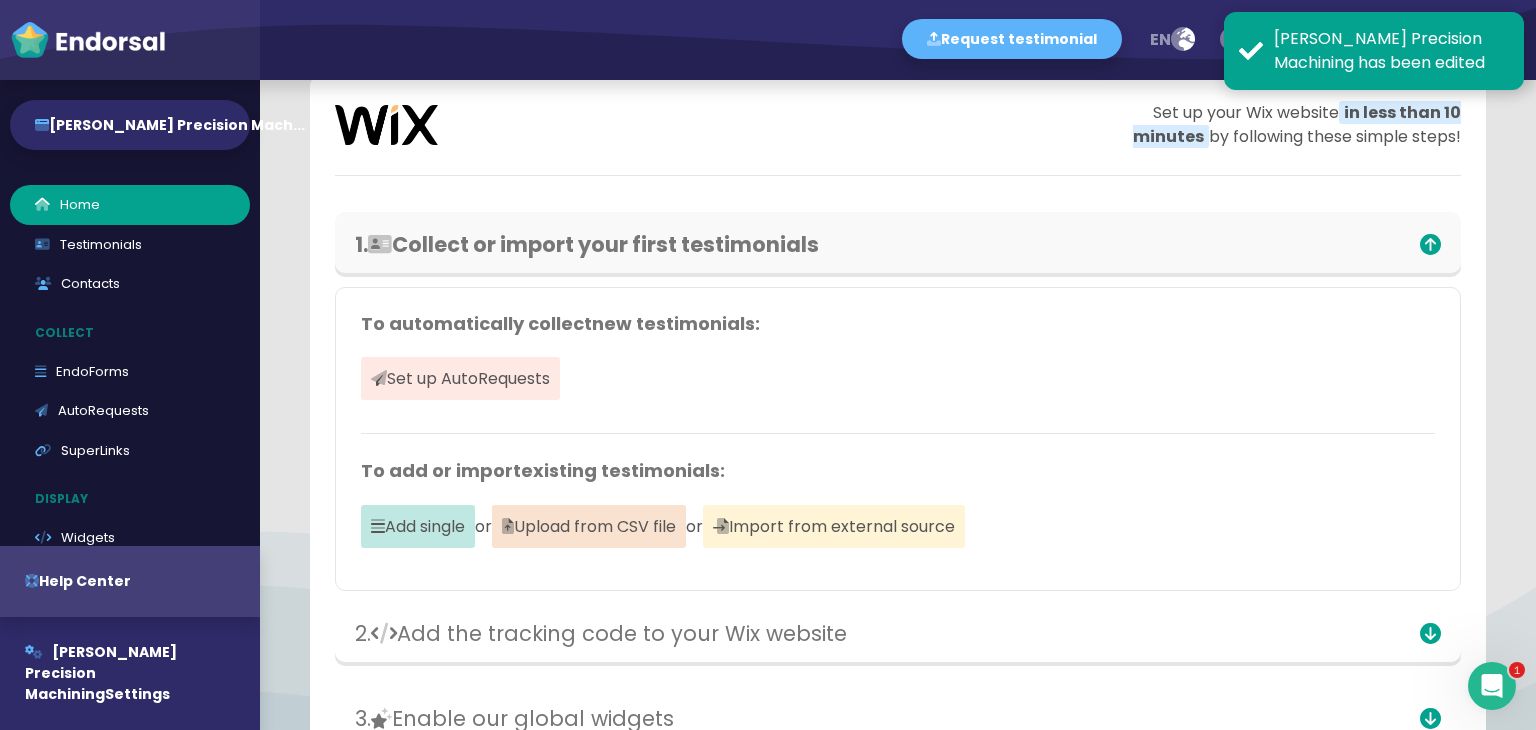 scroll, scrollTop: 3324, scrollLeft: 0, axis: vertical 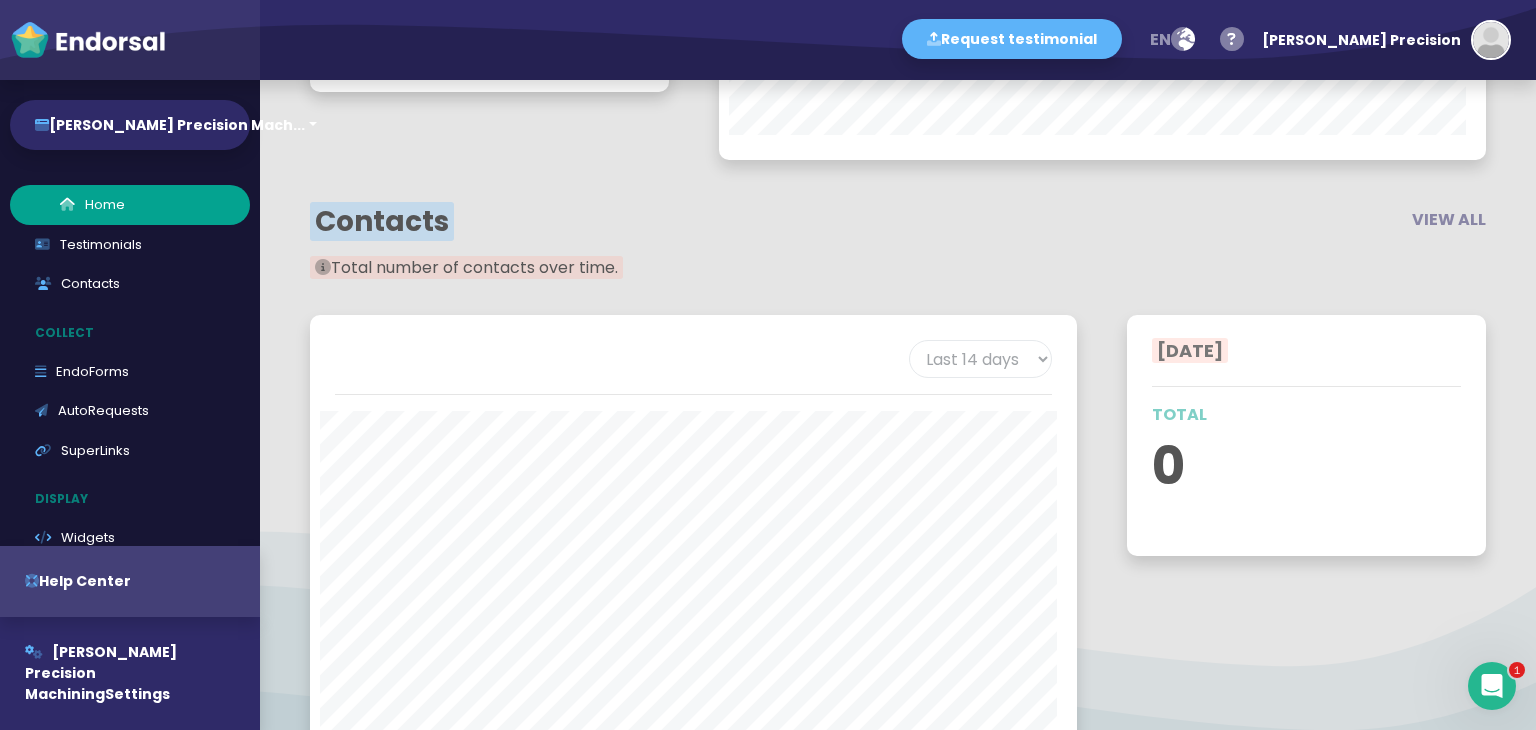 click on "Home" at bounding box center [130, 205] 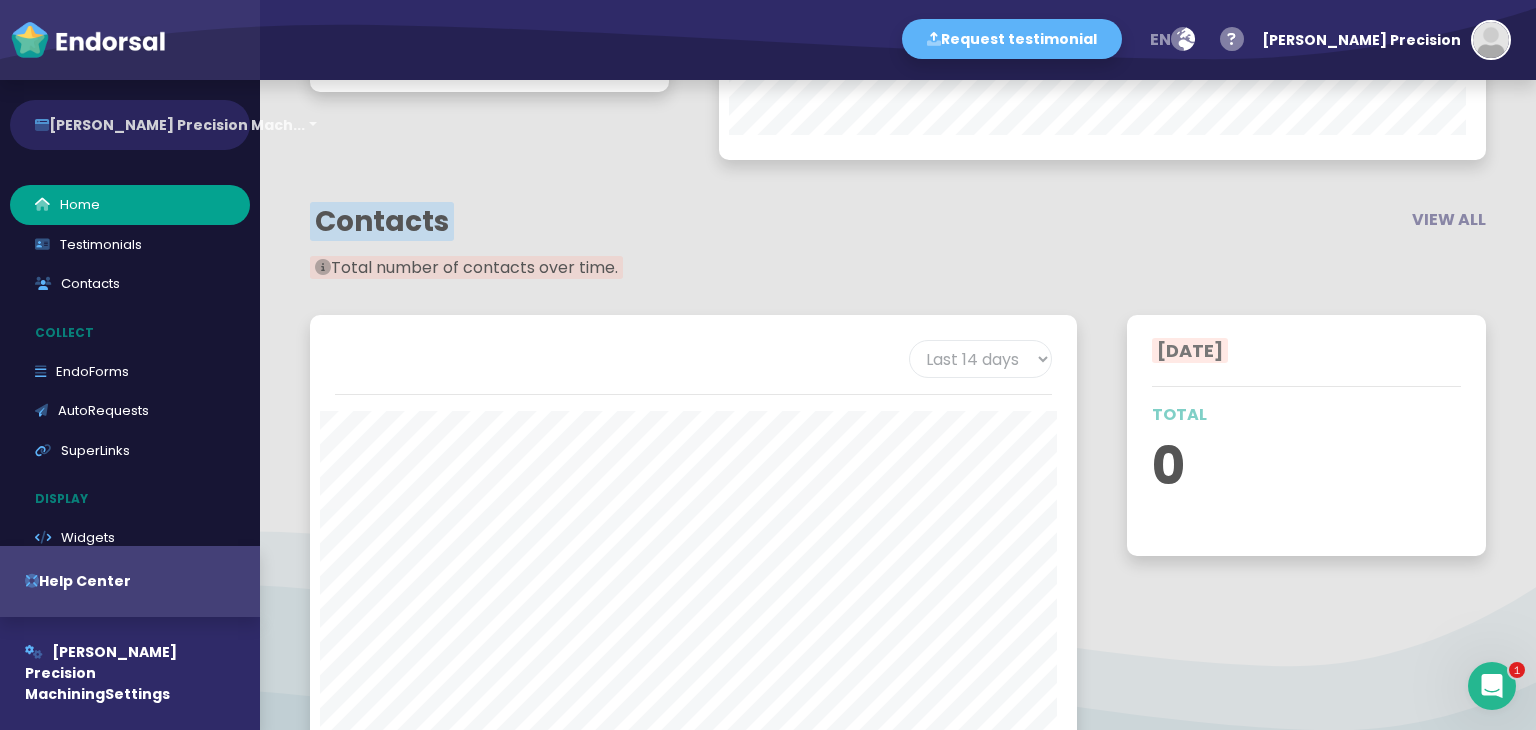 click on "[PERSON_NAME] Precision Mach..." at bounding box center [130, 125] 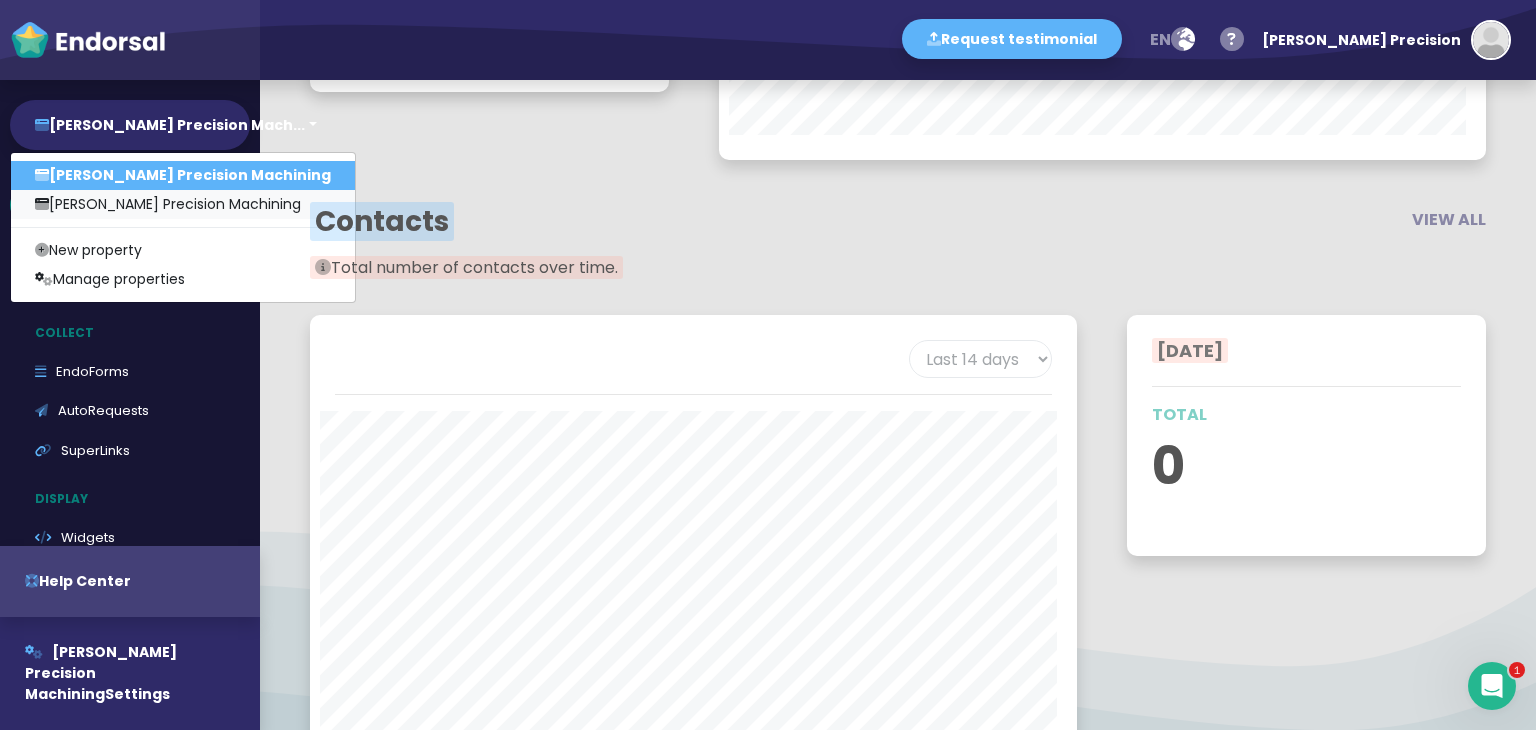 click on "[PERSON_NAME] Precision Machining" at bounding box center (183, 204) 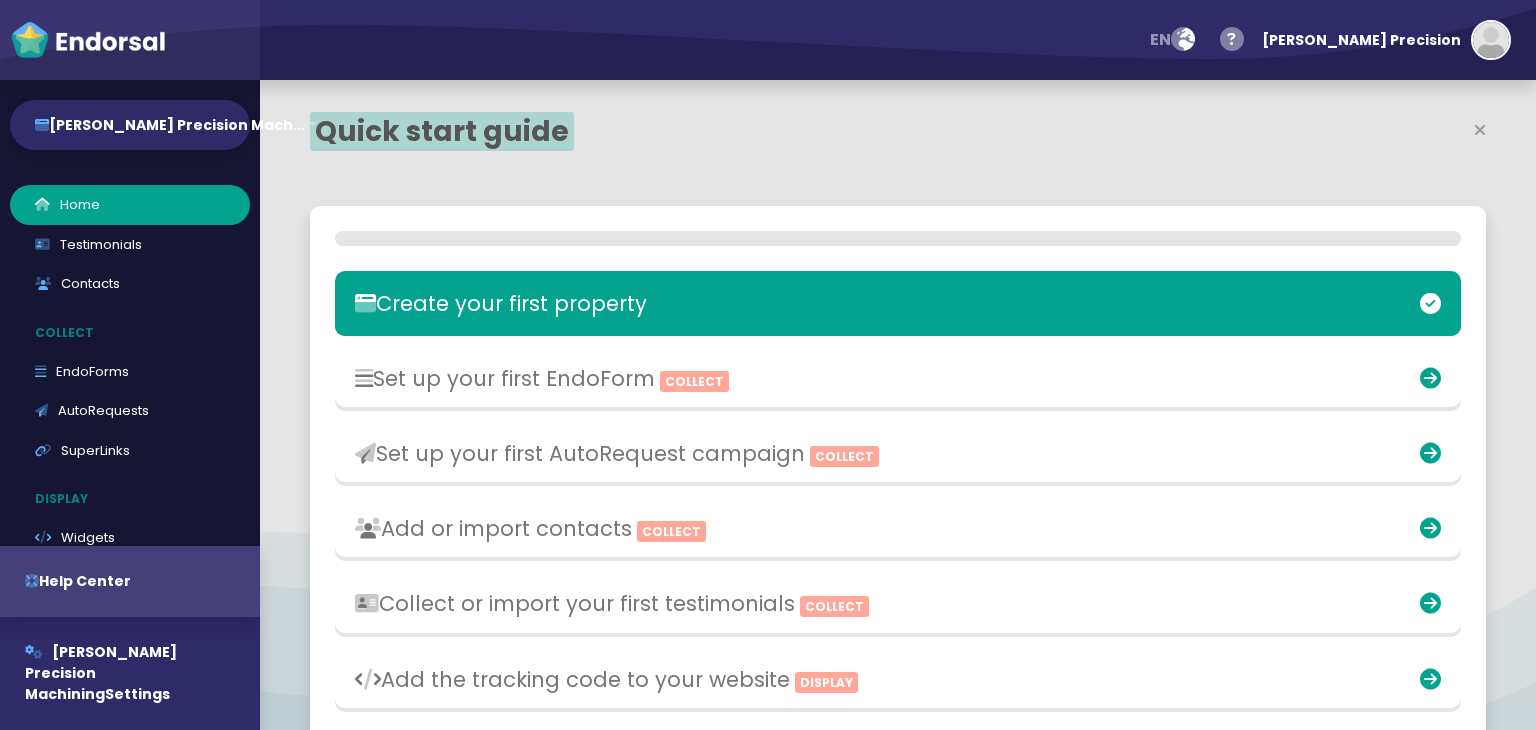 select on "14" 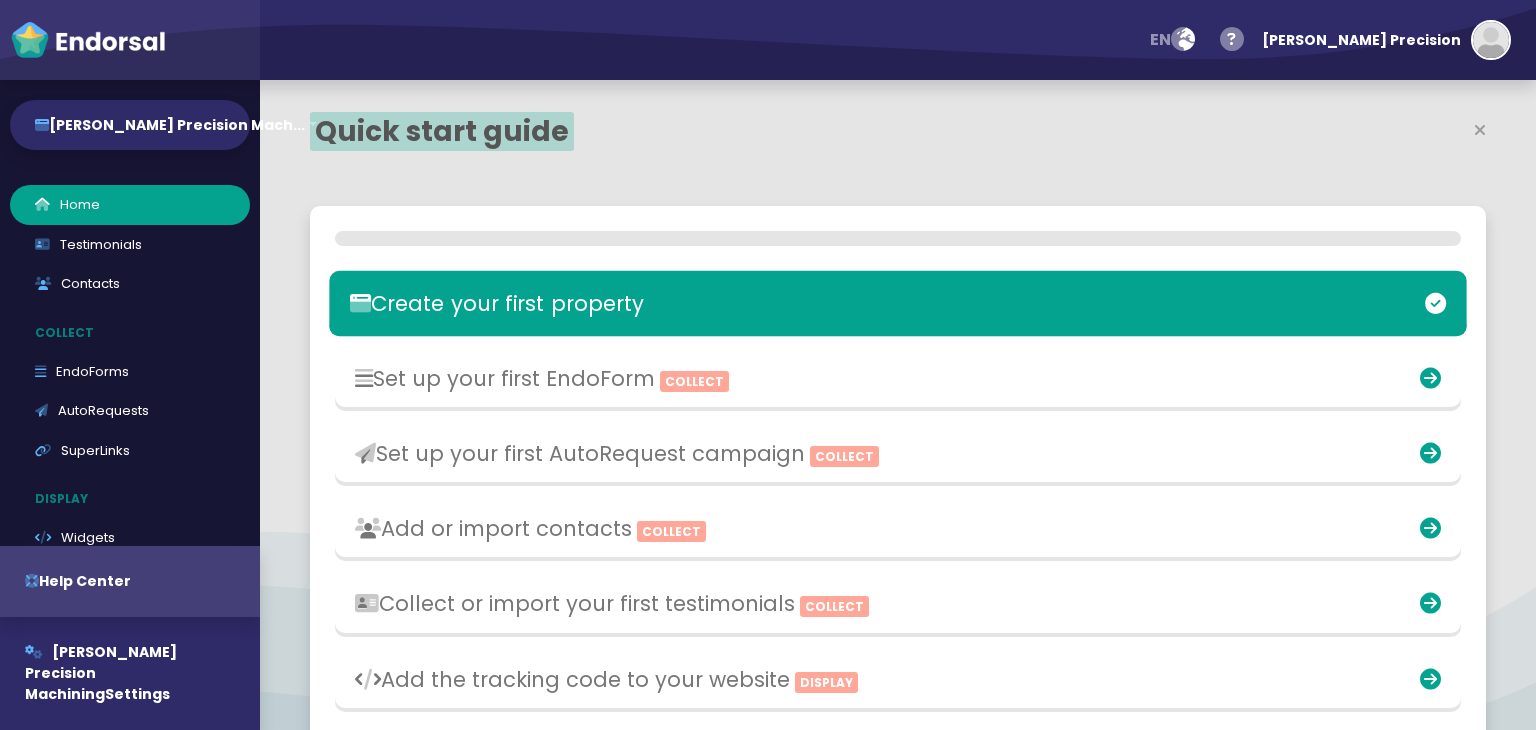 scroll, scrollTop: 0, scrollLeft: 0, axis: both 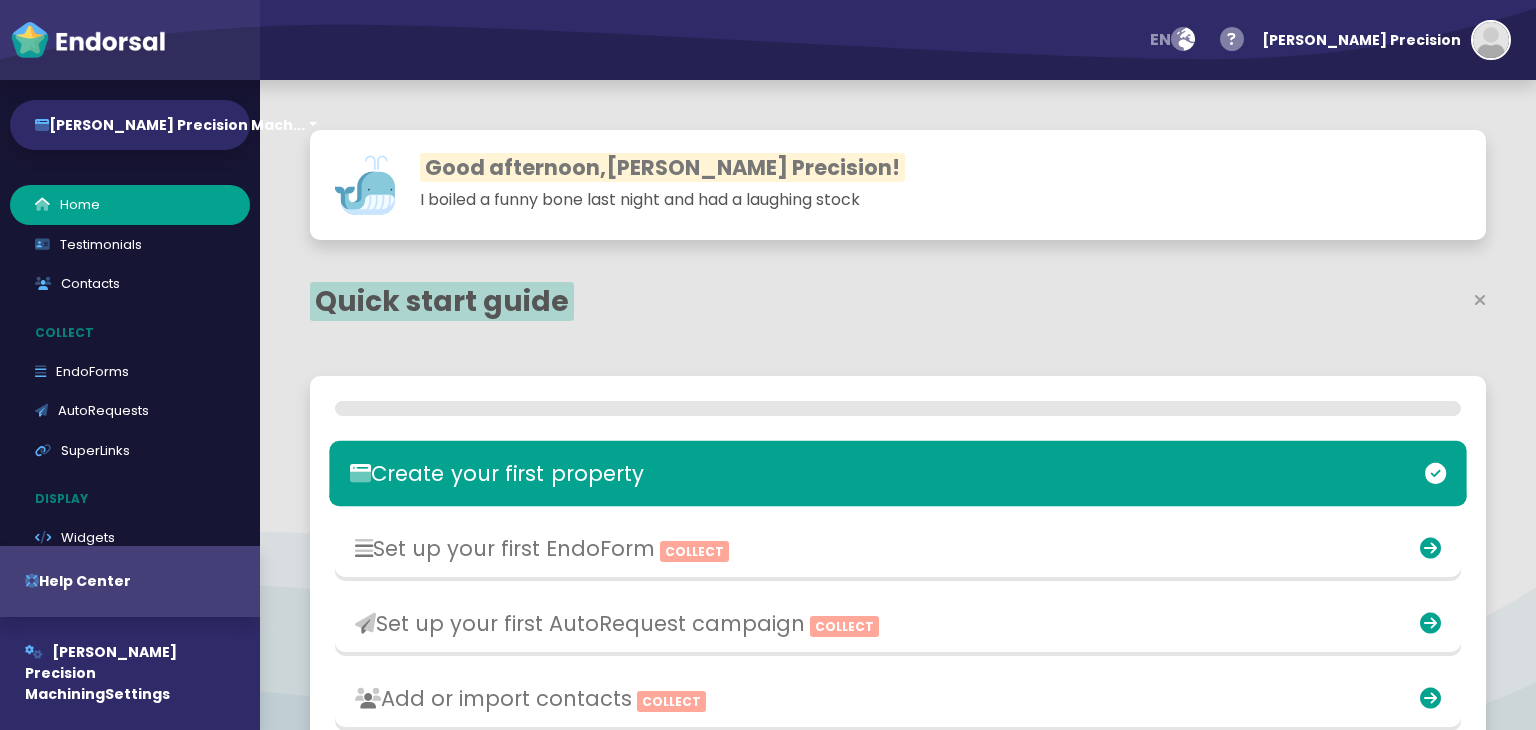 click on "Quick start guide         Create your first property   Set up your first EndoForm  Collect   Set up your first AutoRequest campaign  Collect   Add or import contacts  Collect   Collect or import your first testimonials  Collect   Add the tracking code to your website  Display   Create your first widget  Display" at bounding box center [898, 651] 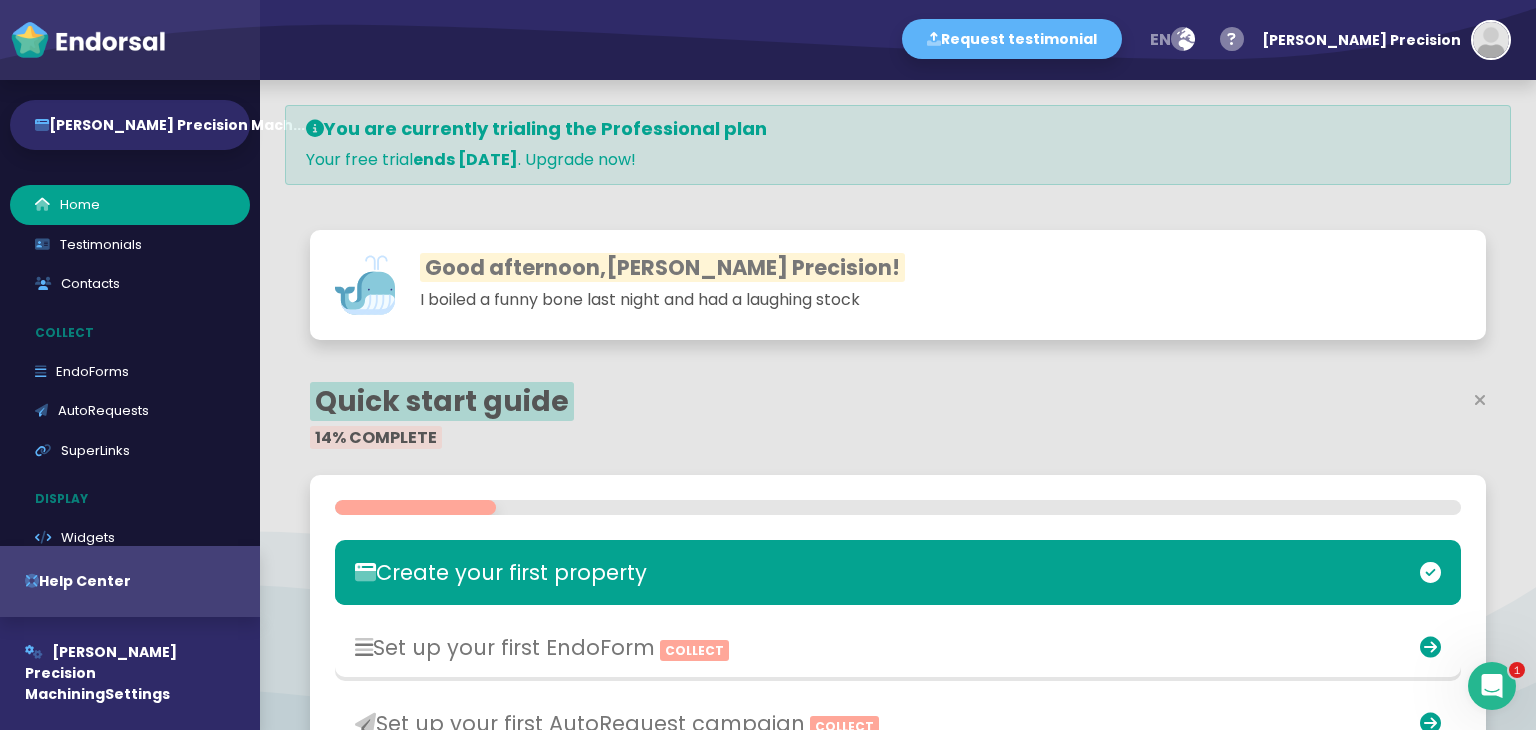 scroll, scrollTop: 0, scrollLeft: 0, axis: both 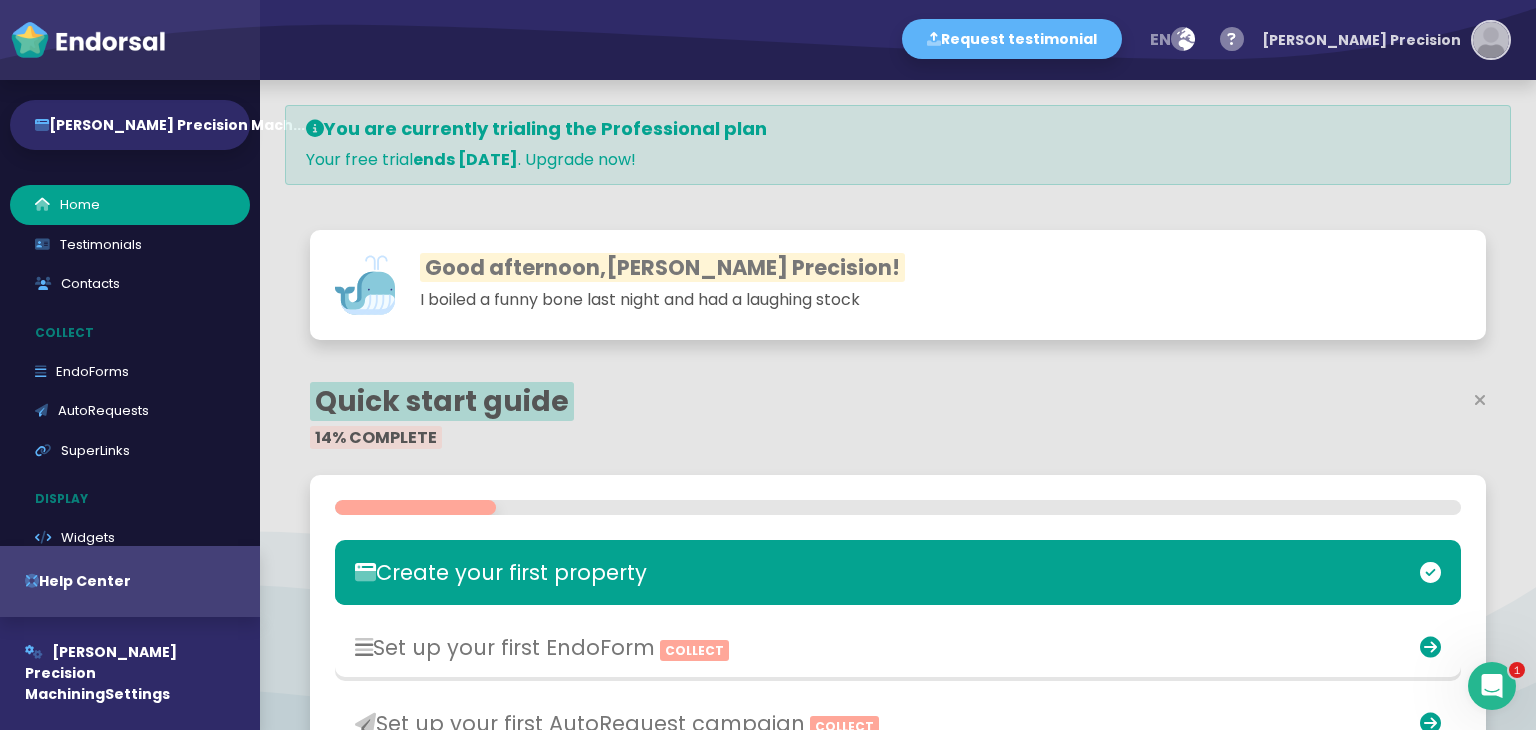 click at bounding box center (1491, 40) 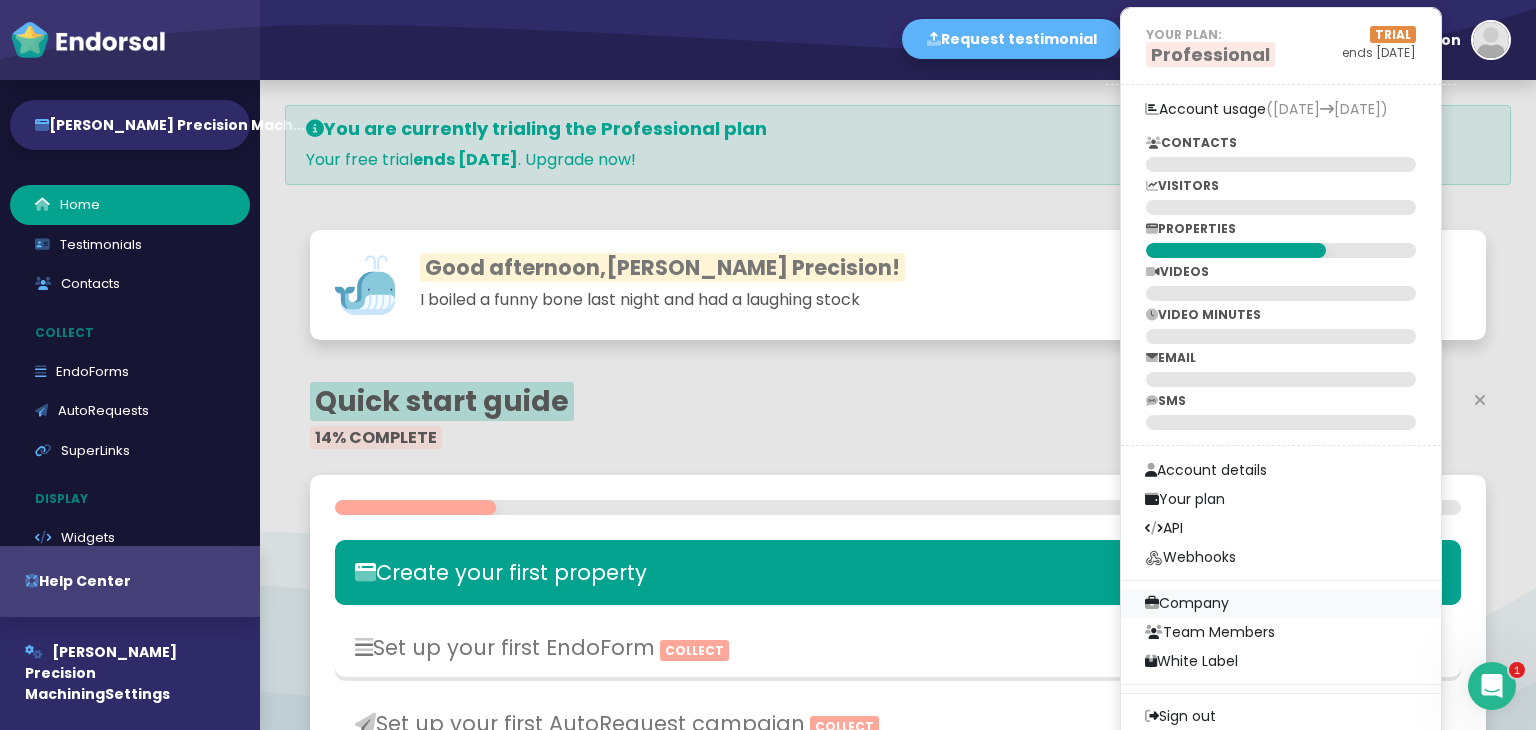 click on "Company" at bounding box center (1281, 603) 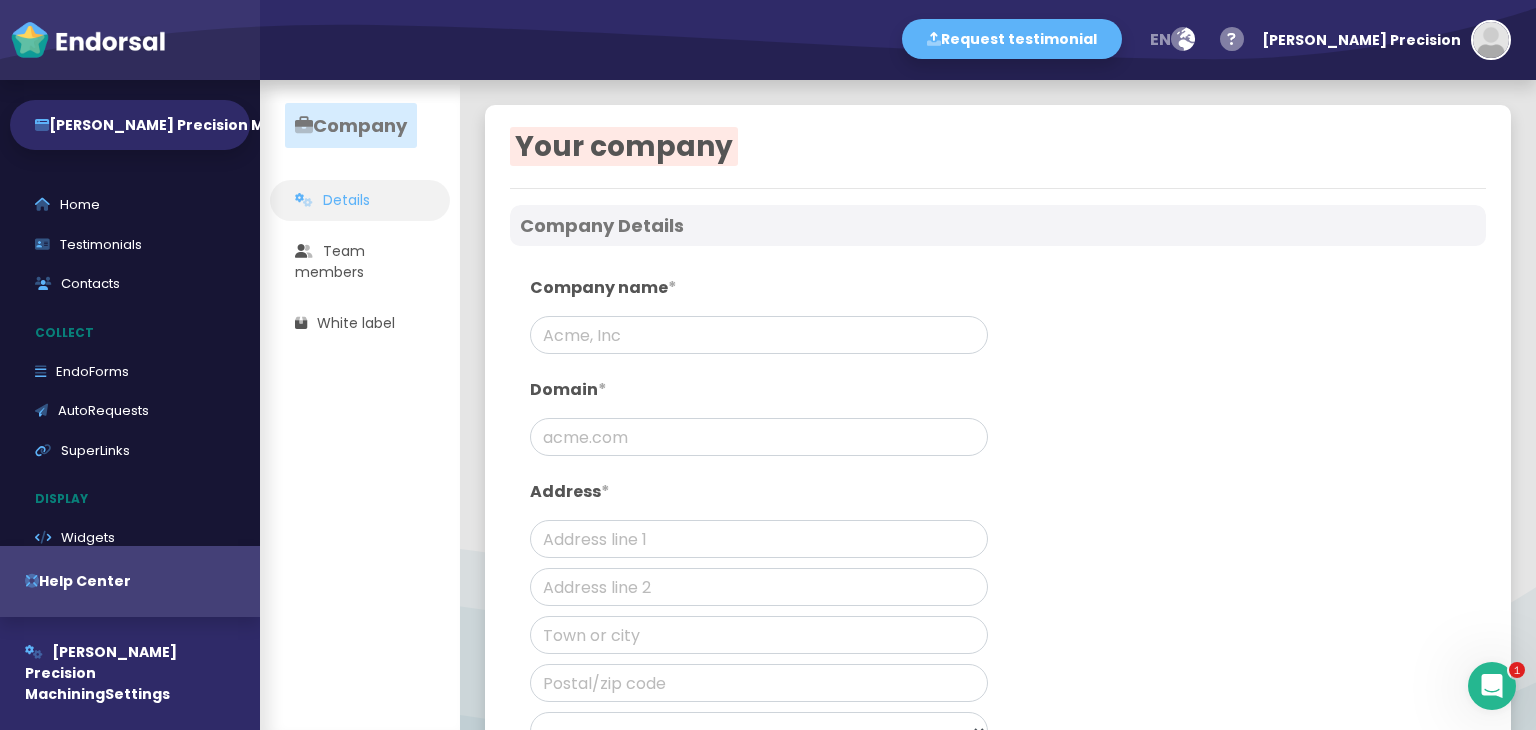 type on "[PERSON_NAME] Precision Machining" 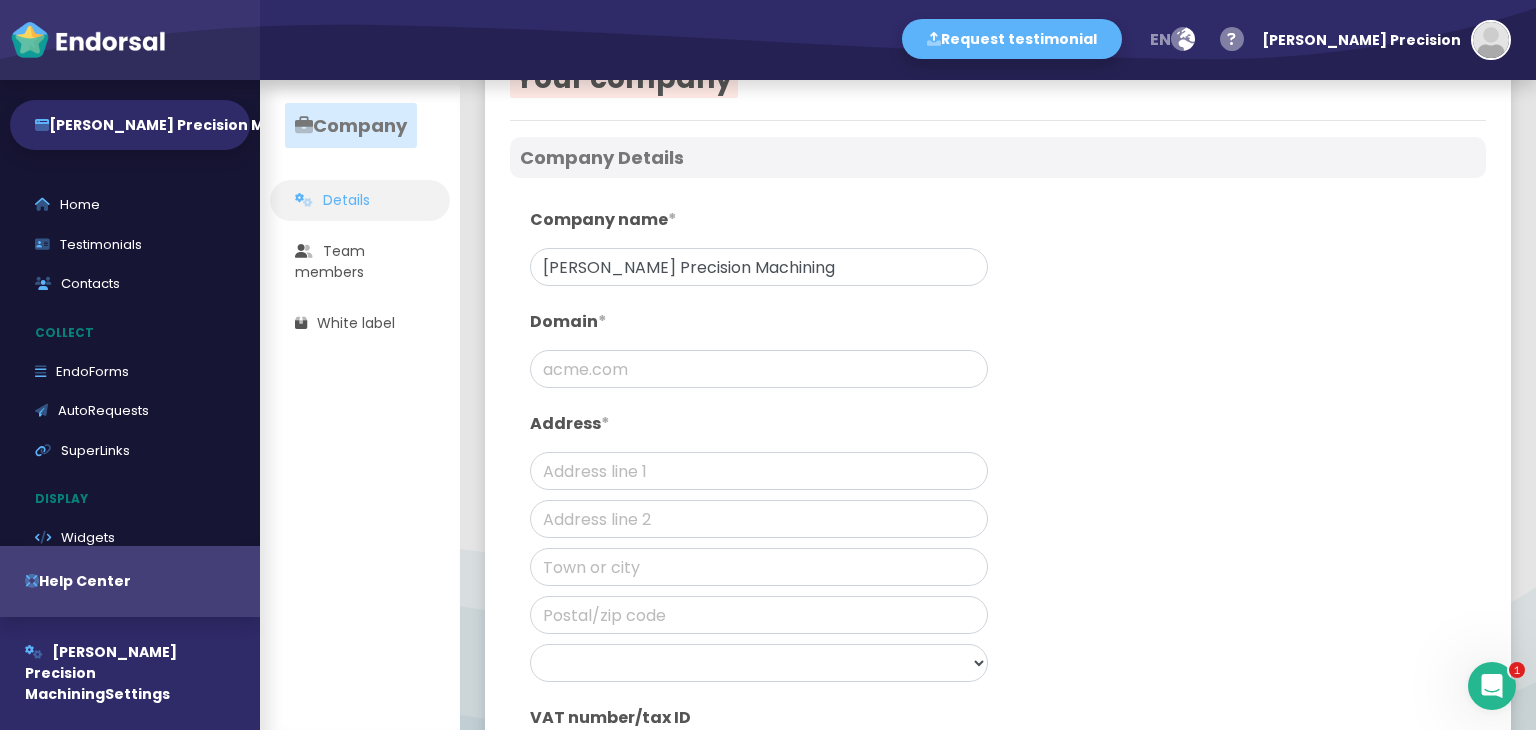 scroll, scrollTop: 0, scrollLeft: 0, axis: both 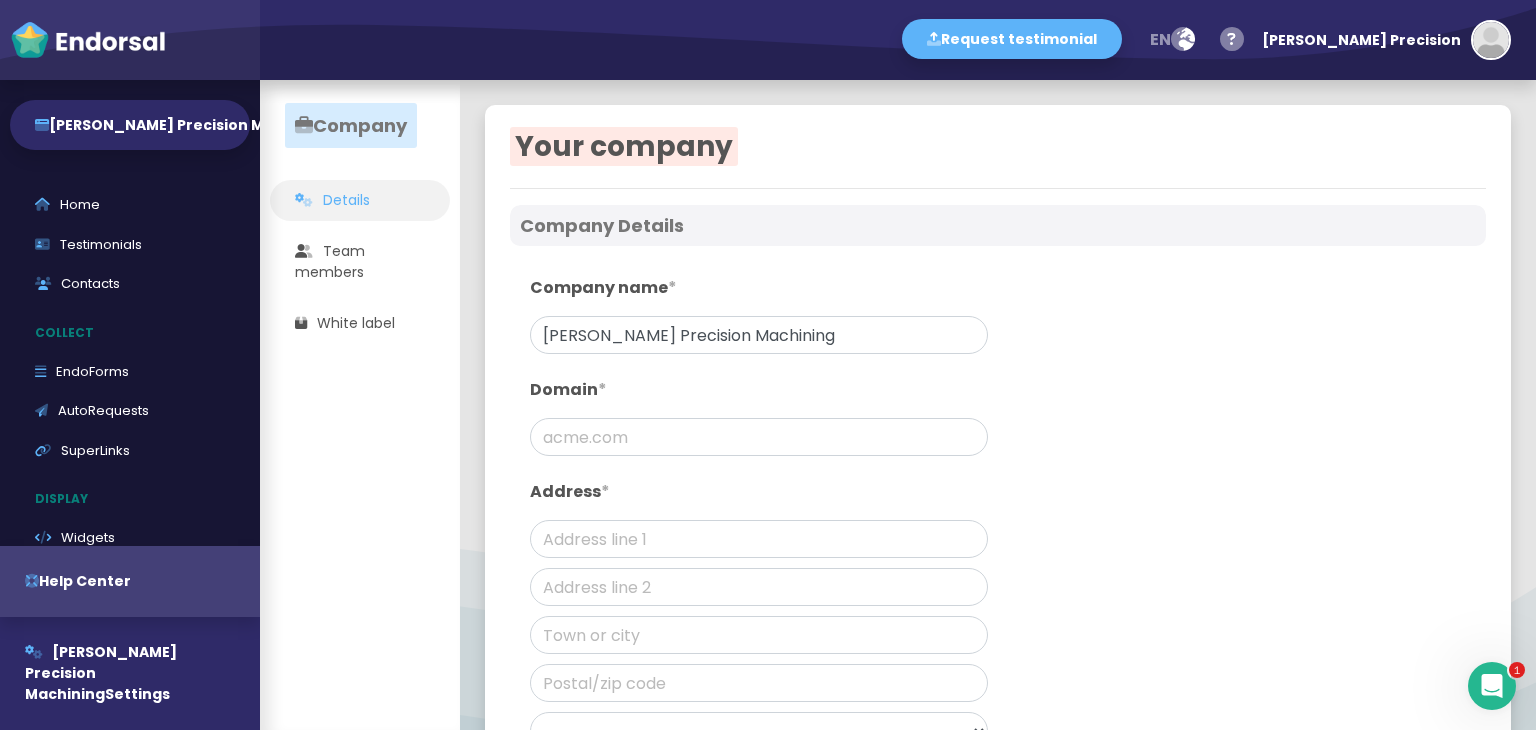 select on "14" 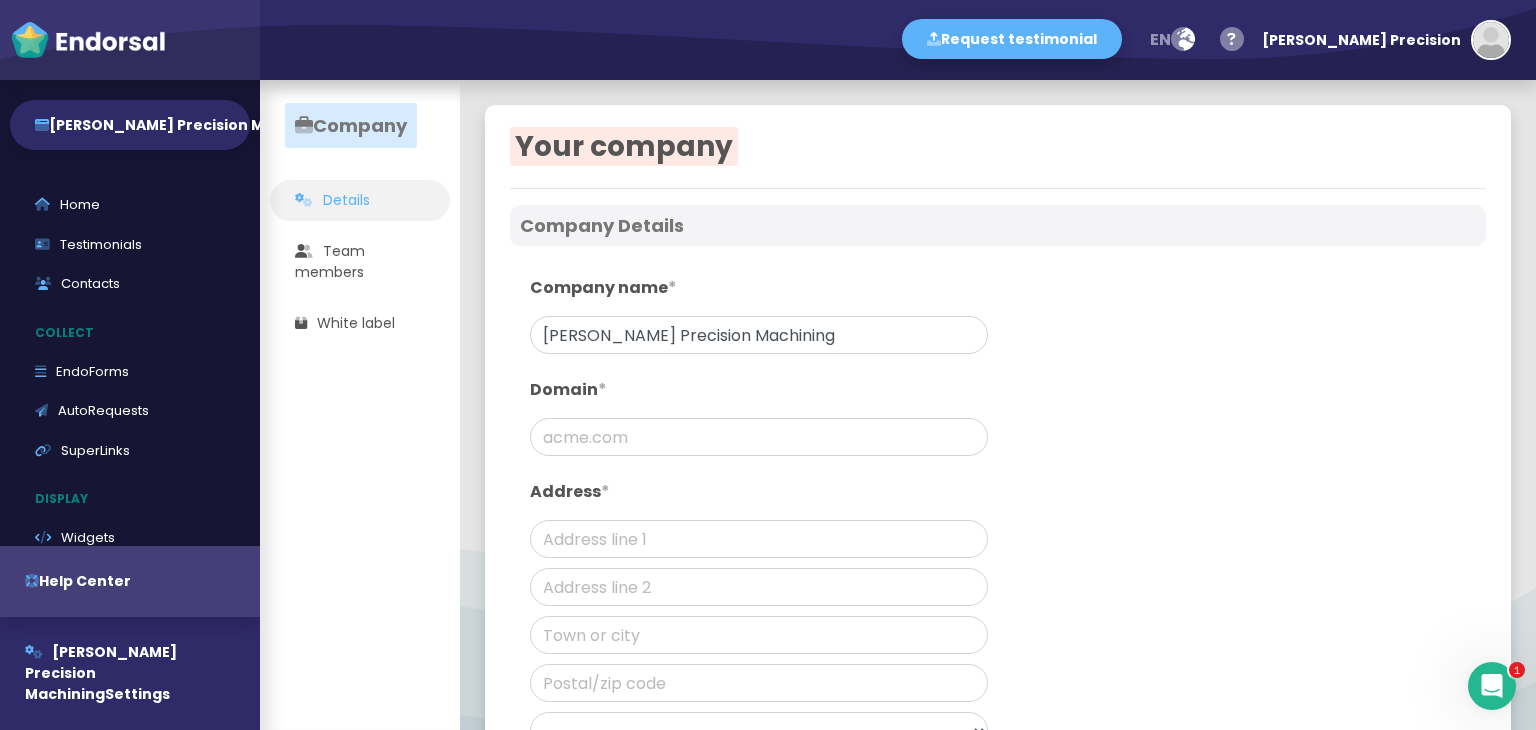 select on "14" 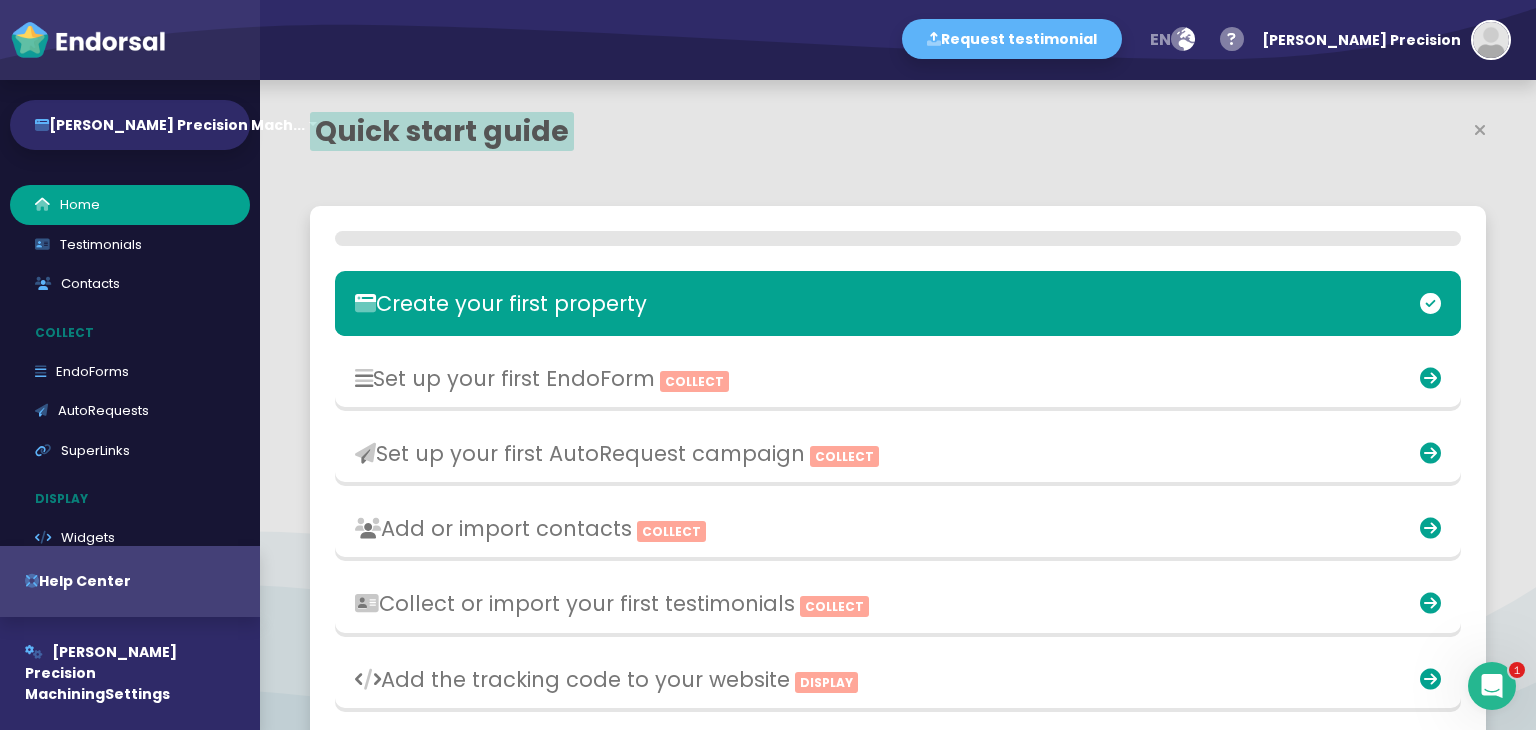 scroll, scrollTop: 999511, scrollLeft: 999242, axis: both 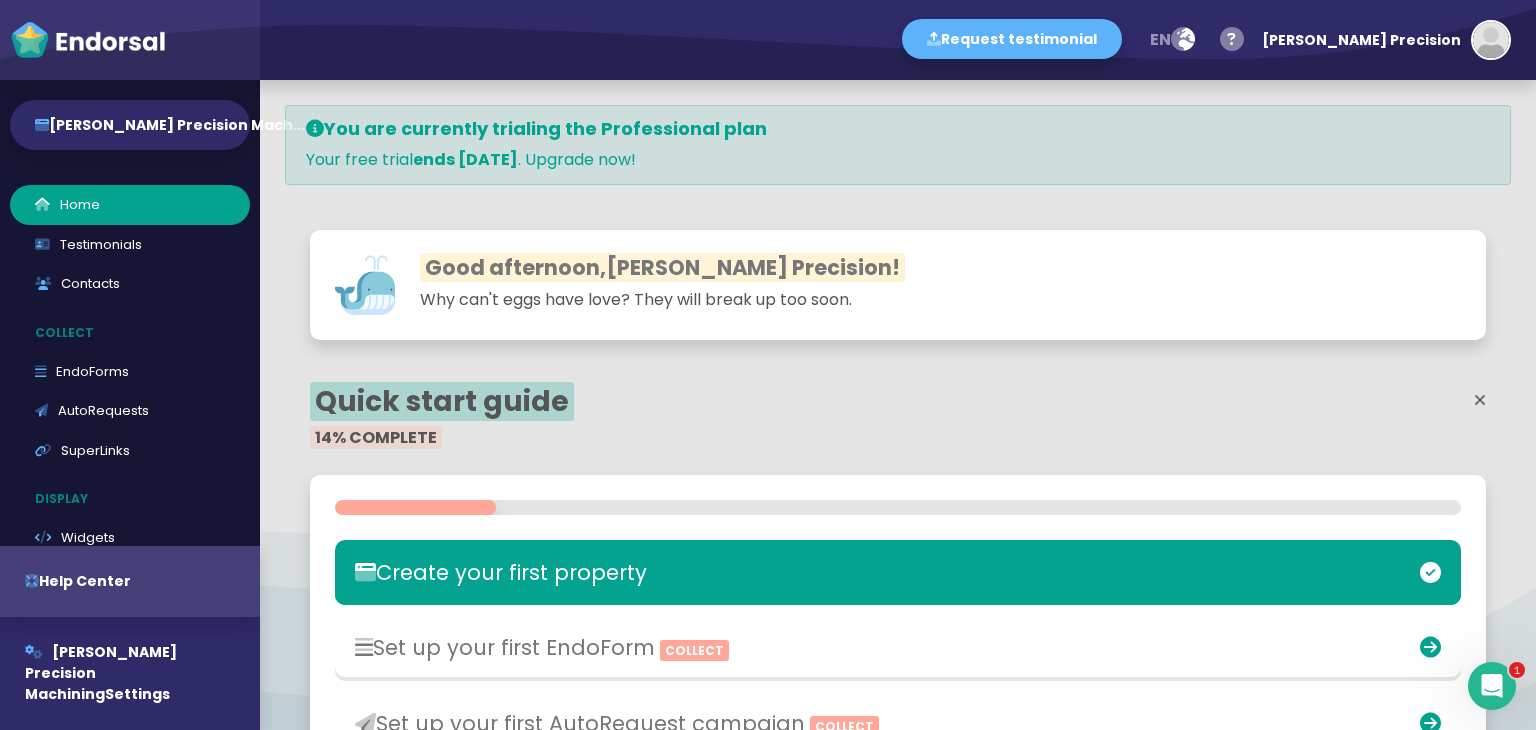 click at bounding box center [1480, 400] 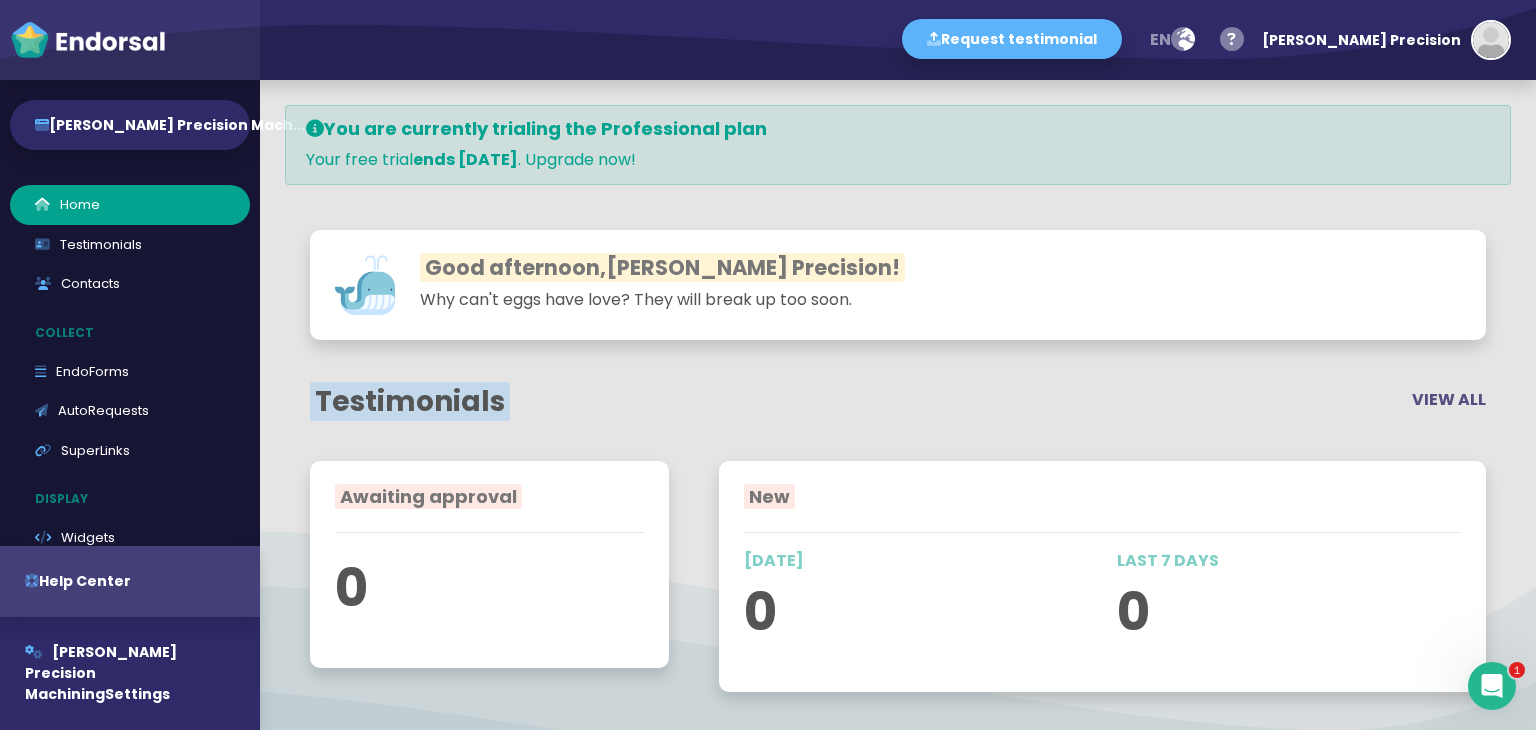 click on "VIEW ALL" 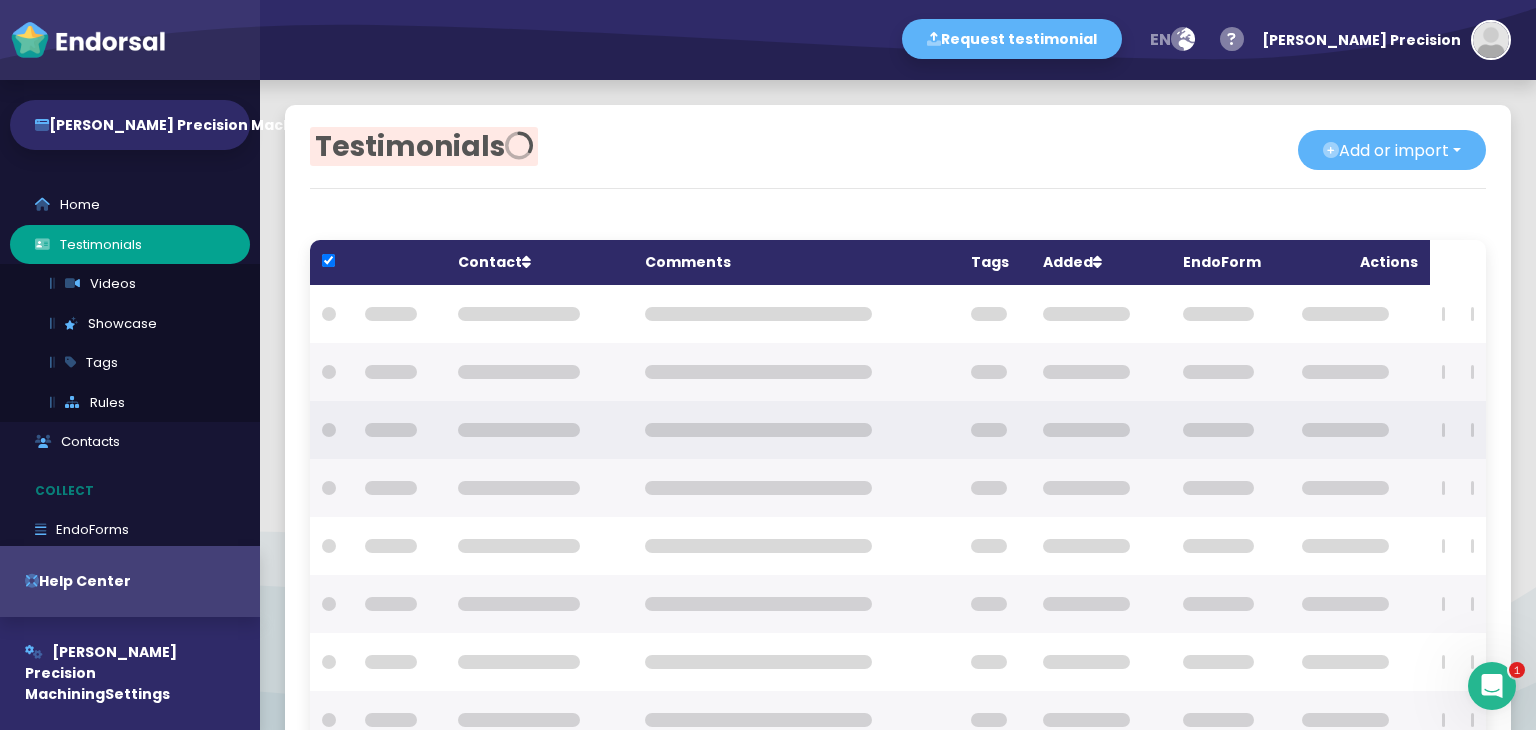 checkbox on "true" 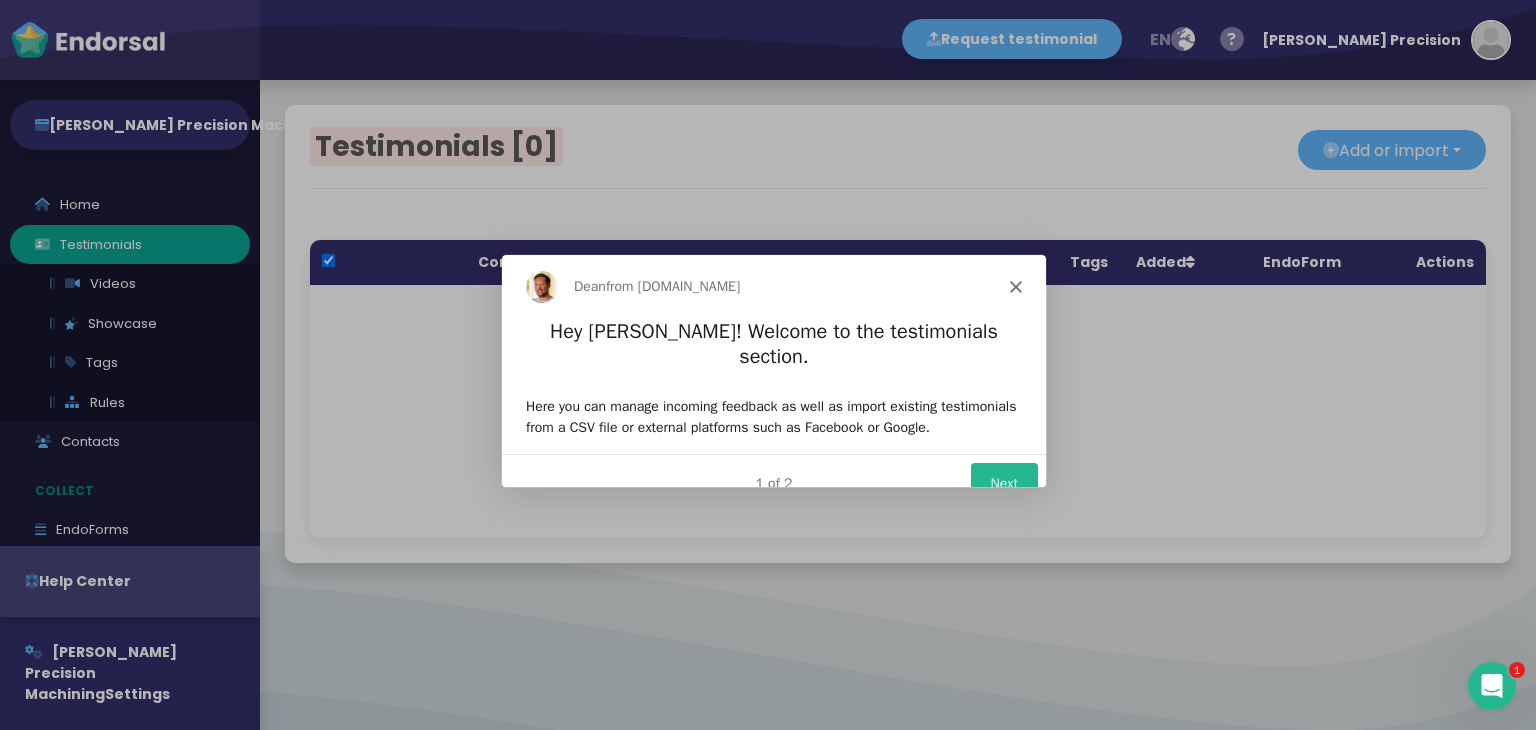 scroll, scrollTop: 0, scrollLeft: 0, axis: both 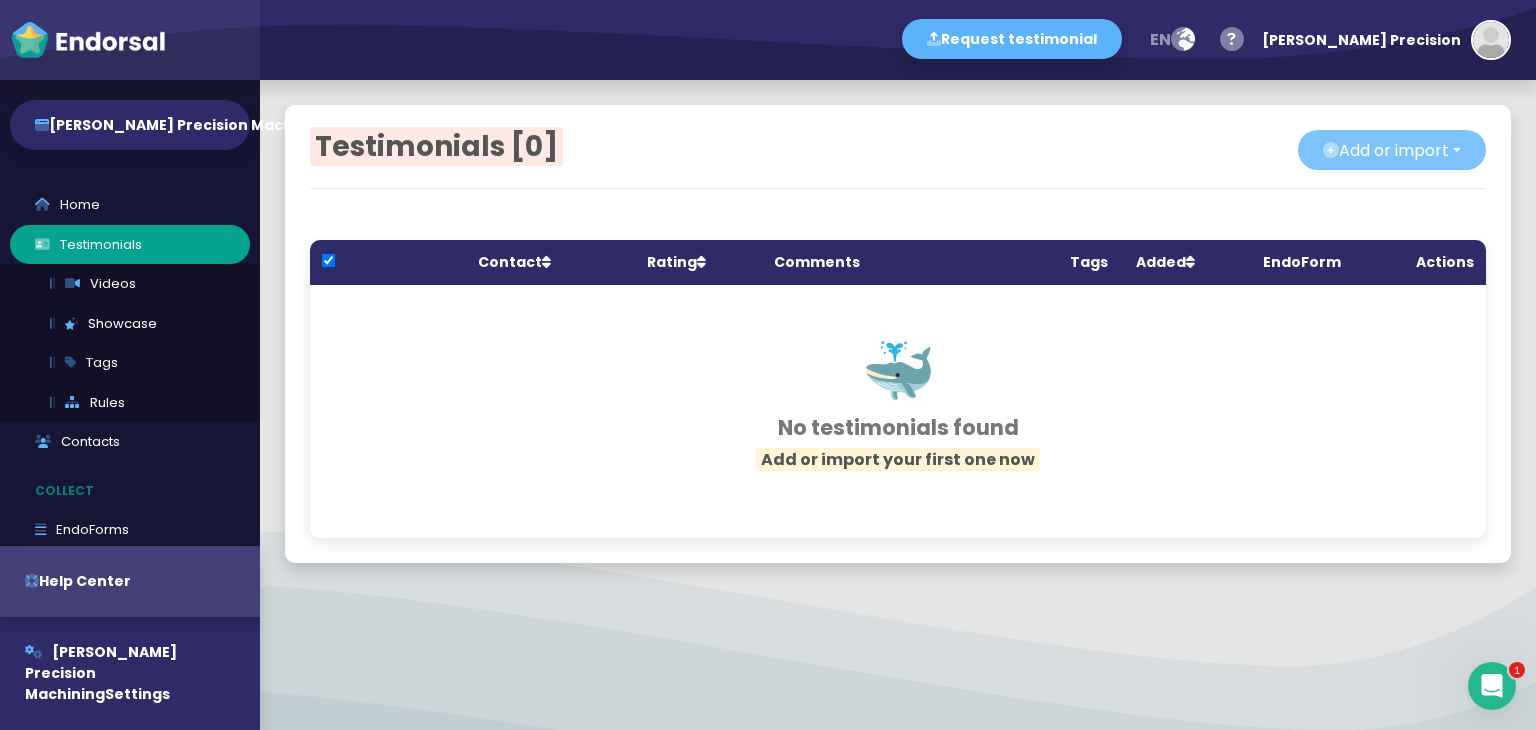 click on "Add or import" 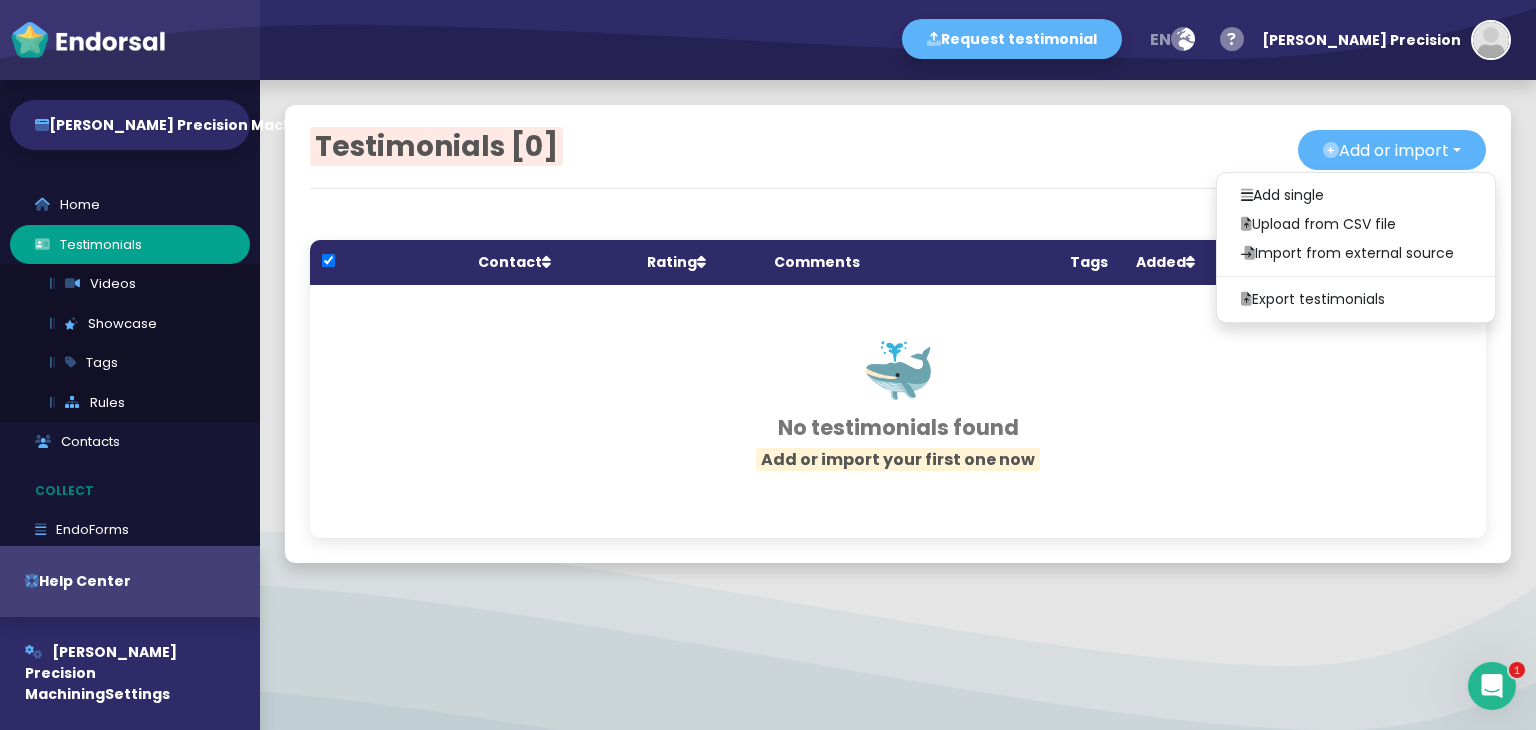 click 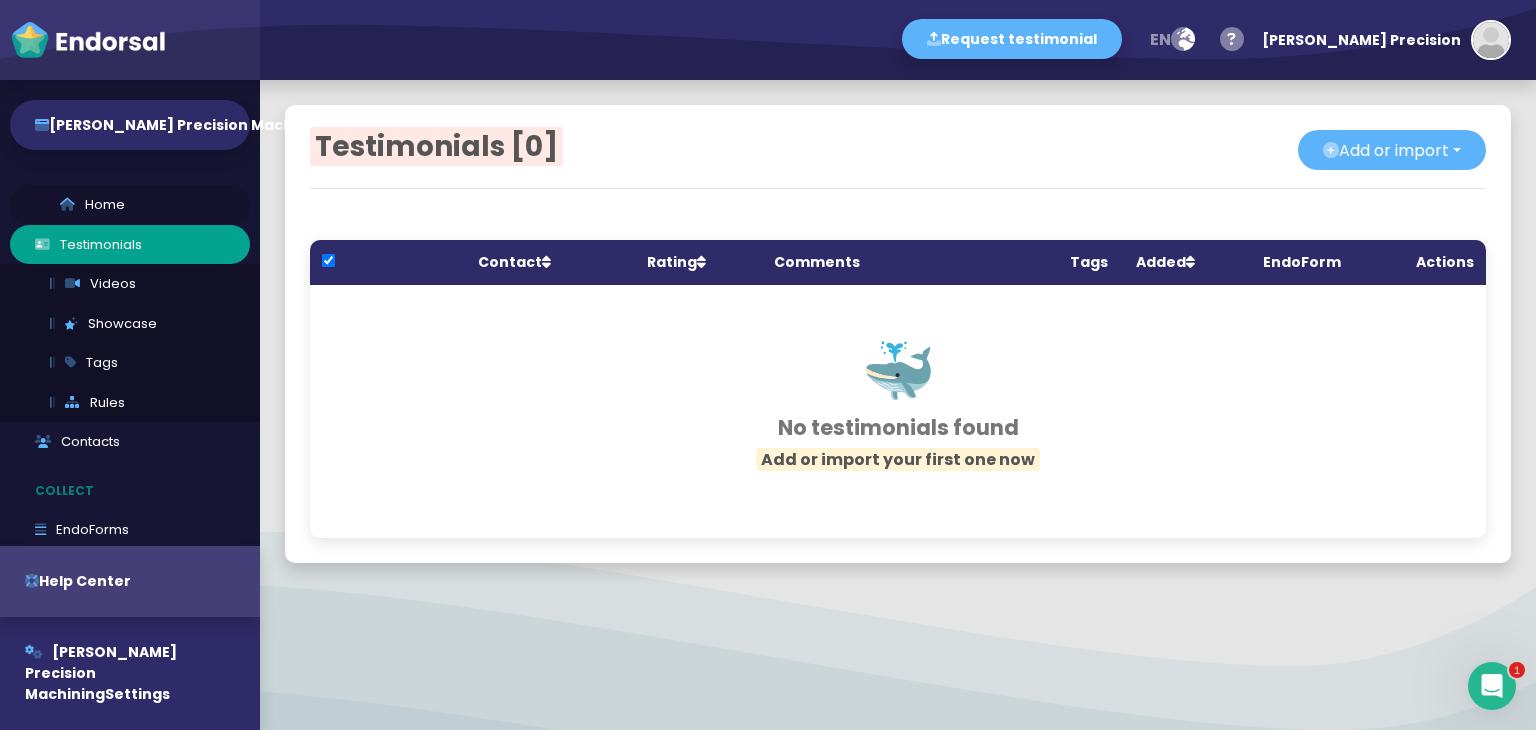click on "Home" at bounding box center [130, 205] 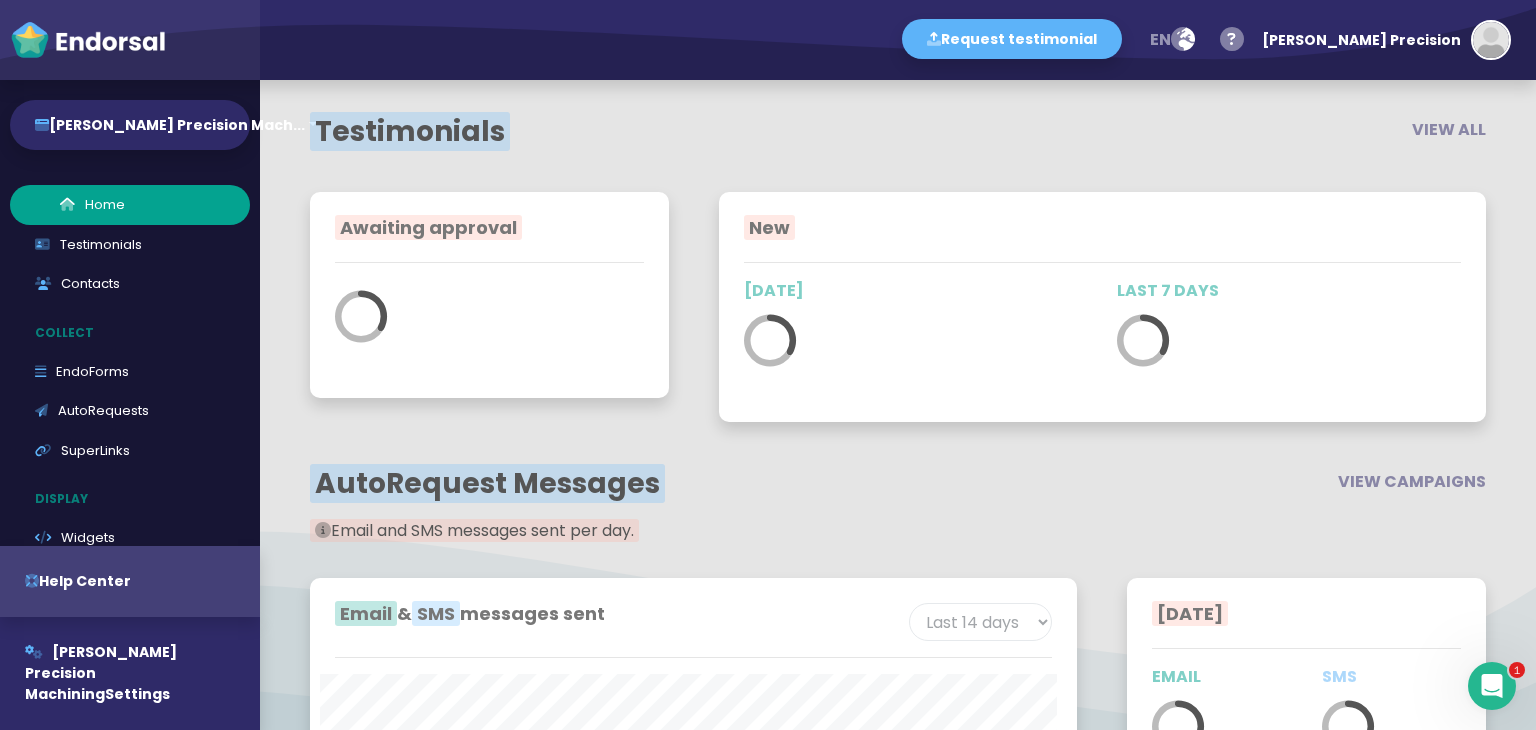 scroll, scrollTop: 999511, scrollLeft: 999242, axis: both 